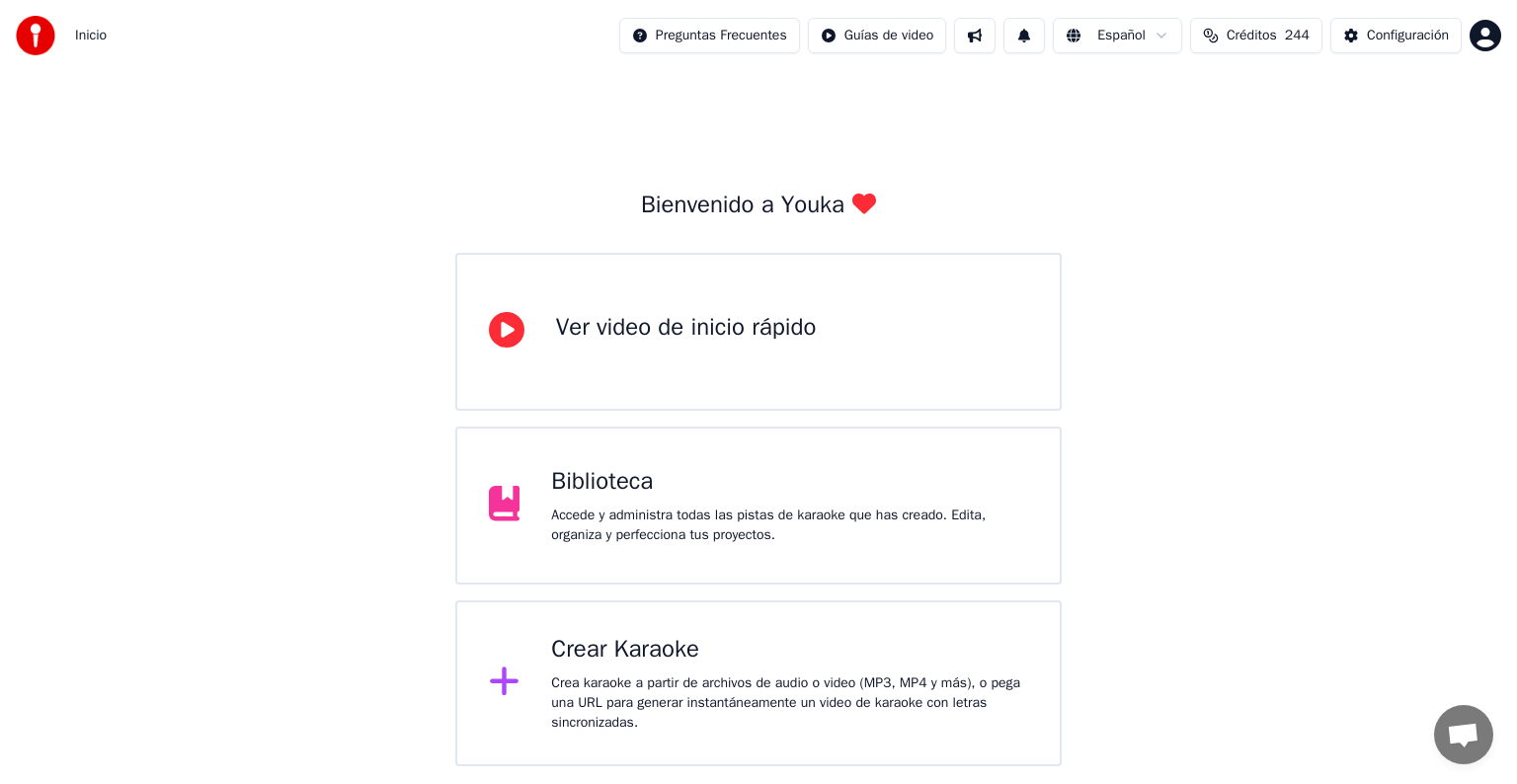 scroll, scrollTop: 0, scrollLeft: 0, axis: both 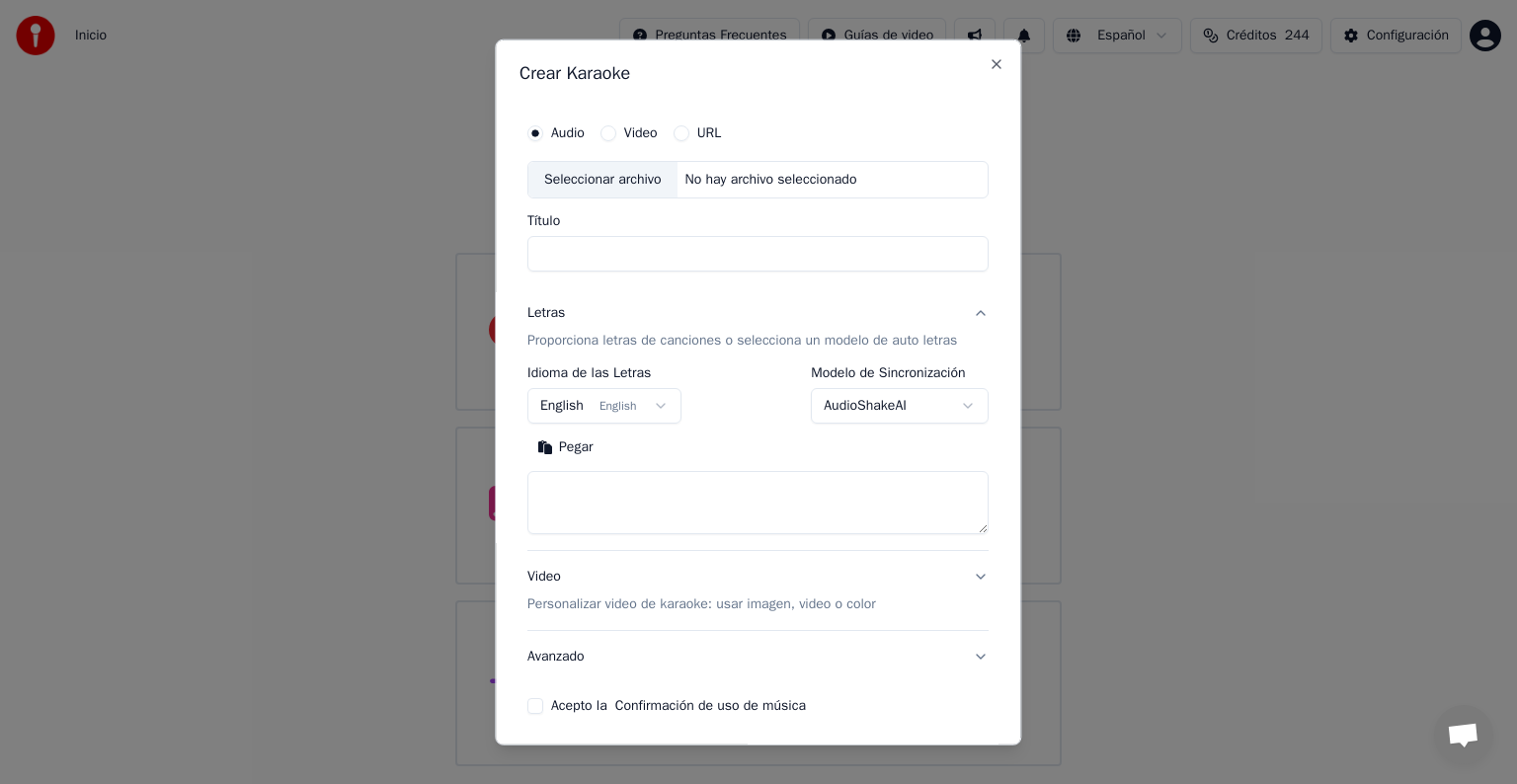 click on "Audio" at bounding box center [568, 133] 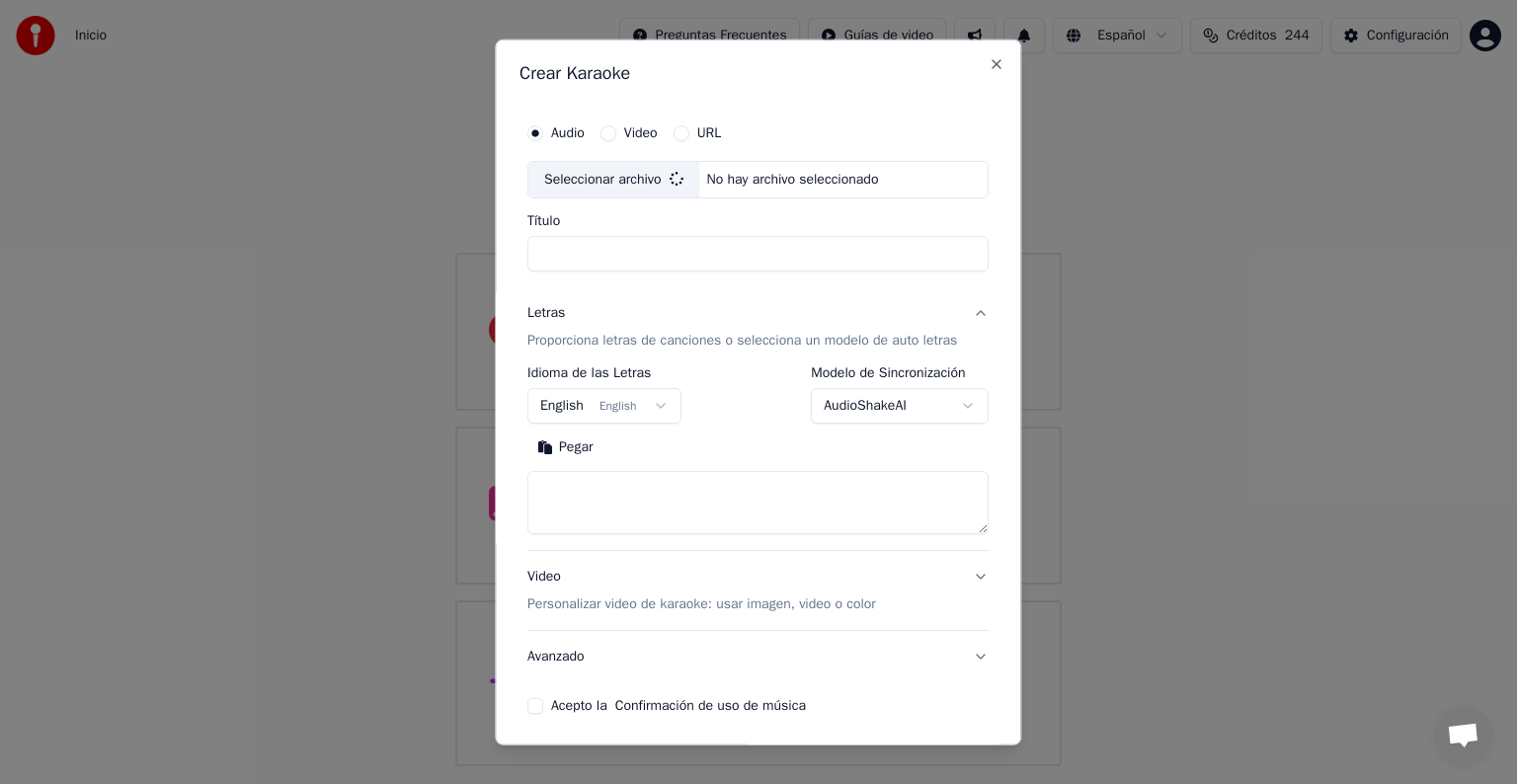 type on "**********" 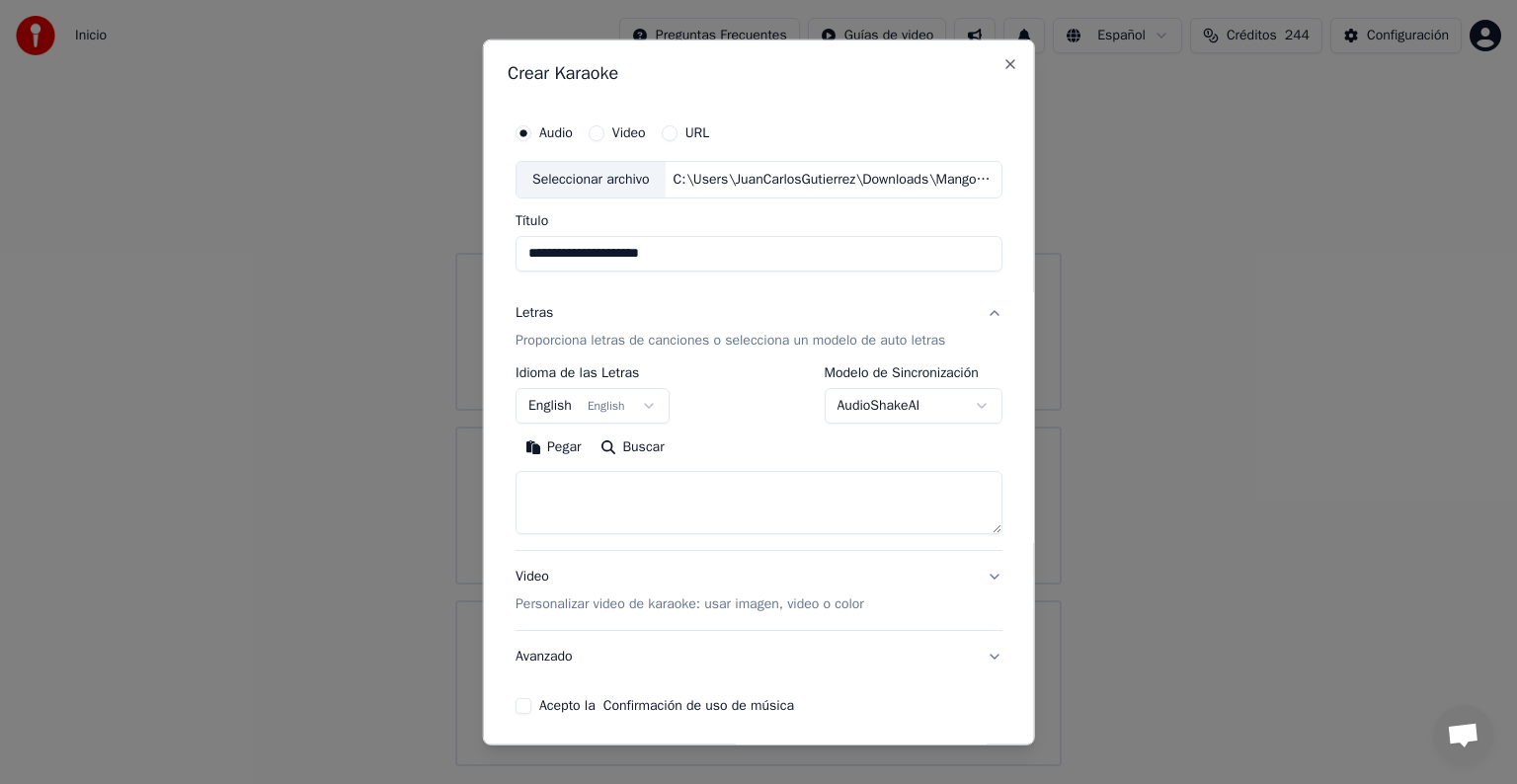 click on "**********" at bounding box center (758, 450) 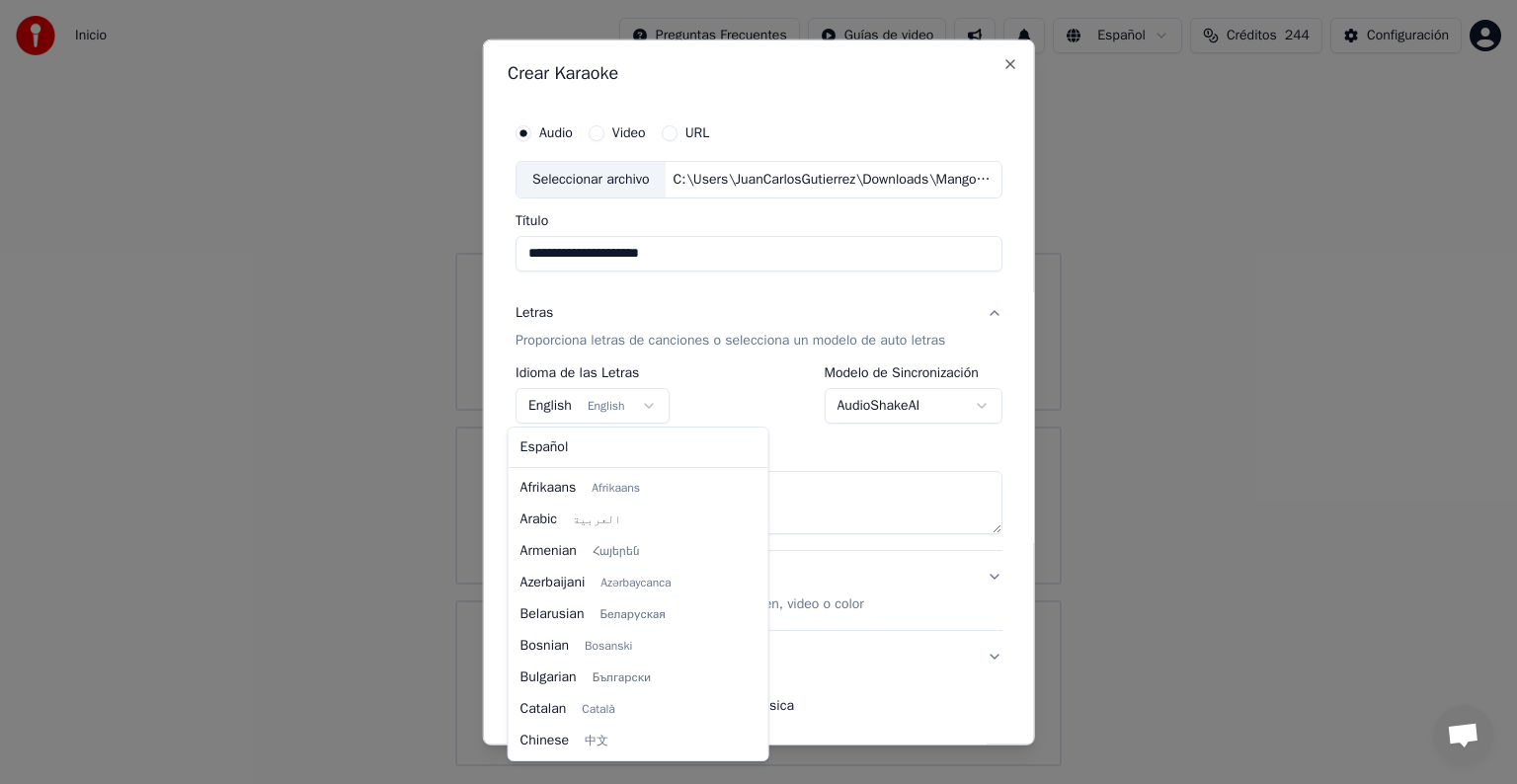 click on "**********" at bounding box center [758, 383] 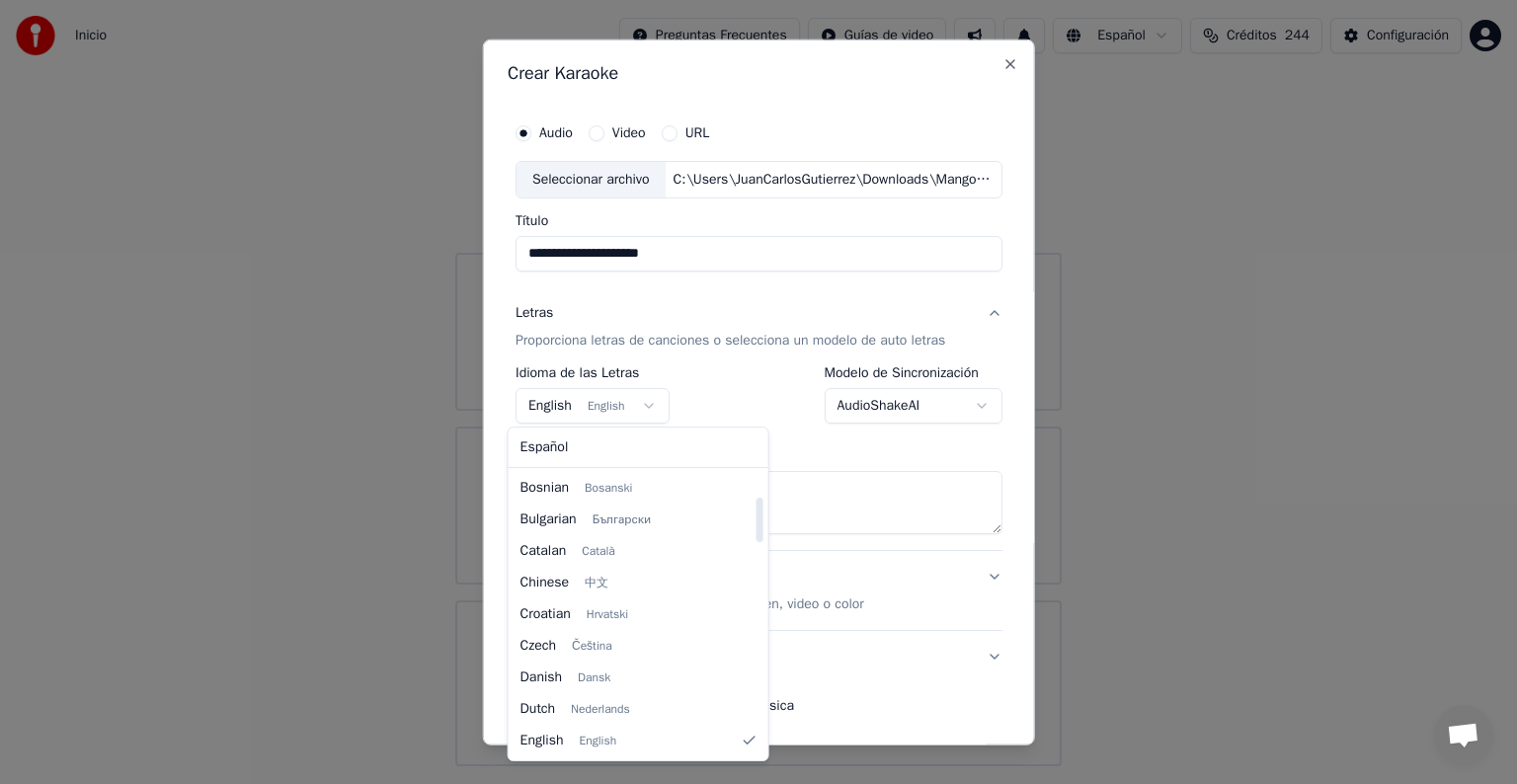 select on "**" 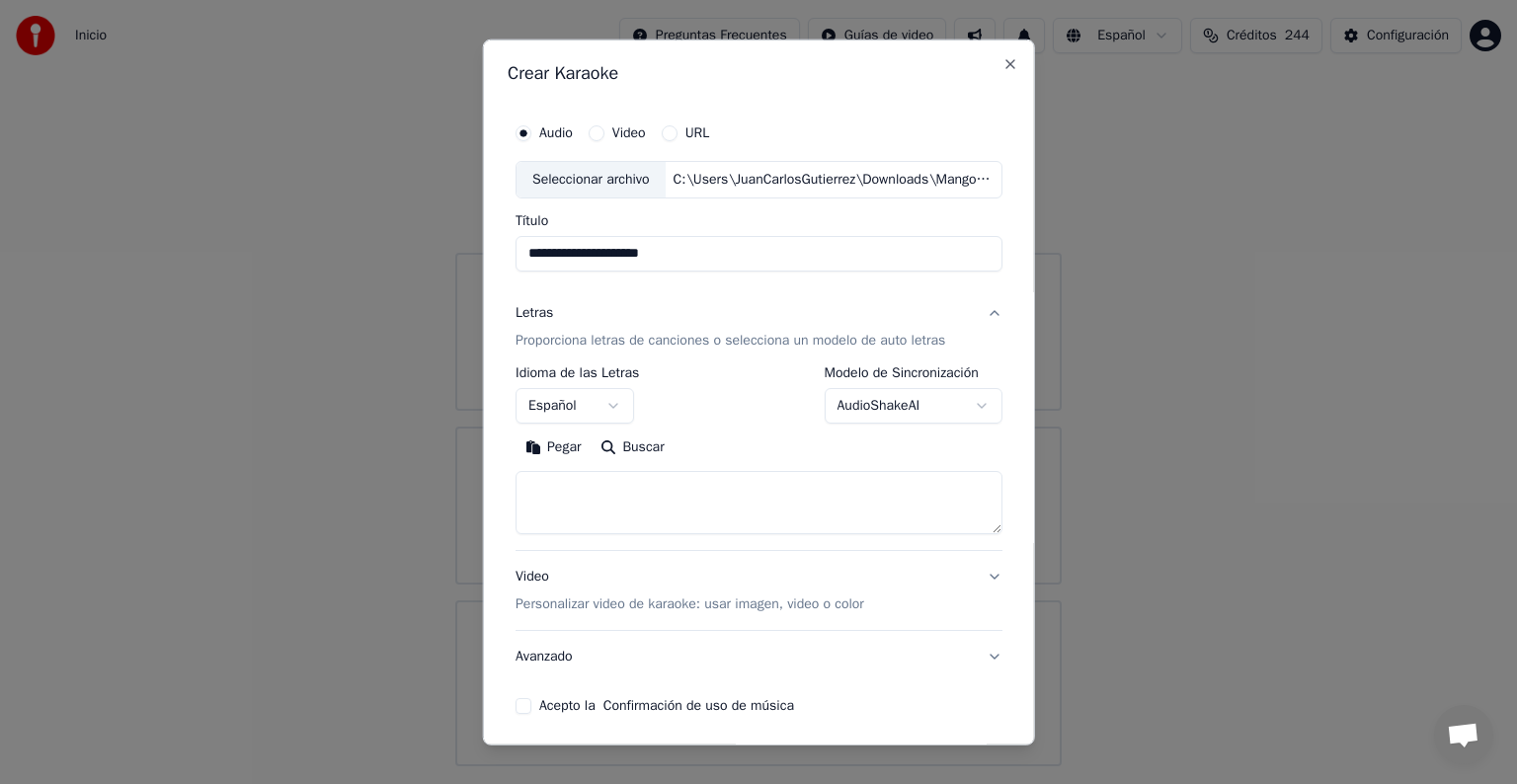 click on "Buscar" at bounding box center [632, 447] 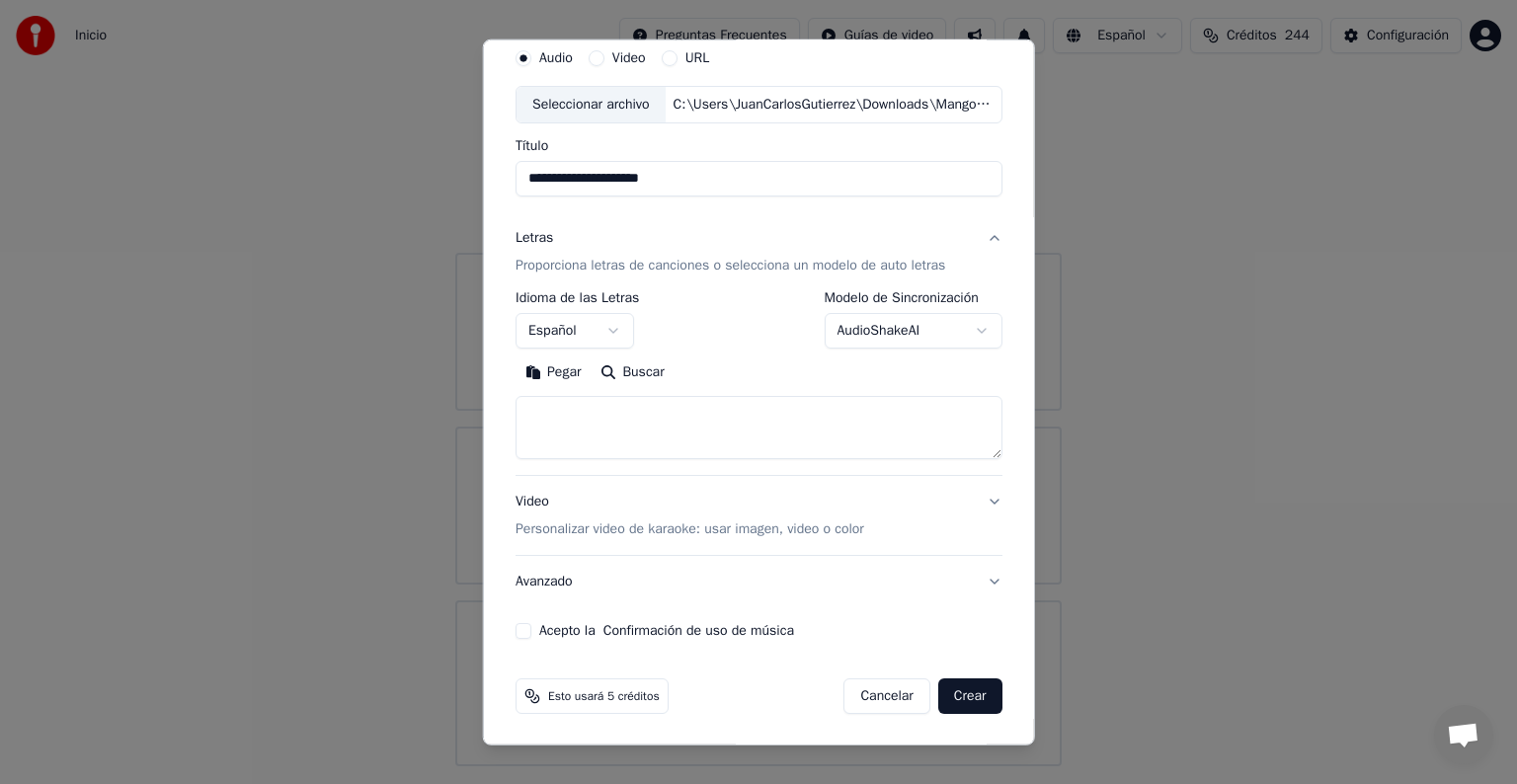 click at bounding box center (758, 428) 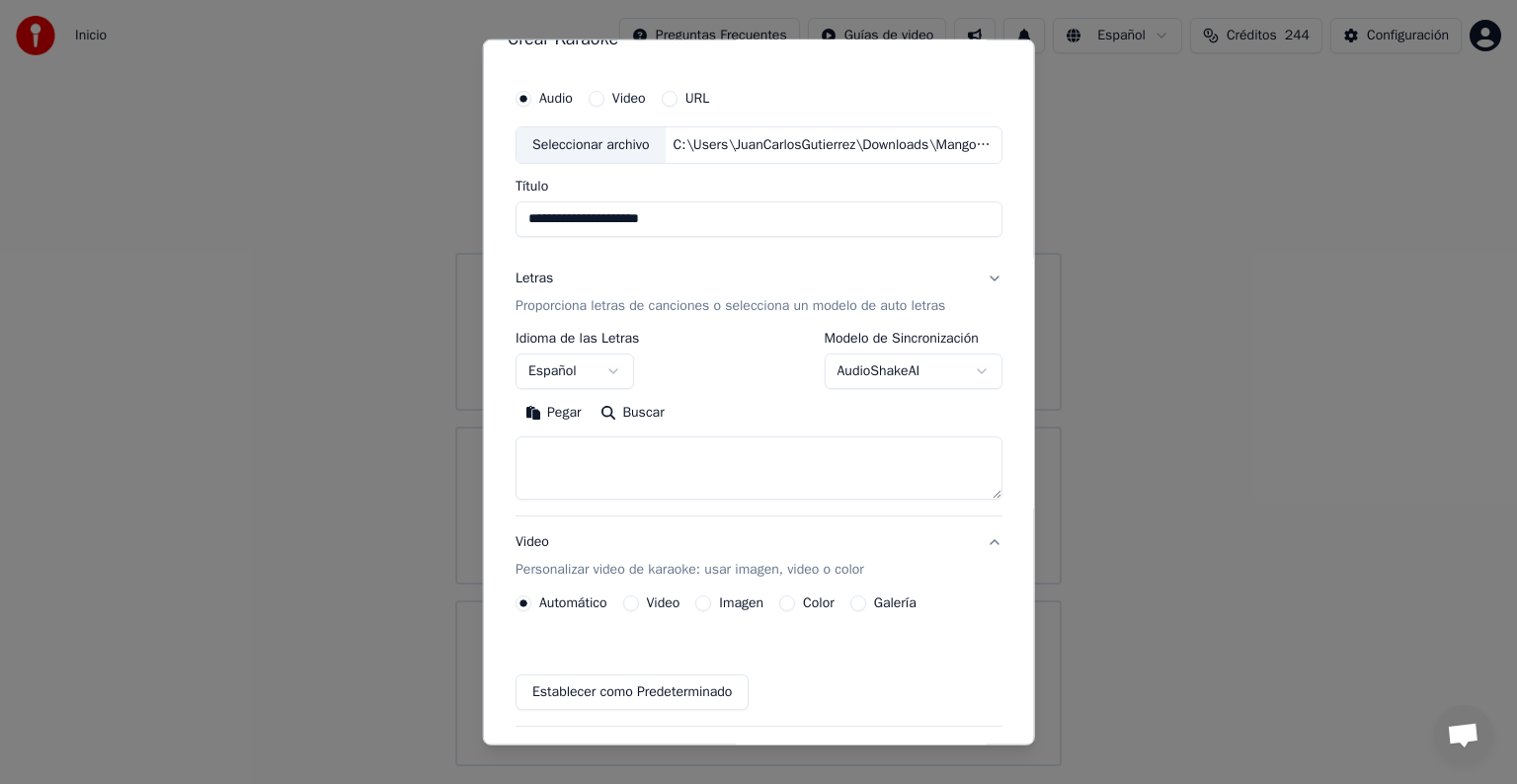 scroll, scrollTop: 22, scrollLeft: 0, axis: vertical 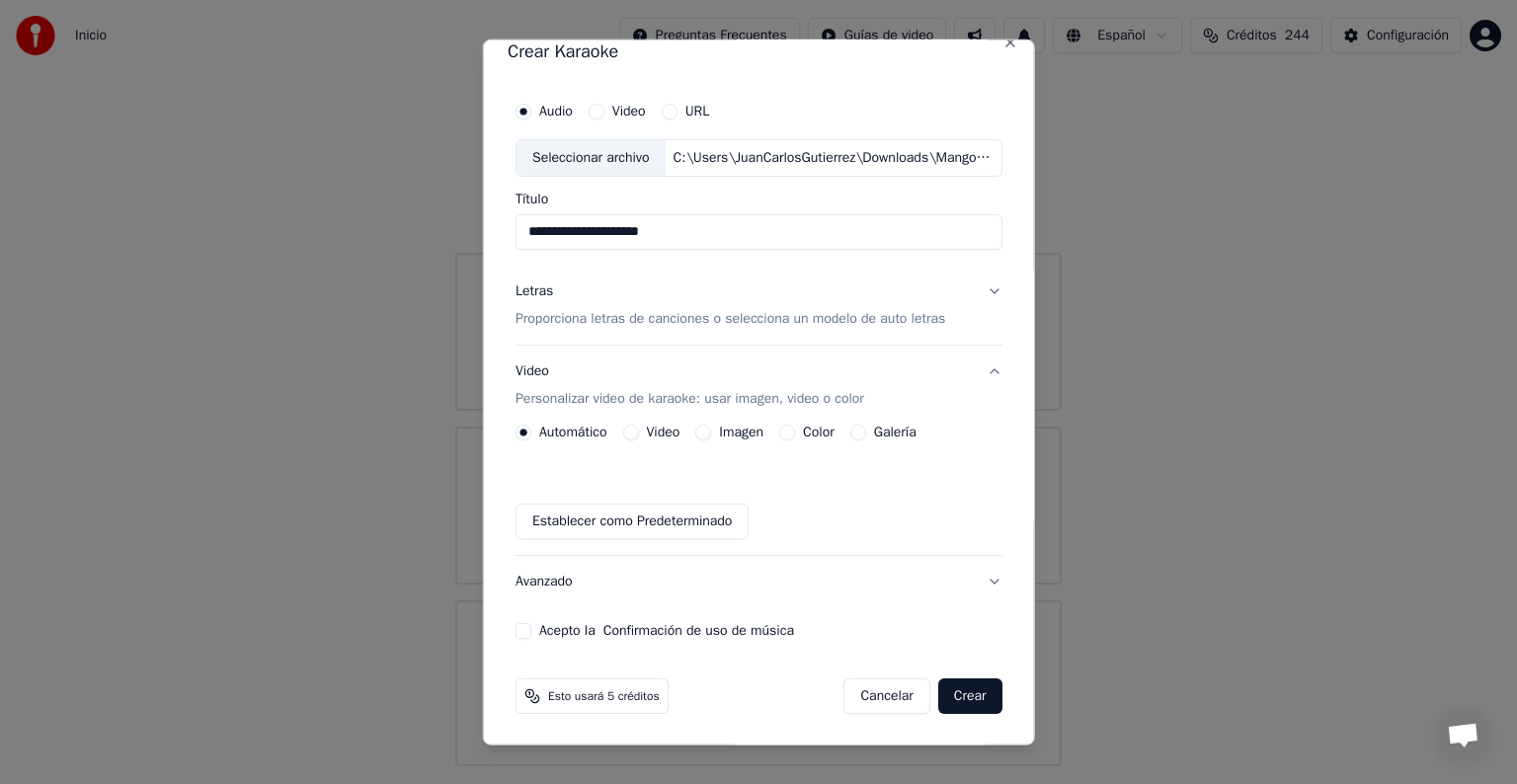 click on "Imagen" at bounding box center [703, 432] 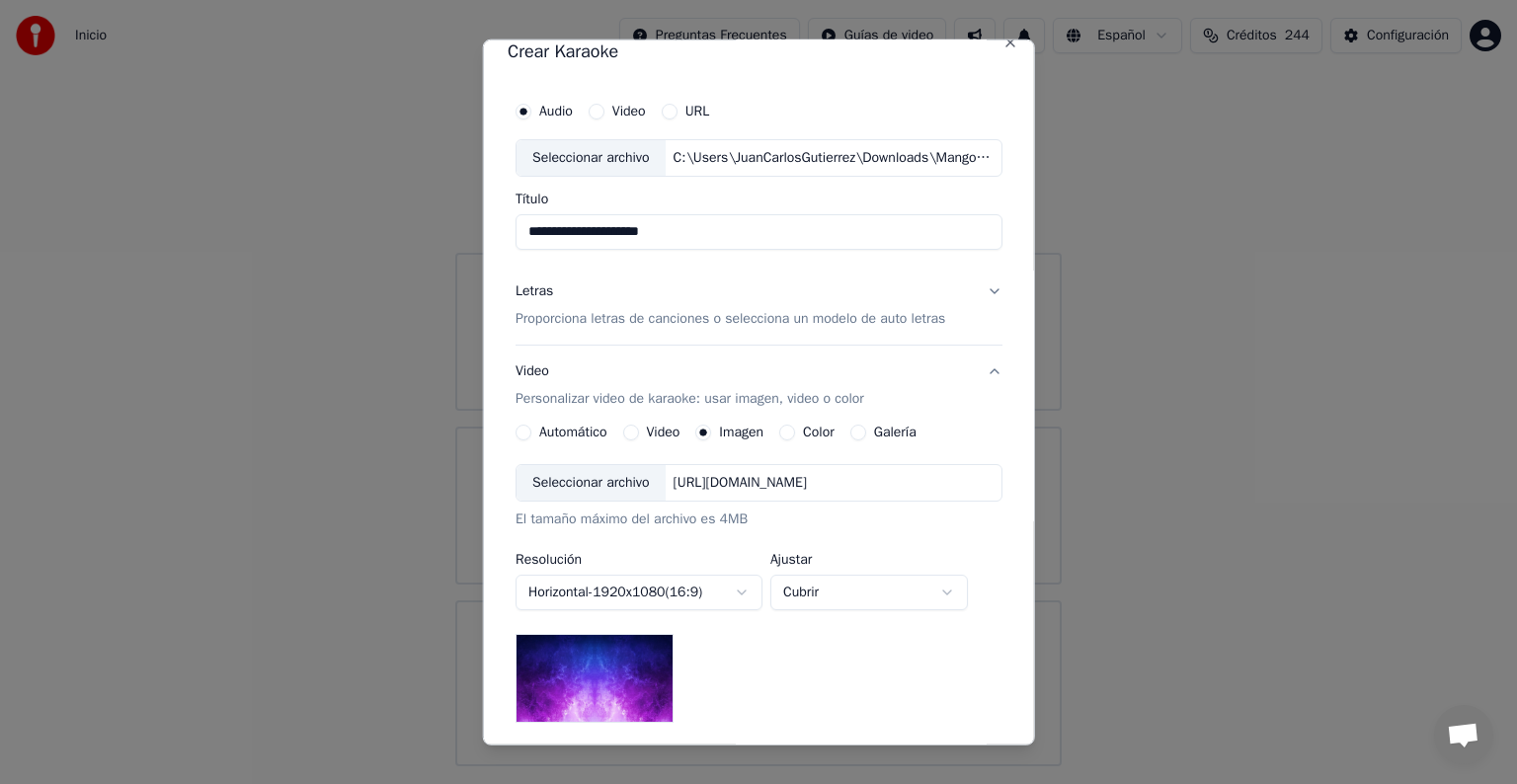 click on "Seleccionar archivo" at bounding box center [591, 483] 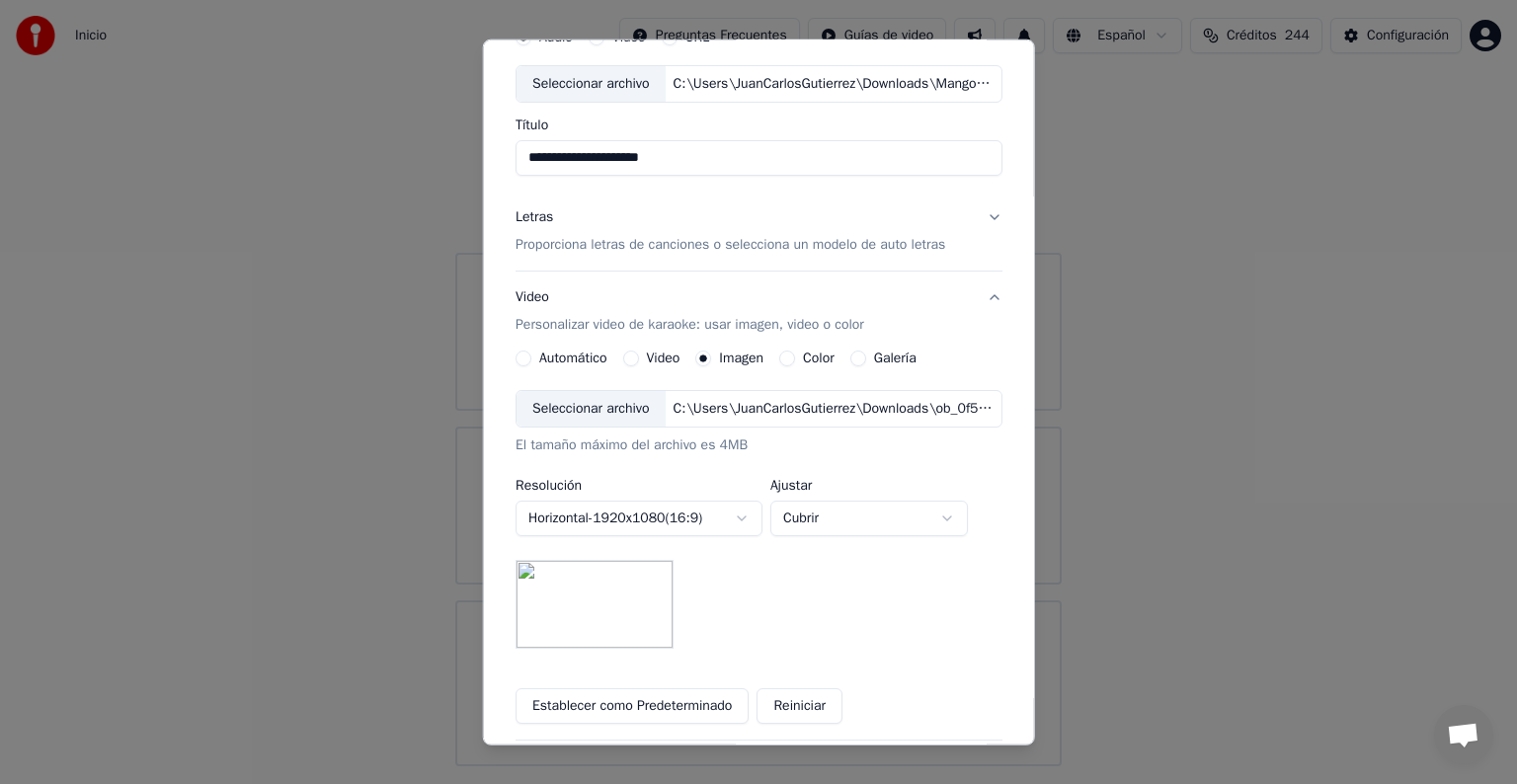 scroll, scrollTop: 0, scrollLeft: 0, axis: both 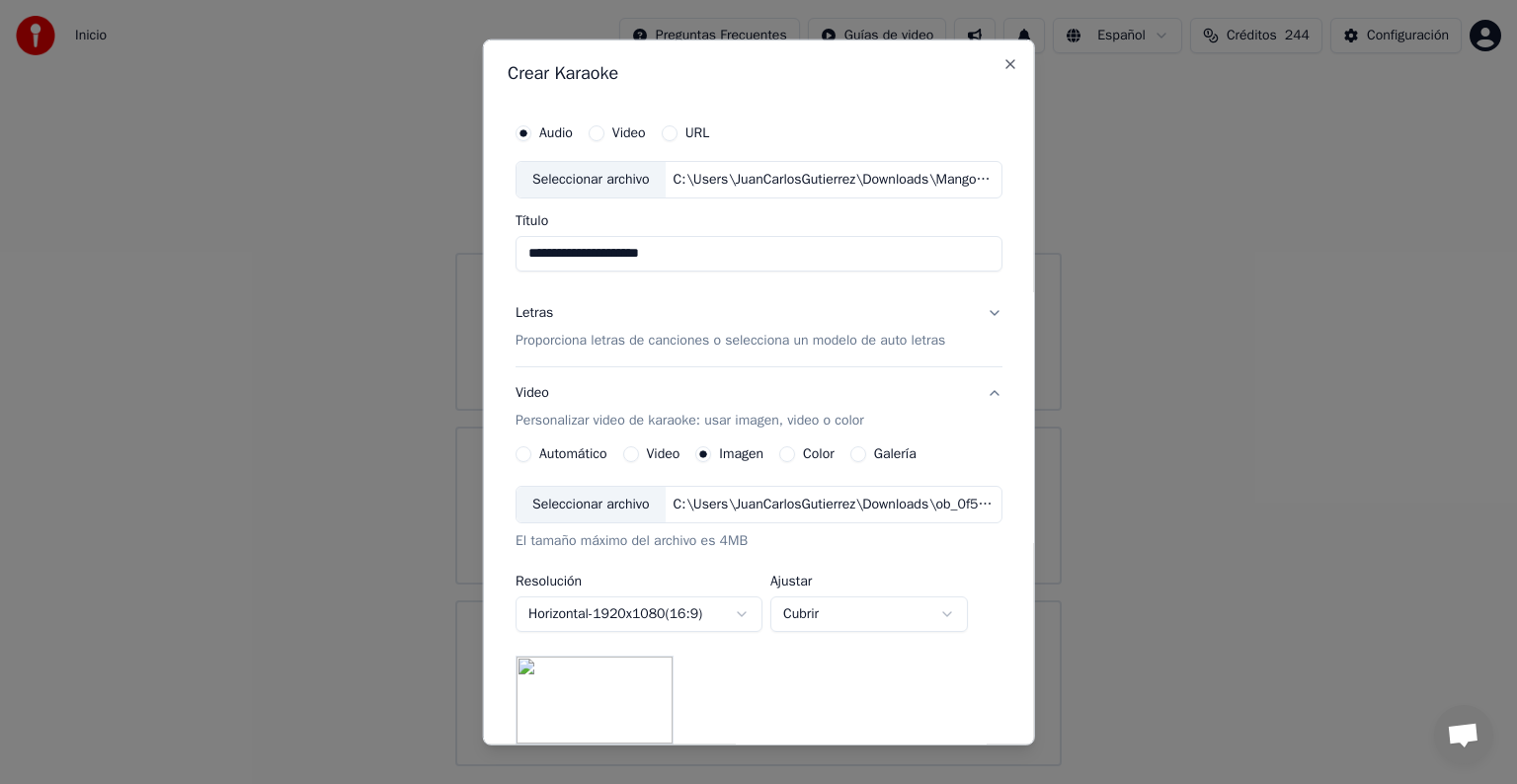 click on "Proporciona letras de canciones o selecciona un modelo de auto letras" at bounding box center (730, 341) 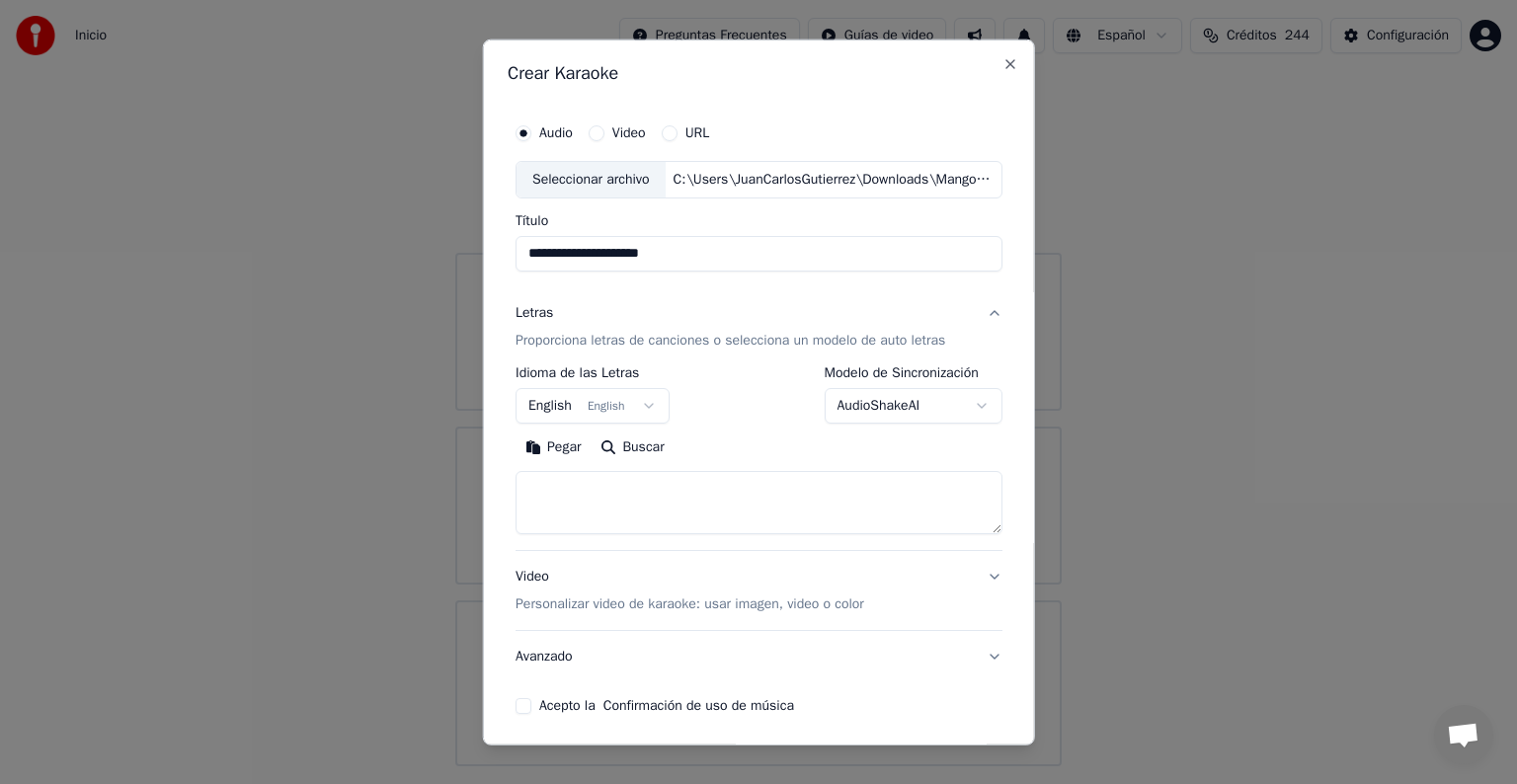 click on "**********" at bounding box center [758, 383] 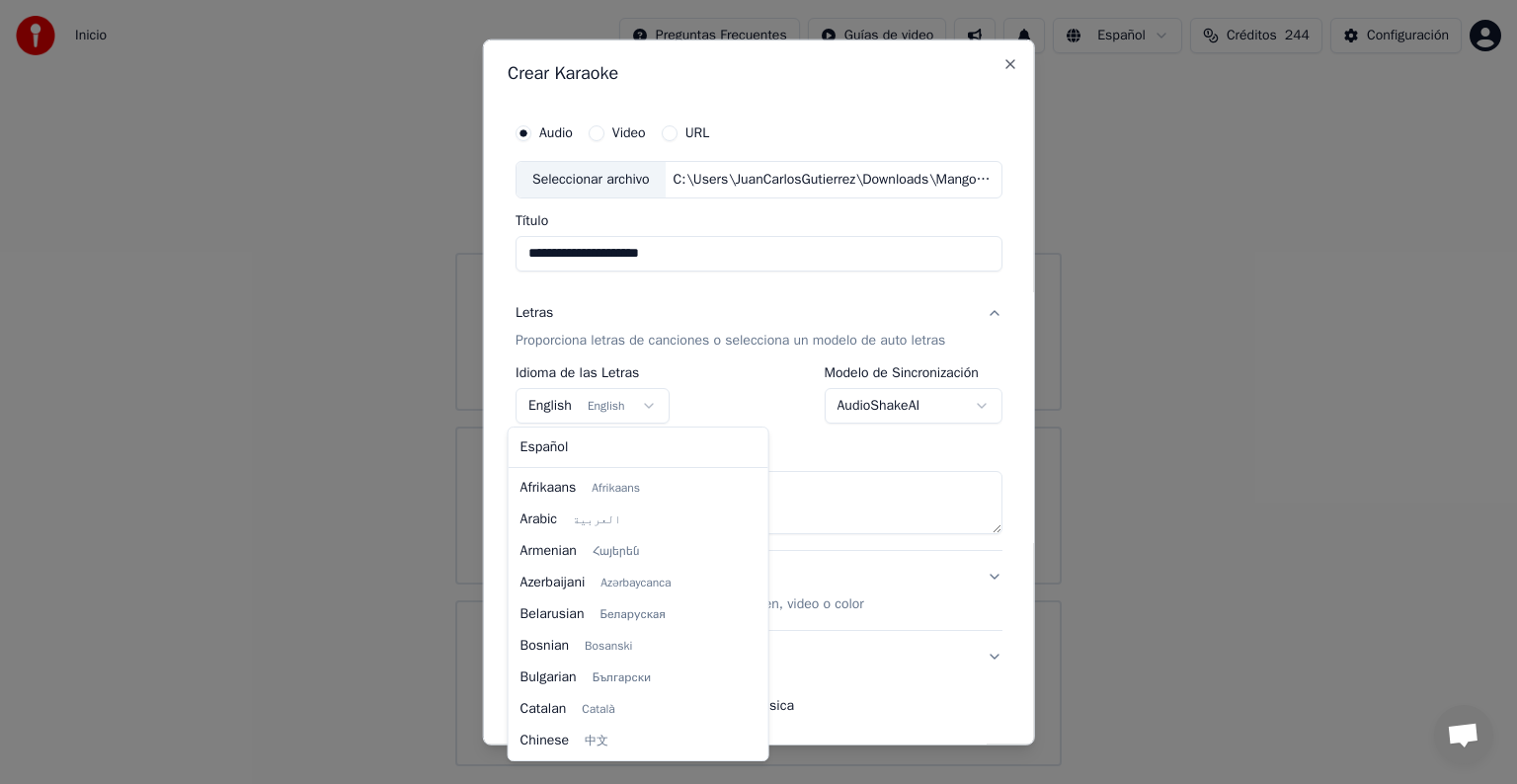 scroll, scrollTop: 158, scrollLeft: 0, axis: vertical 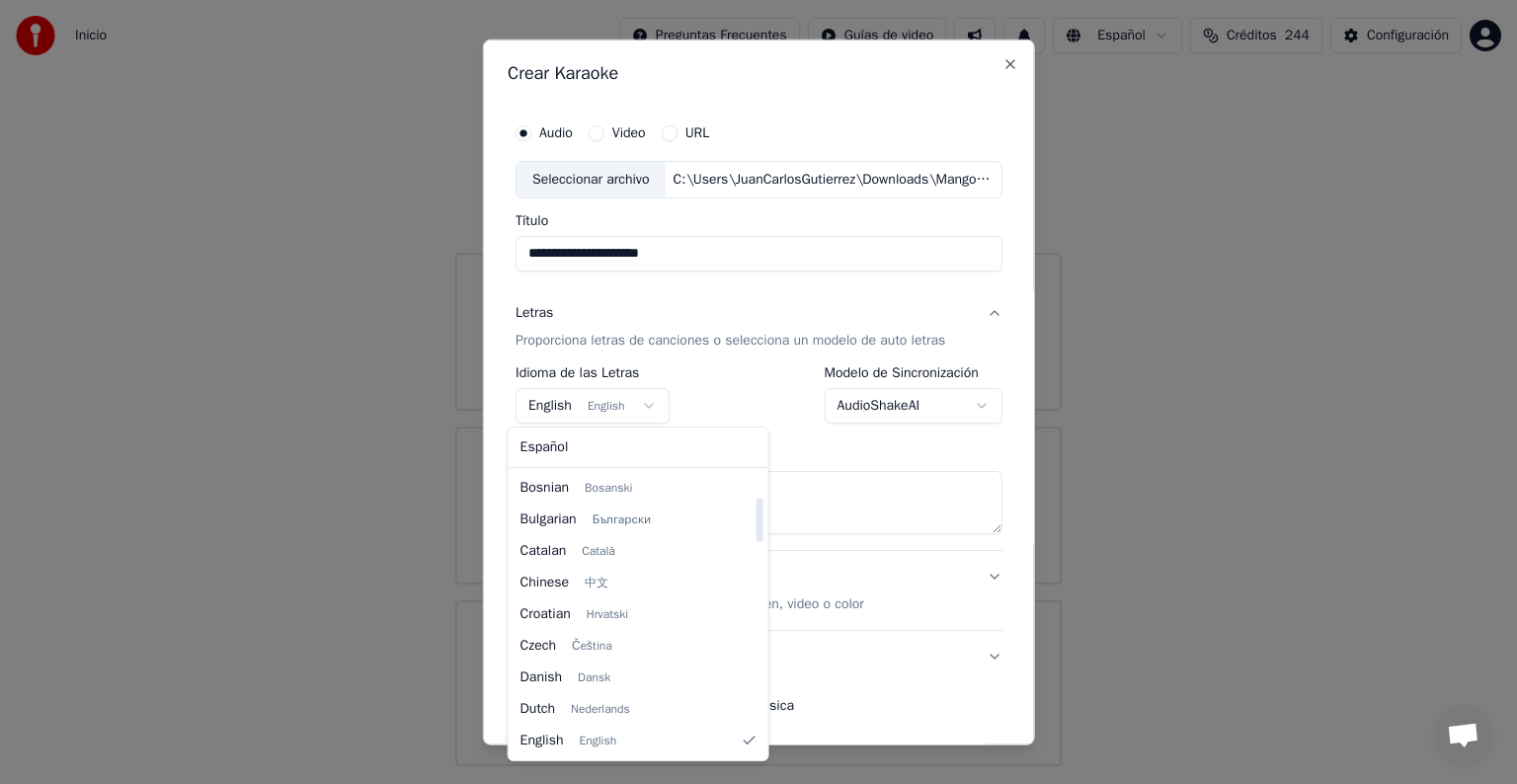 select on "**" 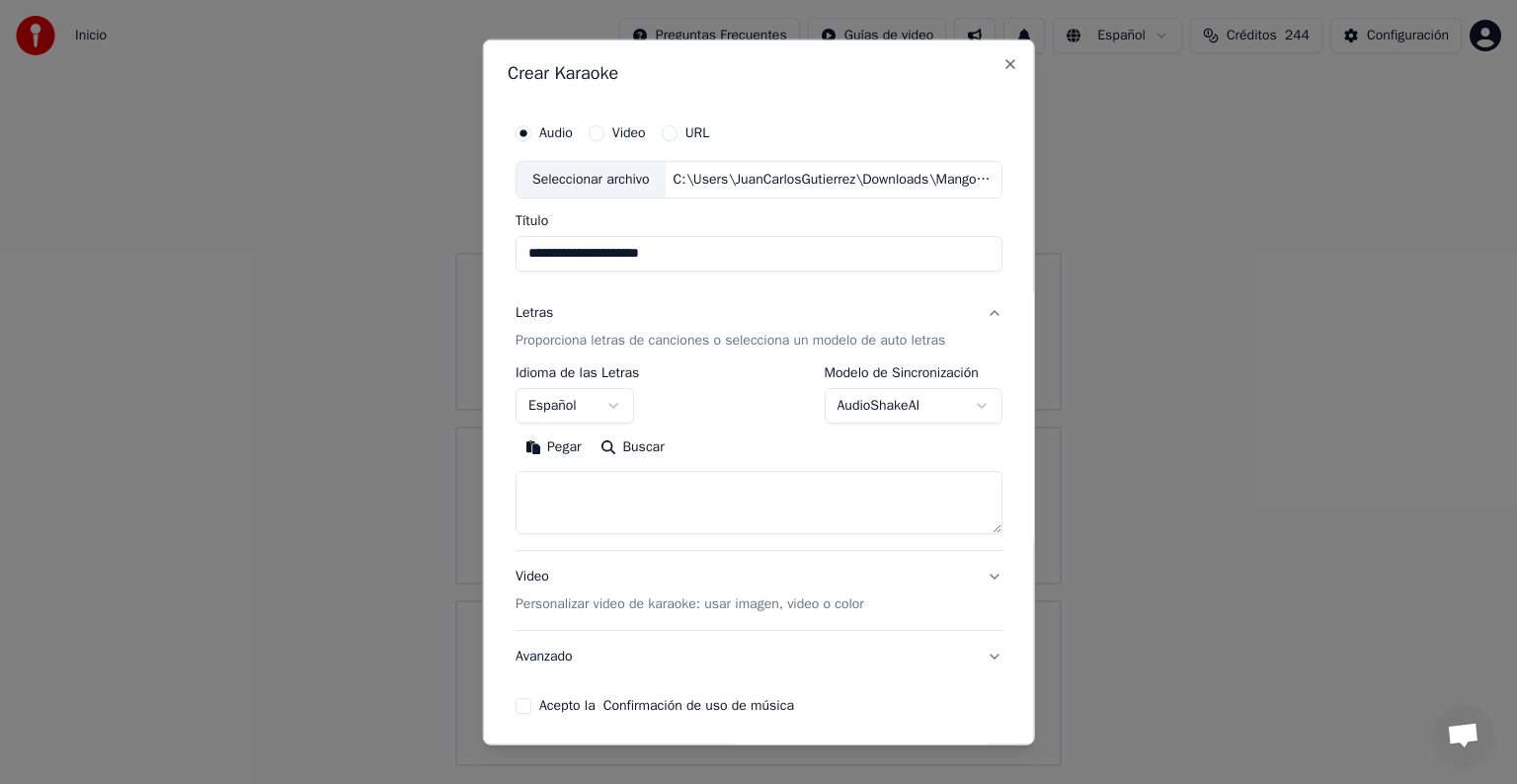 click at bounding box center (758, 503) 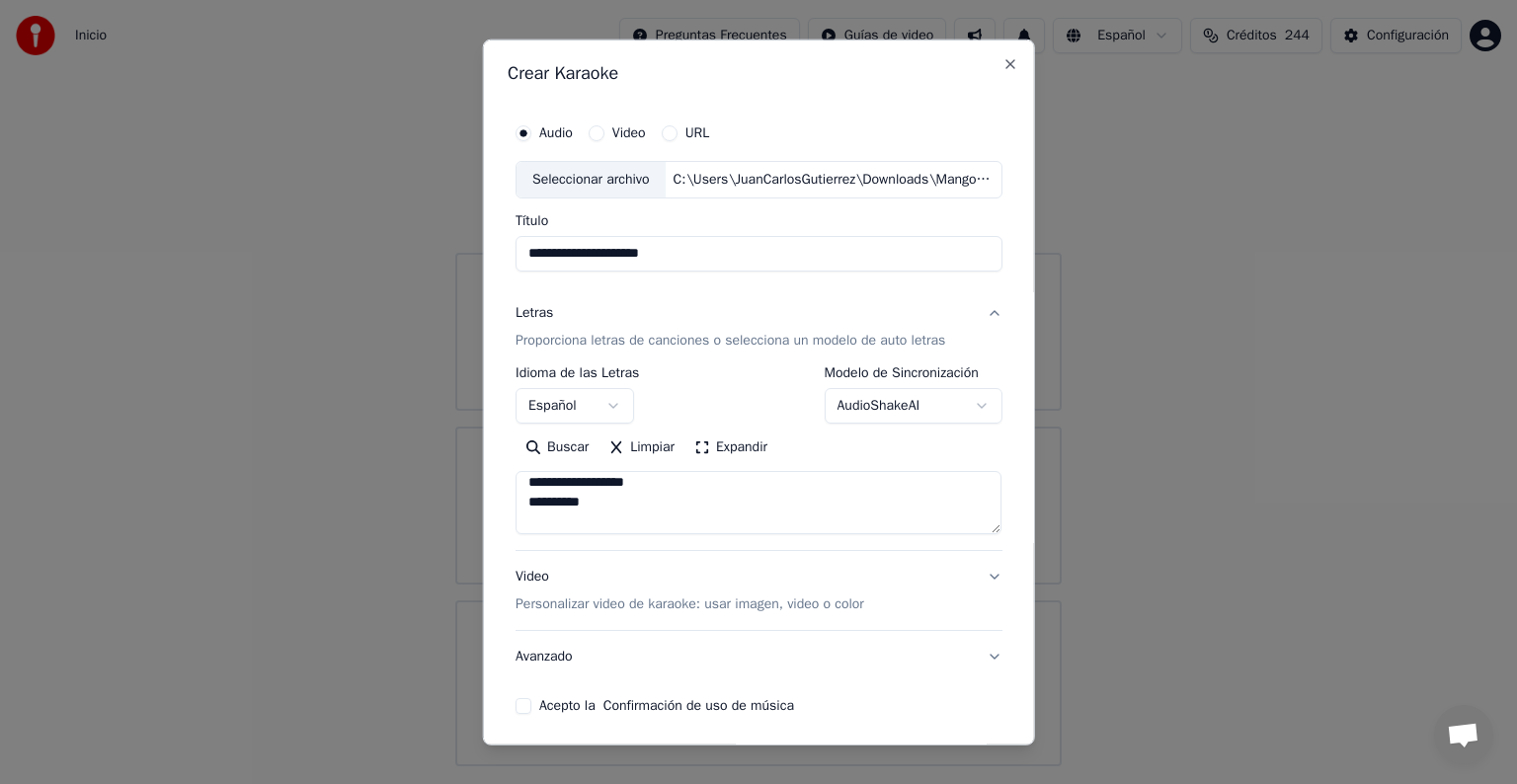 scroll, scrollTop: 691, scrollLeft: 0, axis: vertical 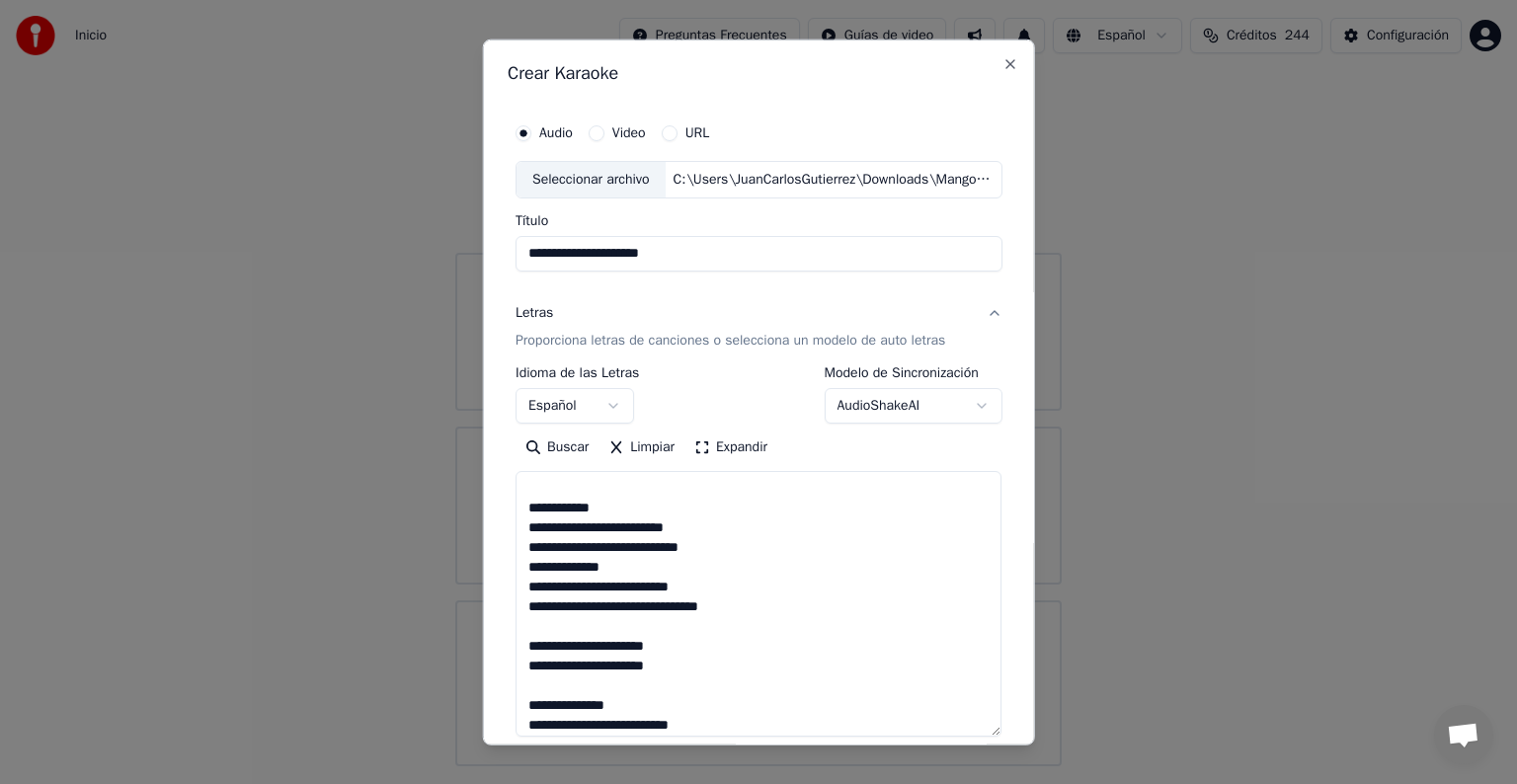 drag, startPoint x: 991, startPoint y: 529, endPoint x: 940, endPoint y: 722, distance: 199.62465 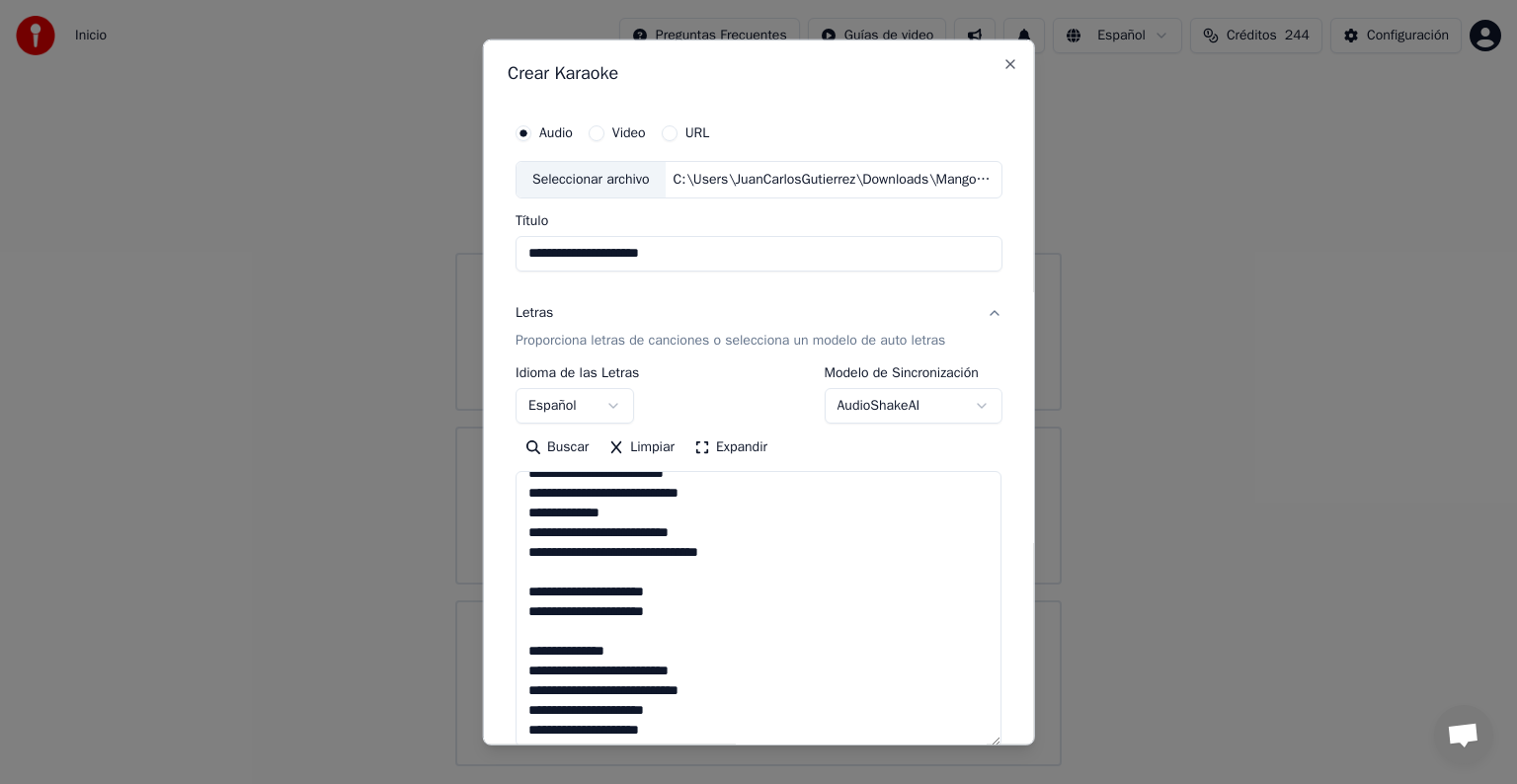scroll, scrollTop: 767, scrollLeft: 0, axis: vertical 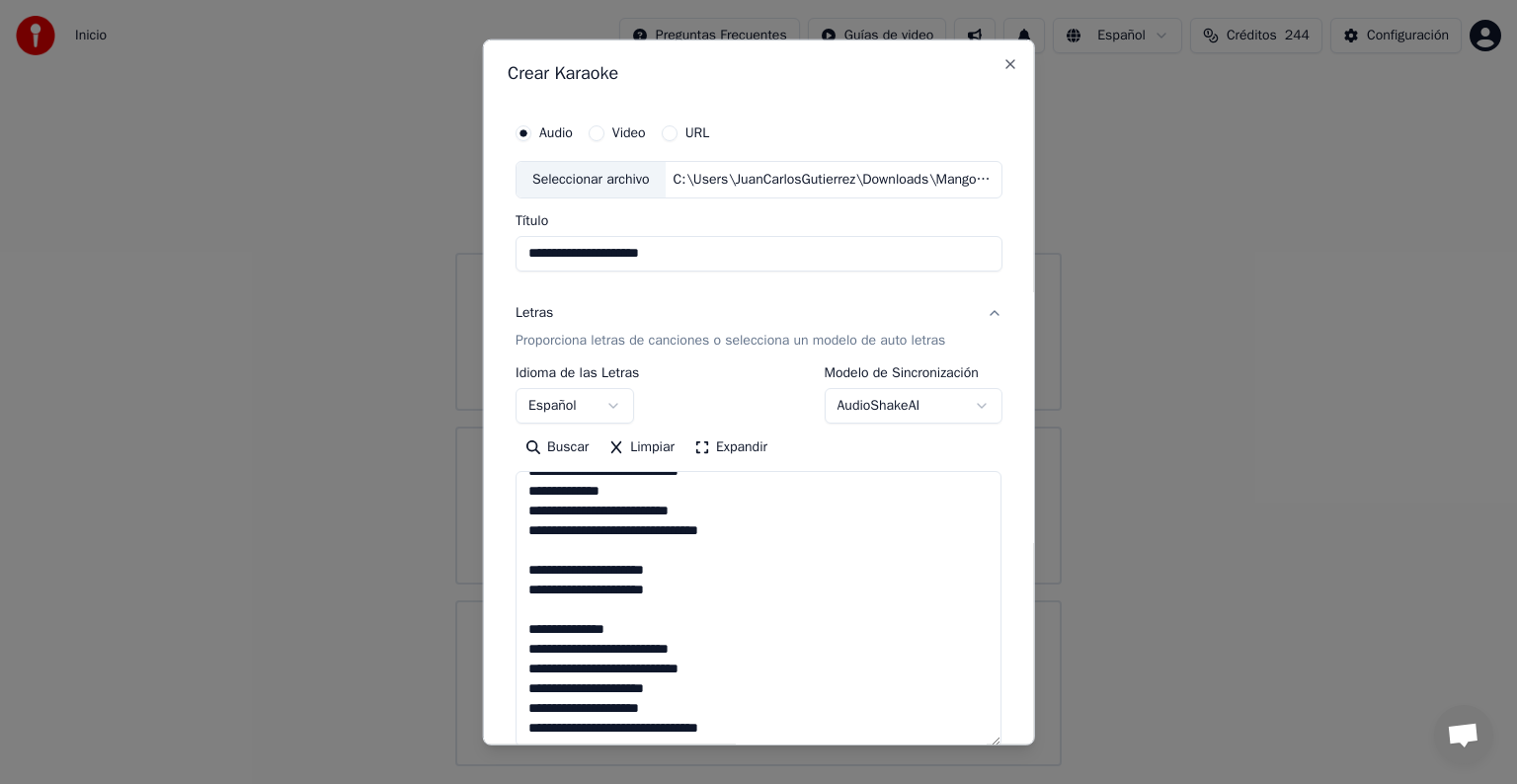 click on "**********" at bounding box center (758, 608) 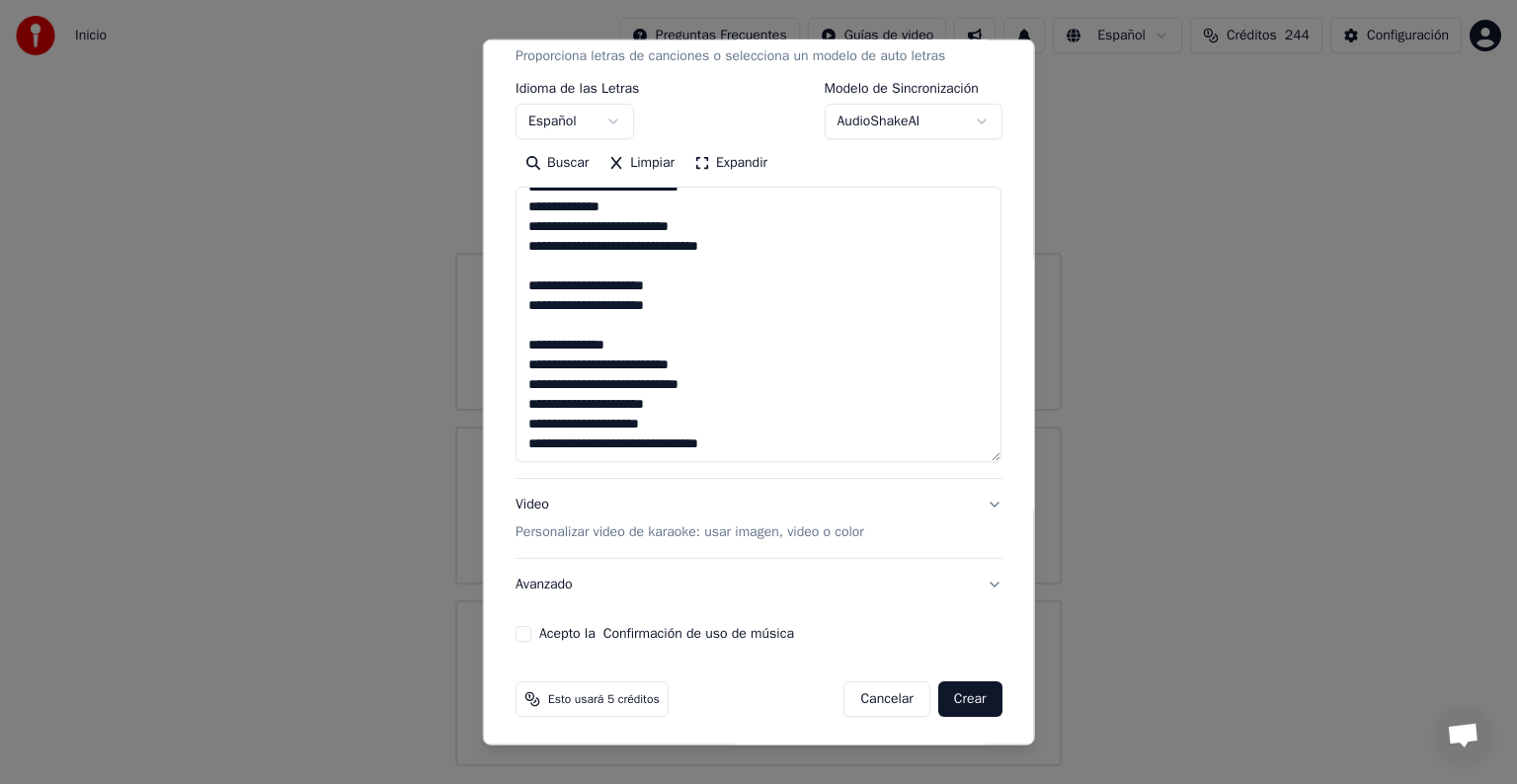 scroll, scrollTop: 287, scrollLeft: 0, axis: vertical 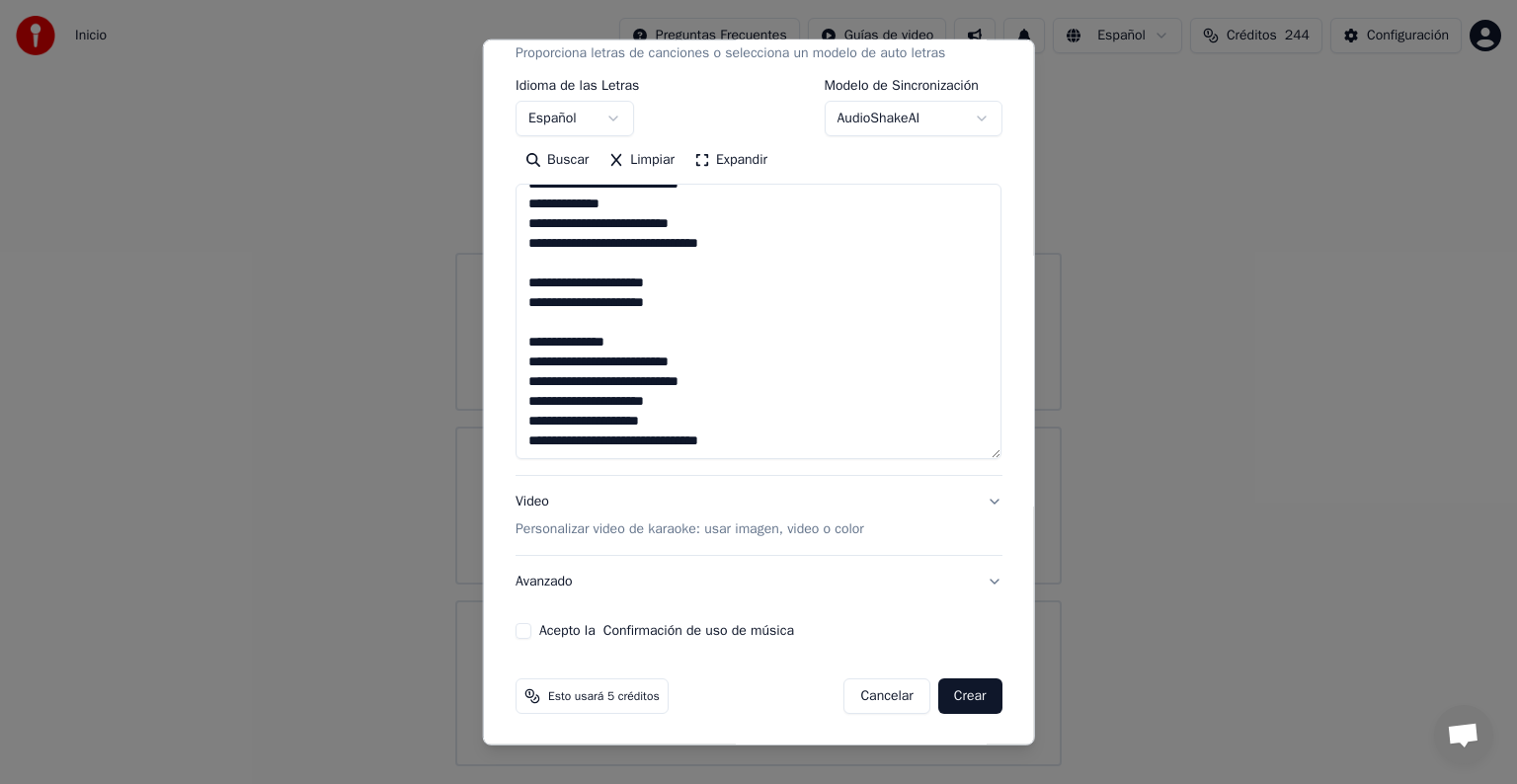 click on "Acepto la   Confirmación de uso de música" at bounding box center (523, 631) 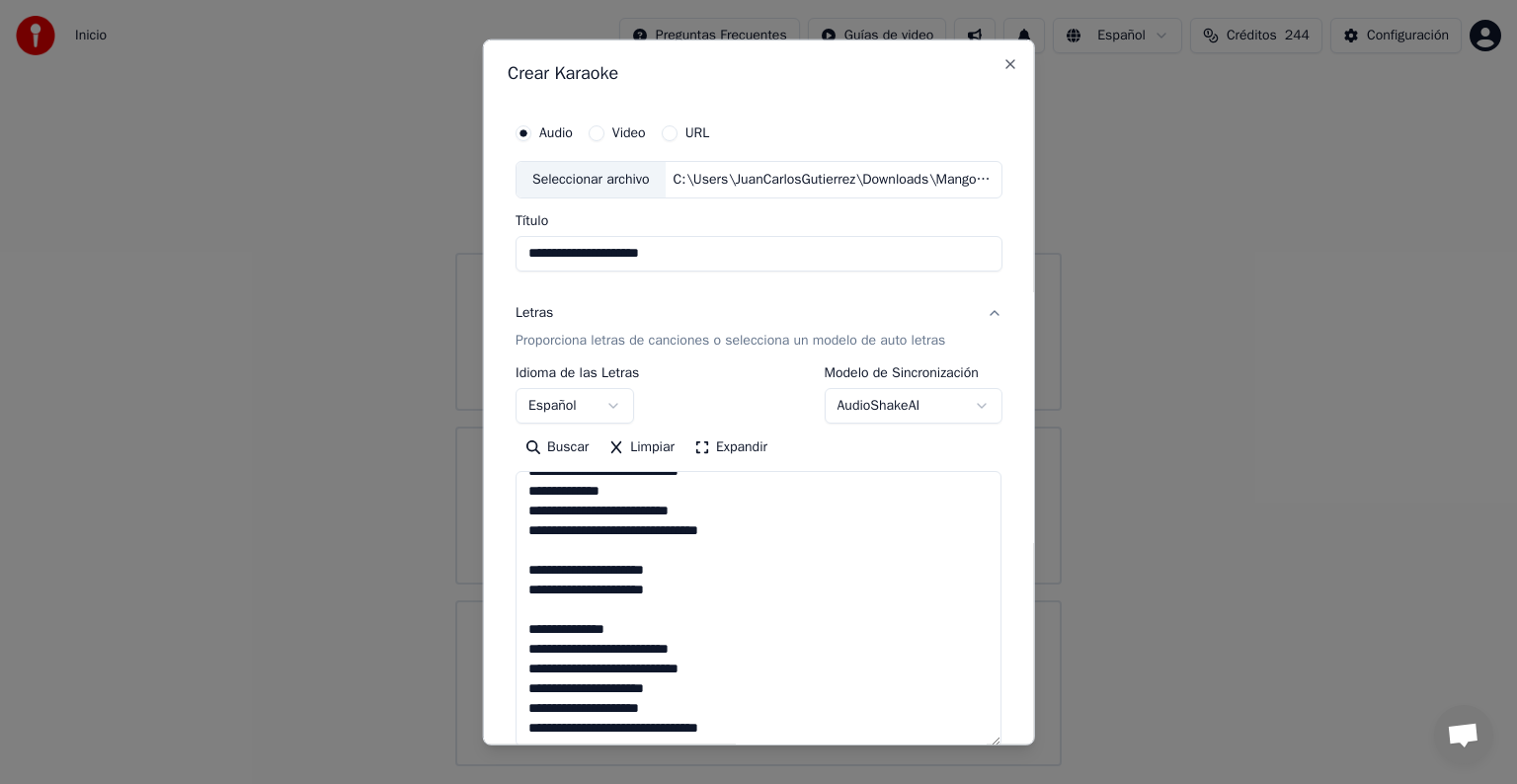 scroll, scrollTop: 287, scrollLeft: 0, axis: vertical 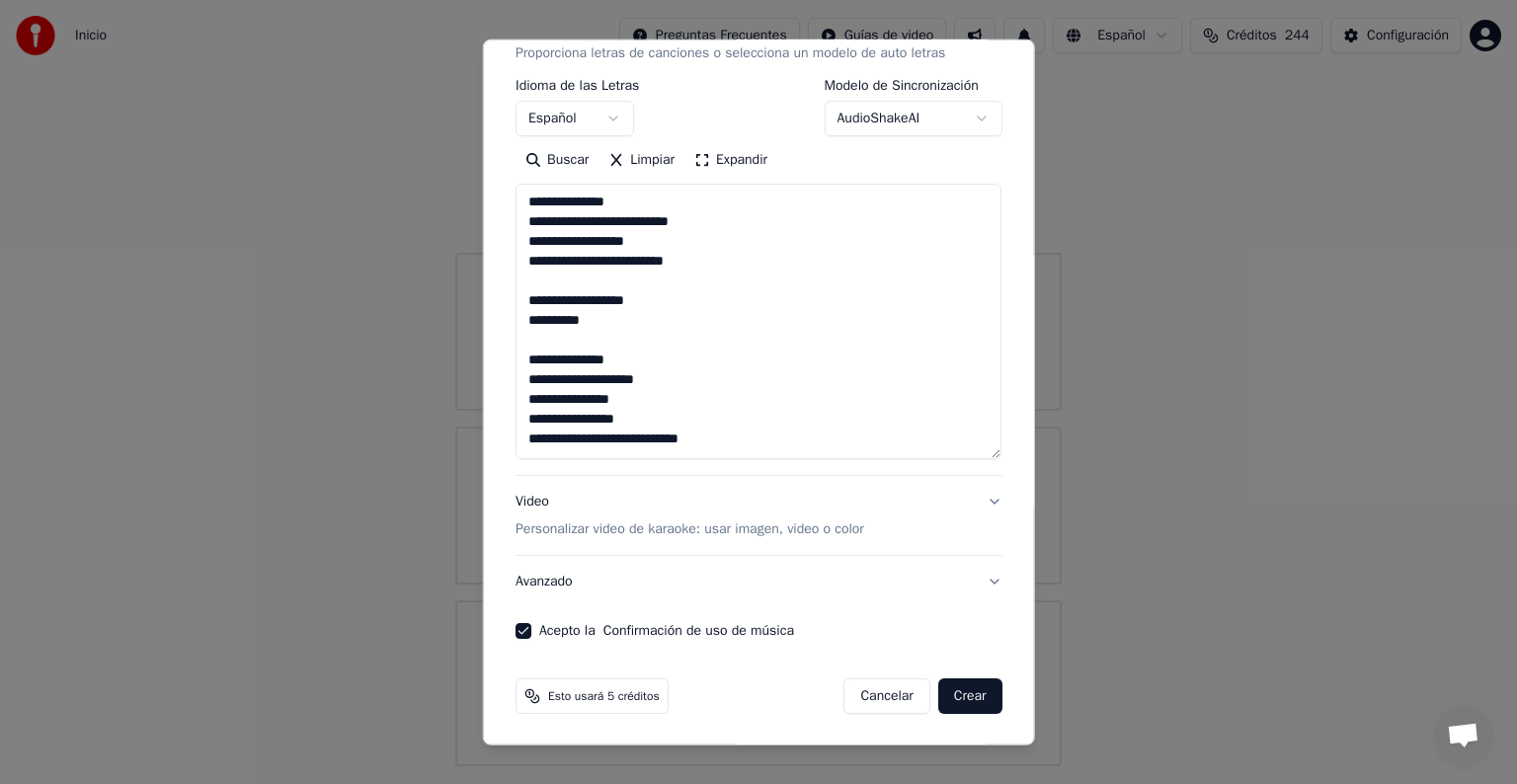 click on "Crear" at bounding box center [970, 696] 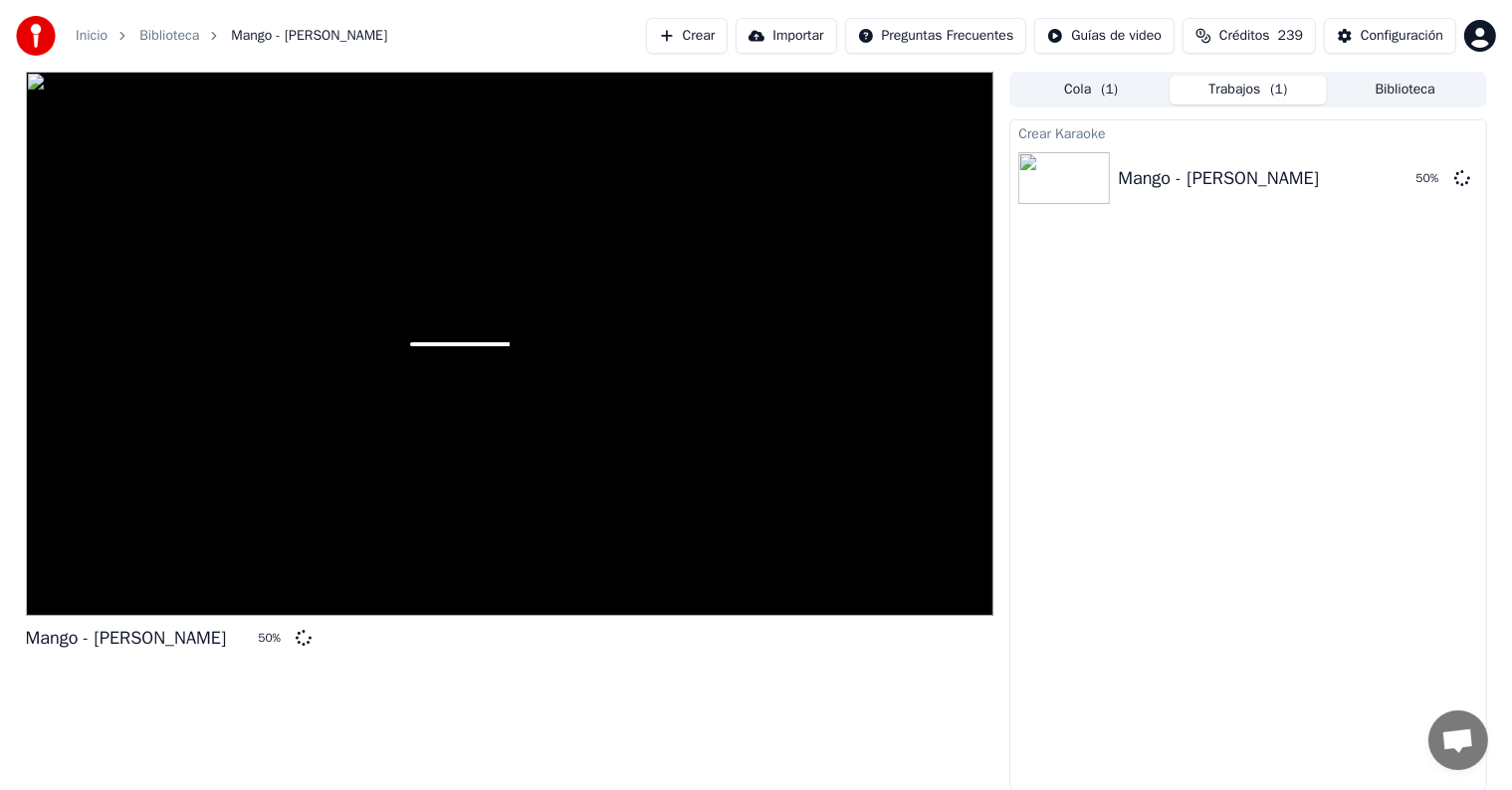 click on "Crear" at bounding box center [687, 36] 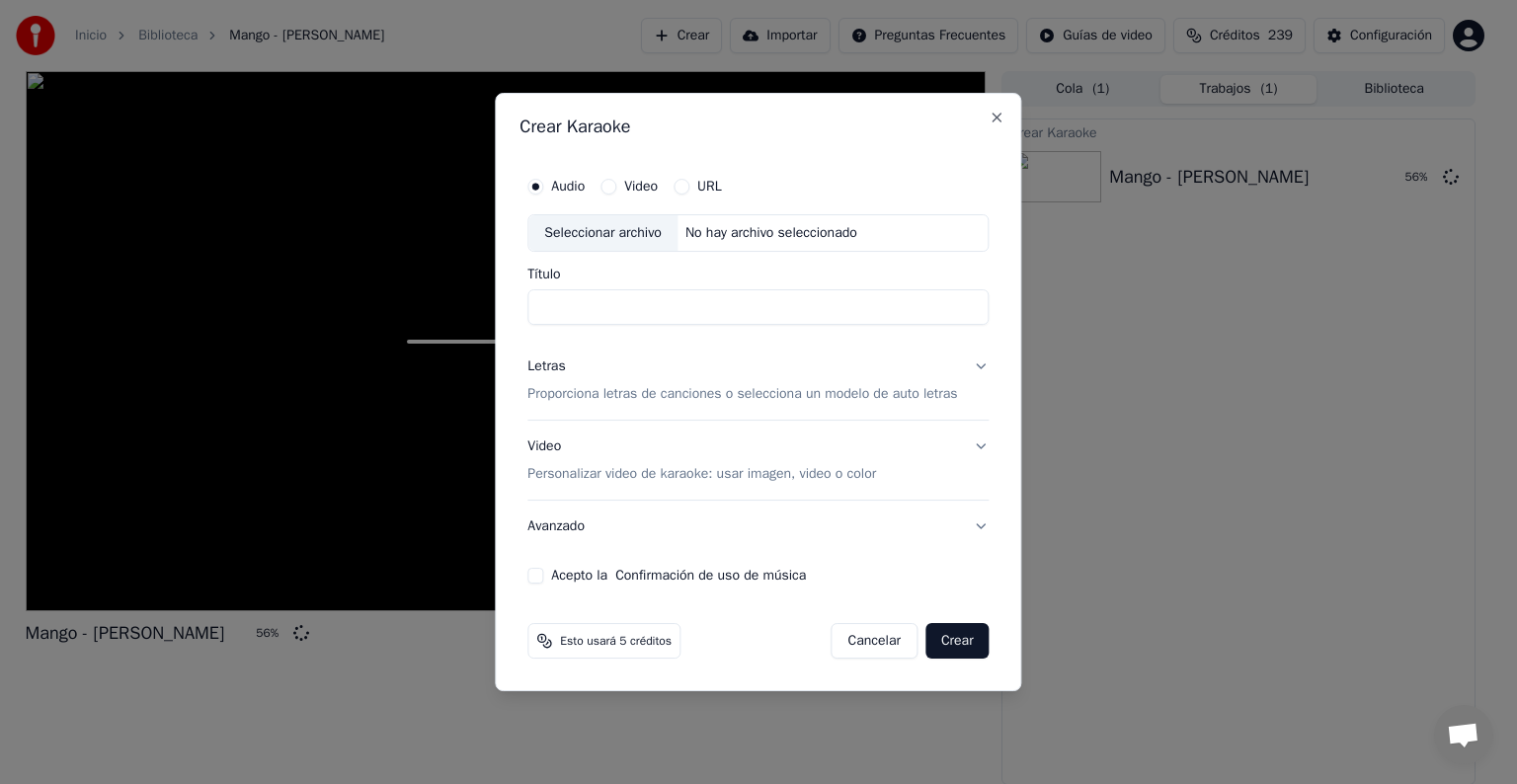 click on "Seleccionar archivo" at bounding box center (602, 233) 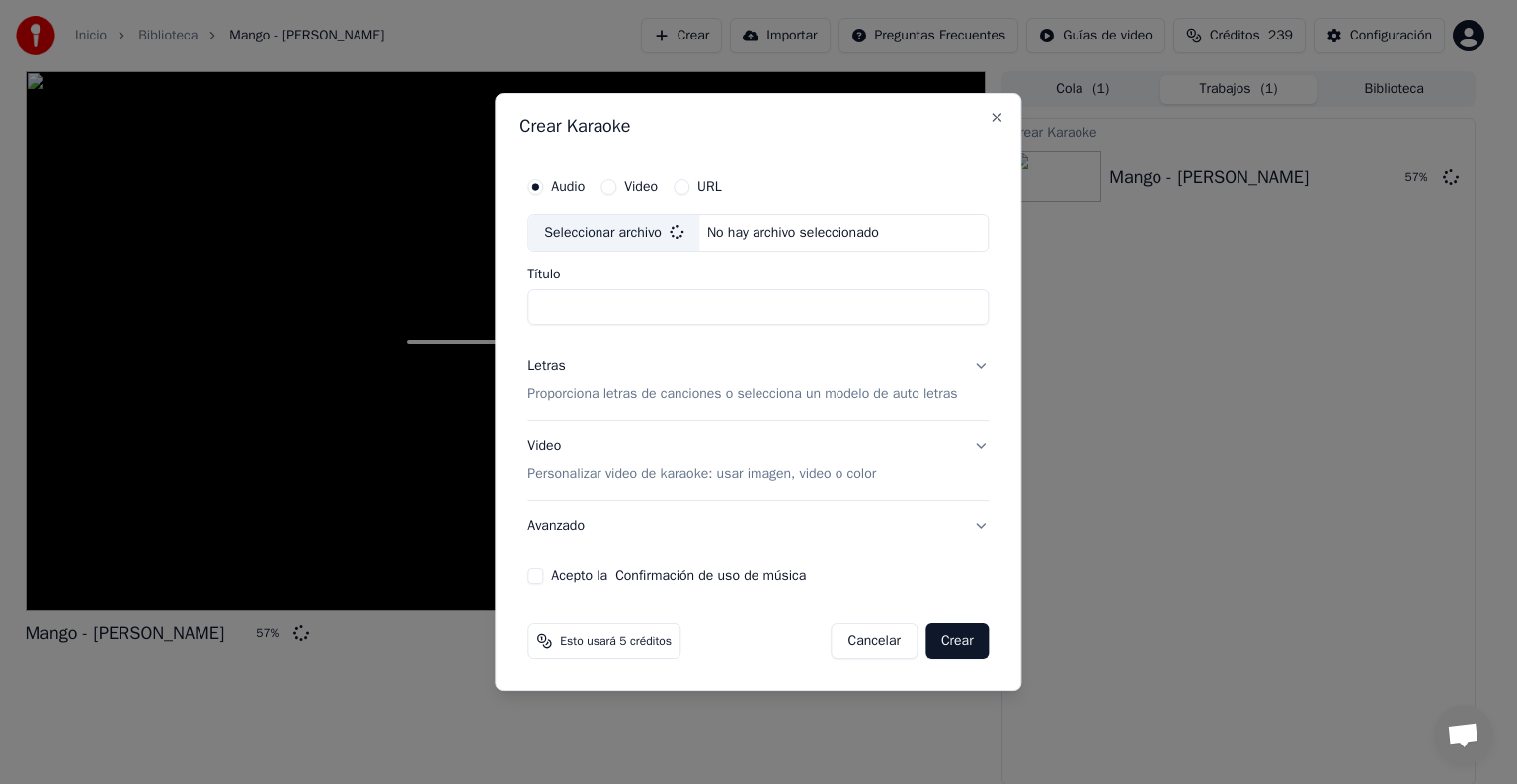 type on "**********" 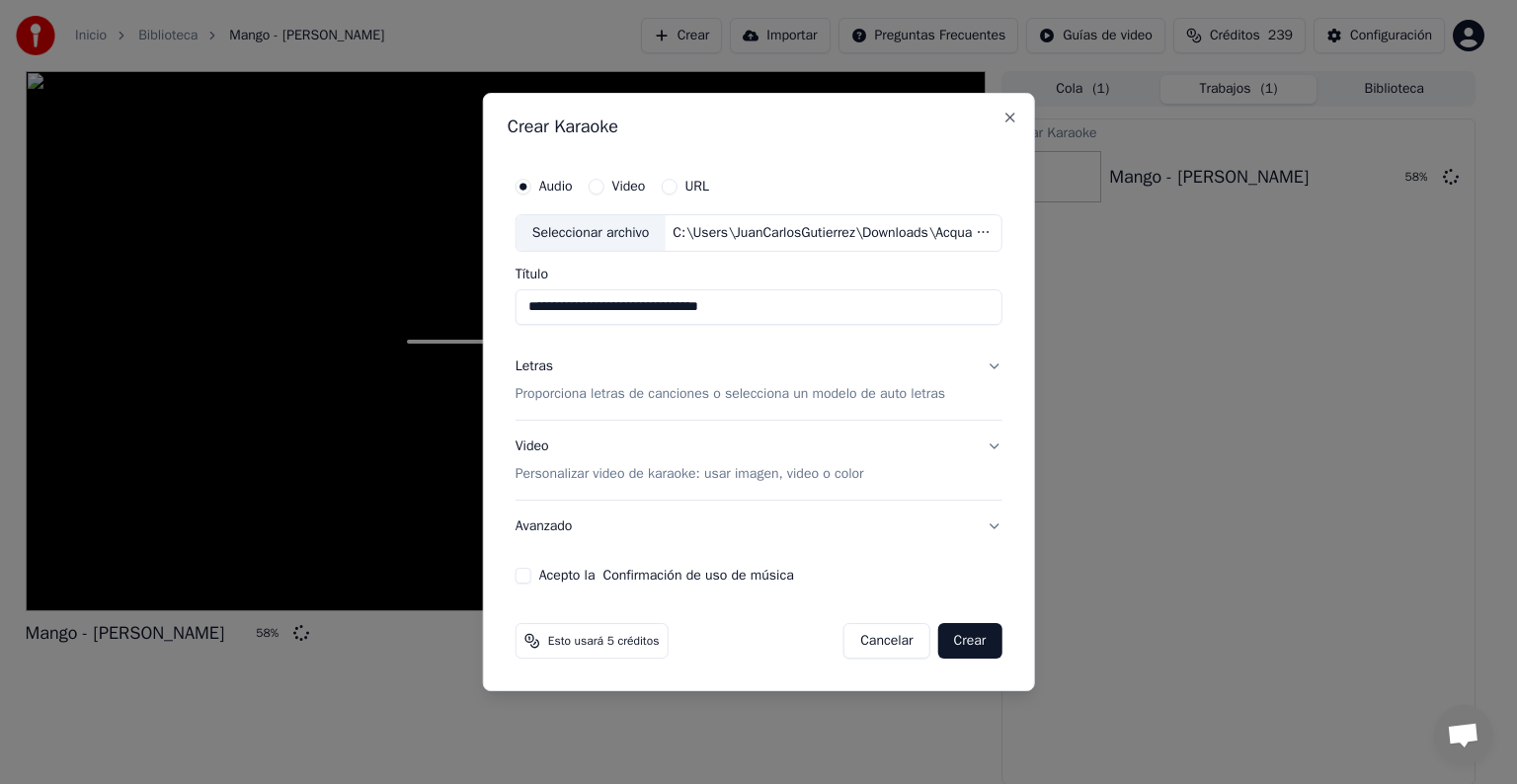 click on "Letras Proporciona letras de canciones o selecciona un modelo de auto letras" at bounding box center (730, 380) 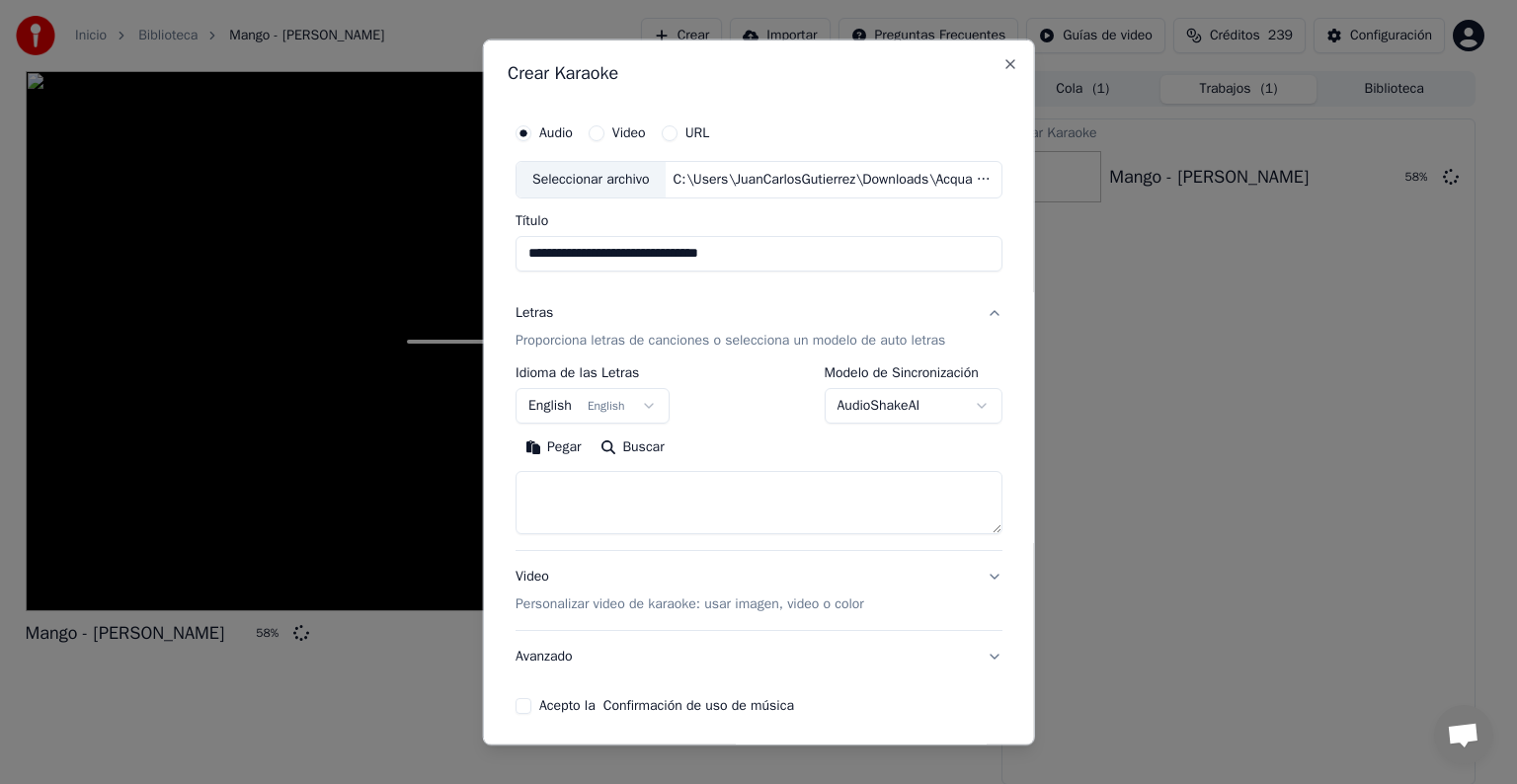 click on "English English" at bounding box center [593, 406] 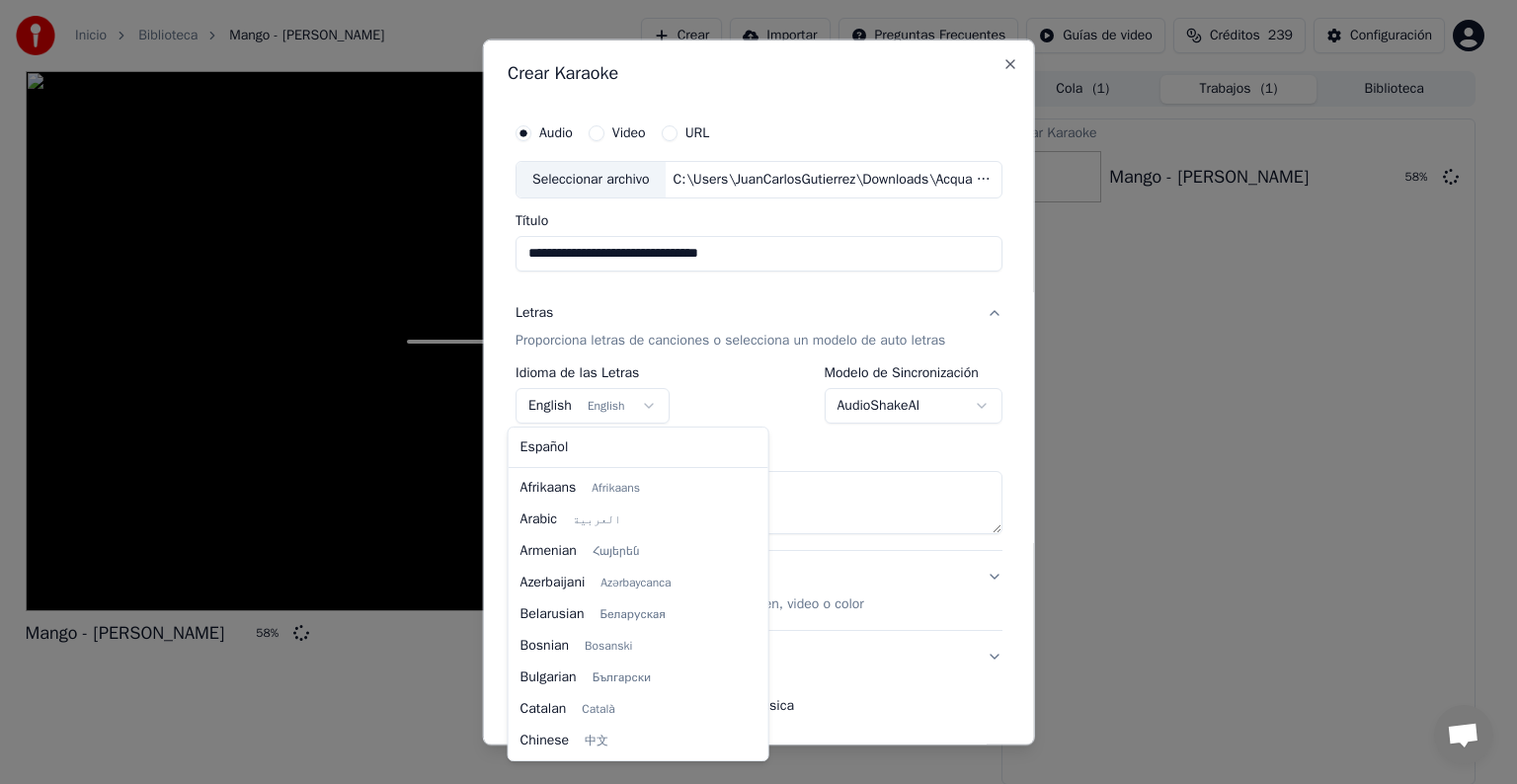 scroll, scrollTop: 158, scrollLeft: 0, axis: vertical 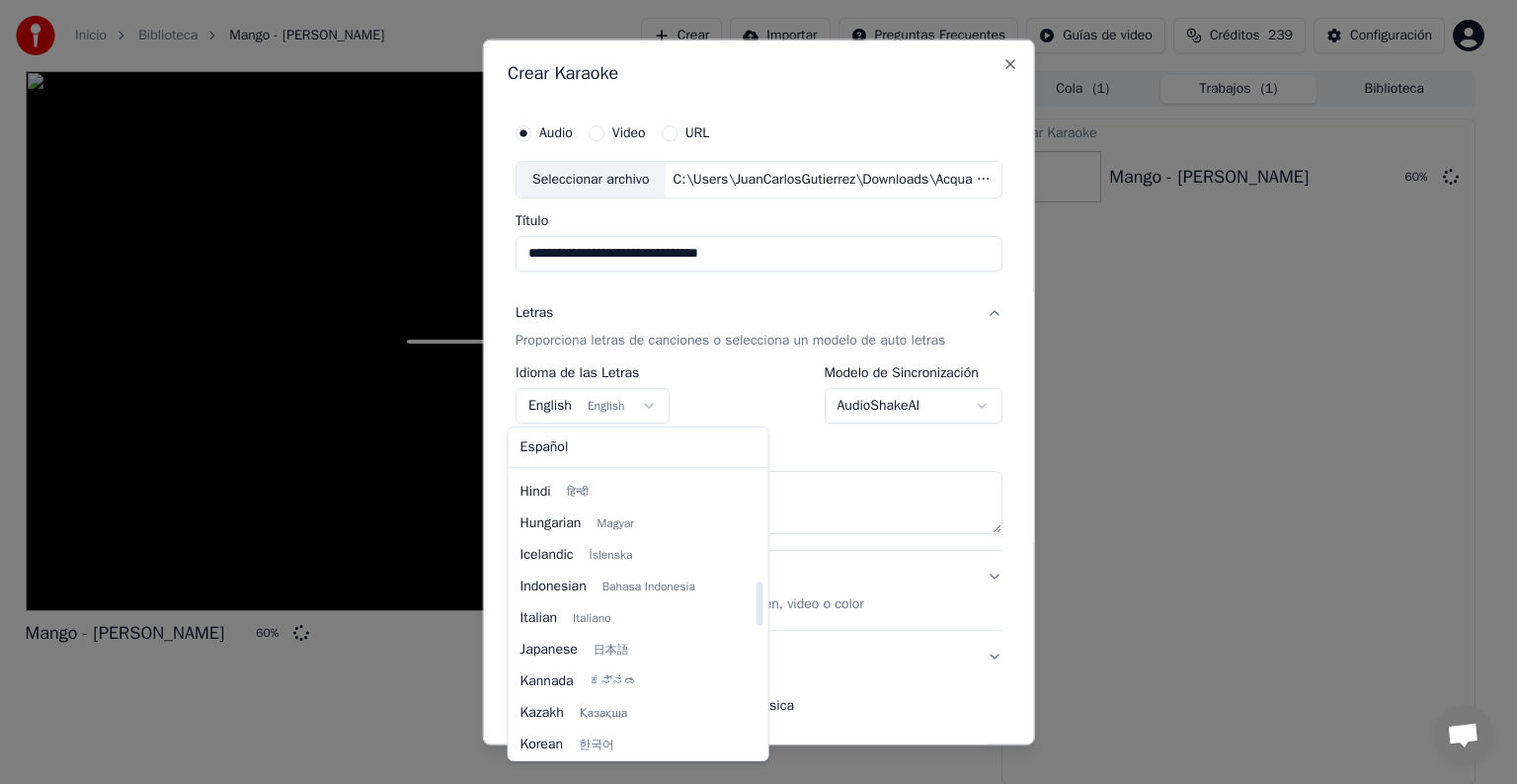 select on "**" 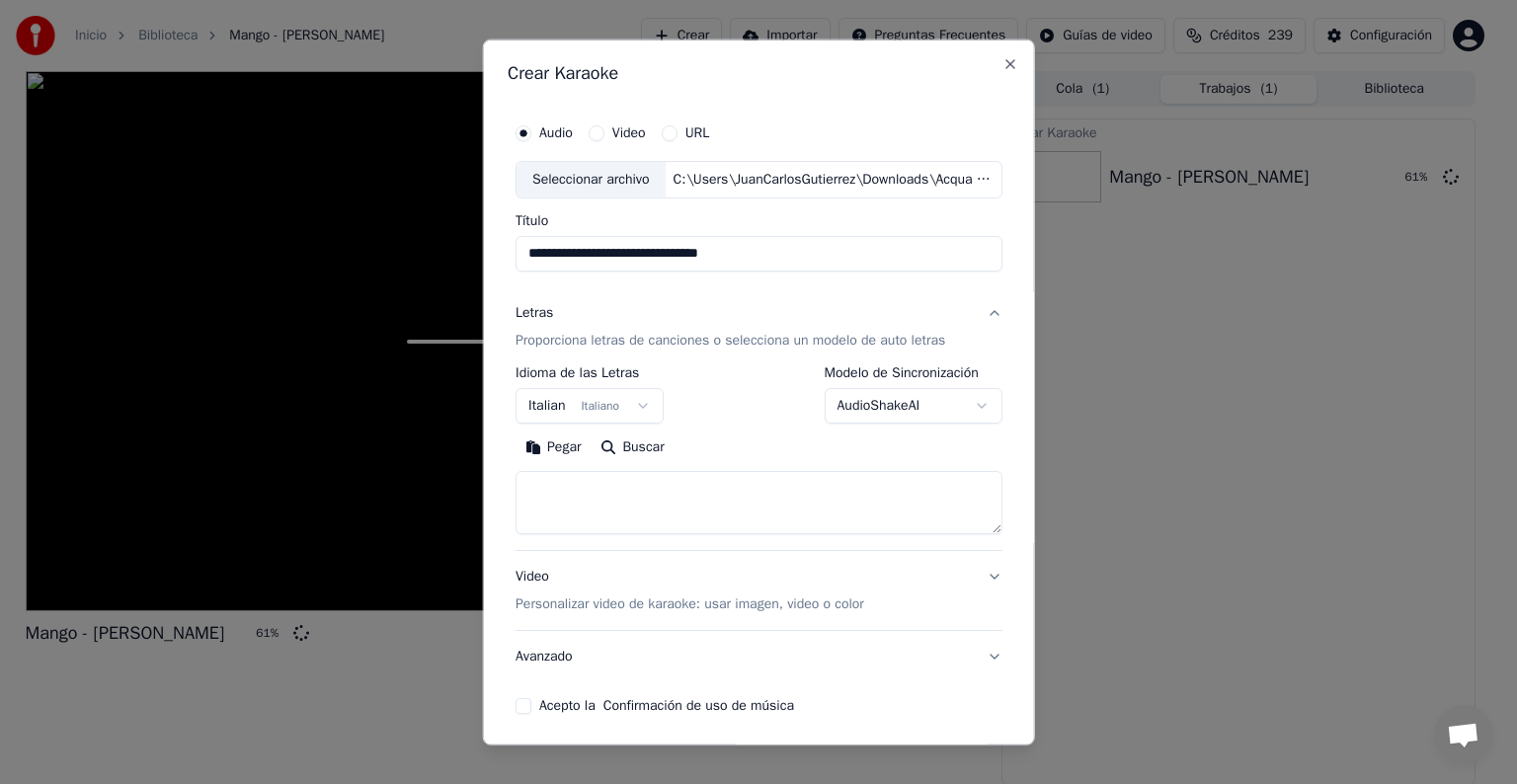 click on "Buscar" at bounding box center (632, 447) 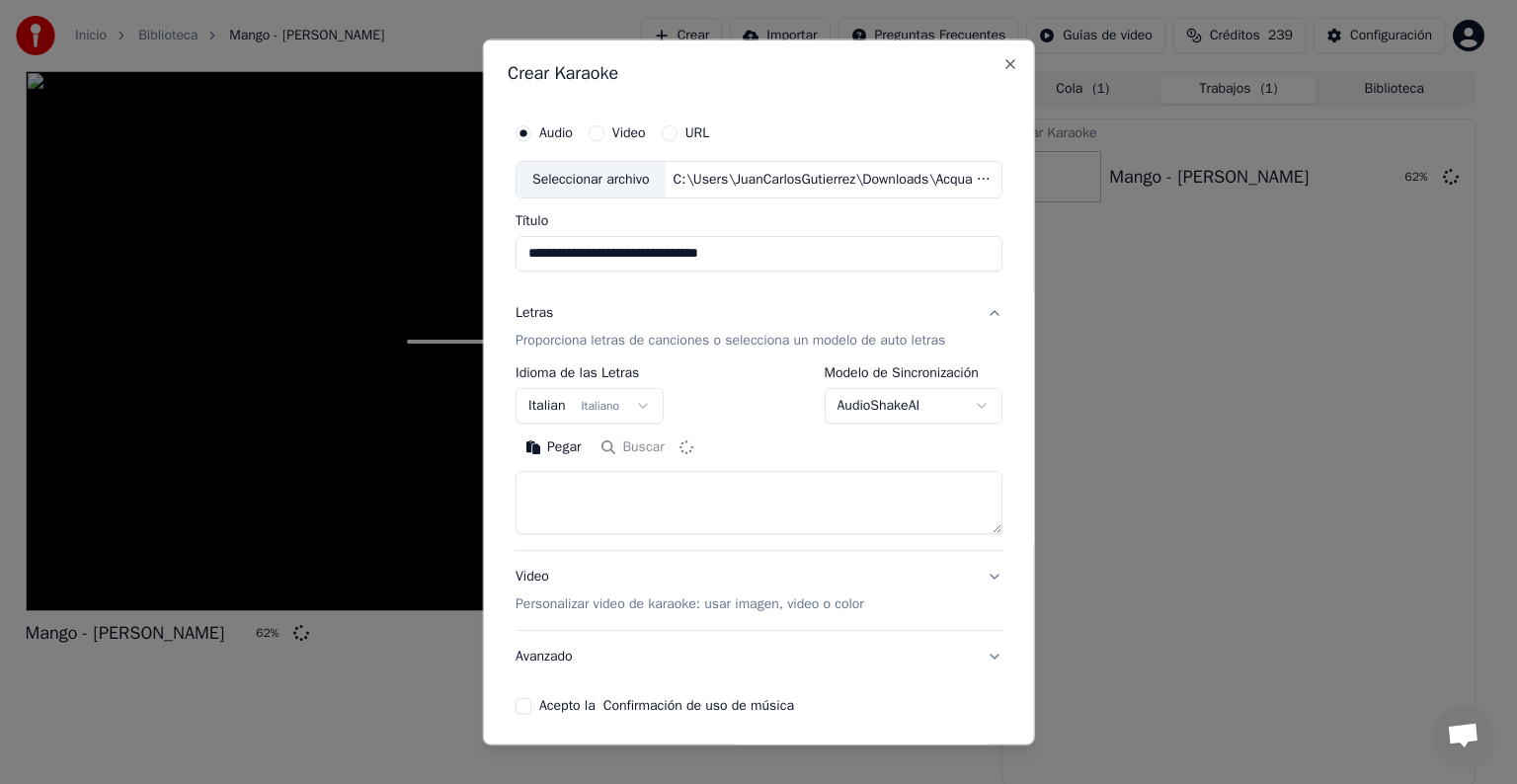 type on "**********" 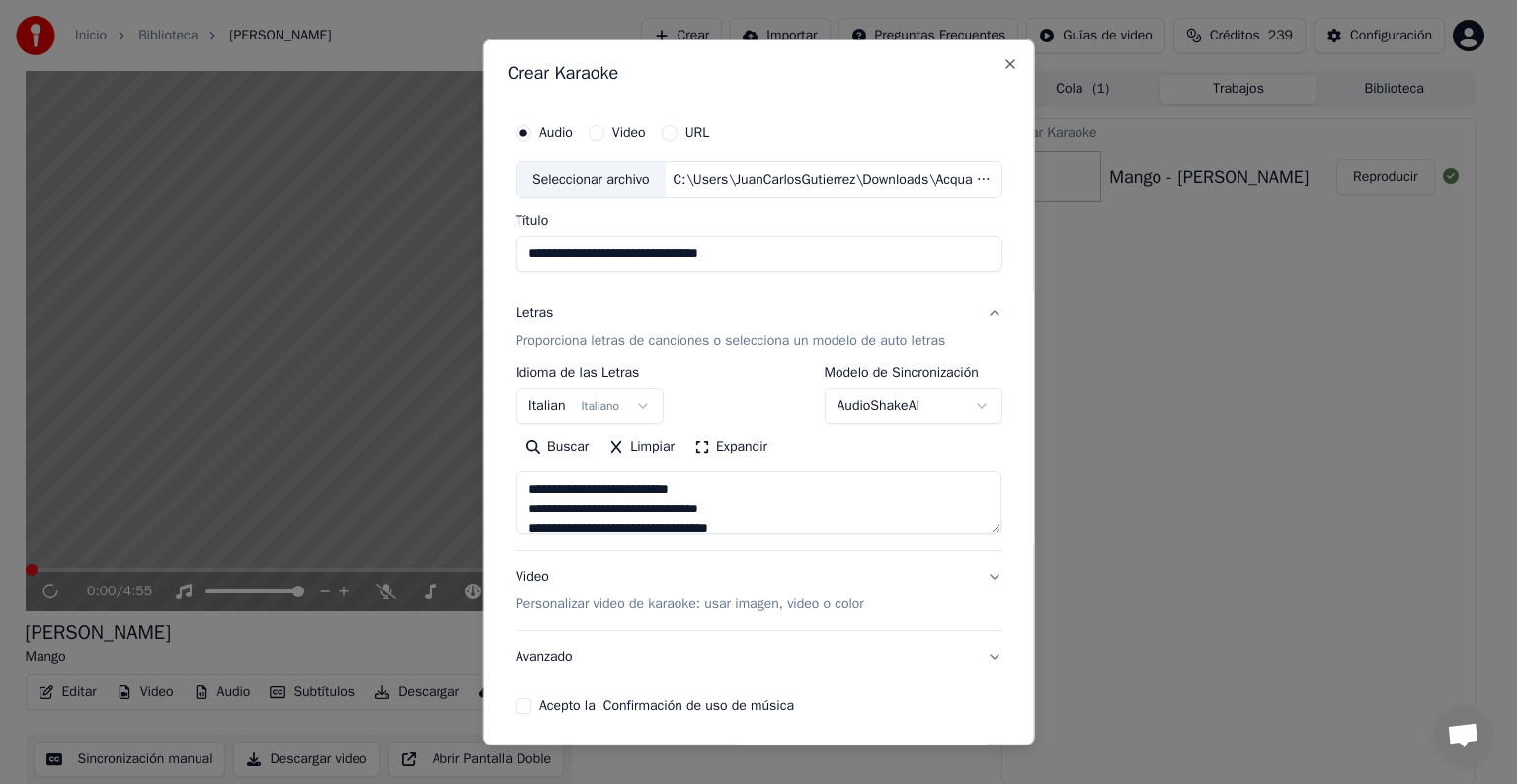 click on "Personalizar video de karaoke: usar imagen, video o color" at bounding box center [689, 604] 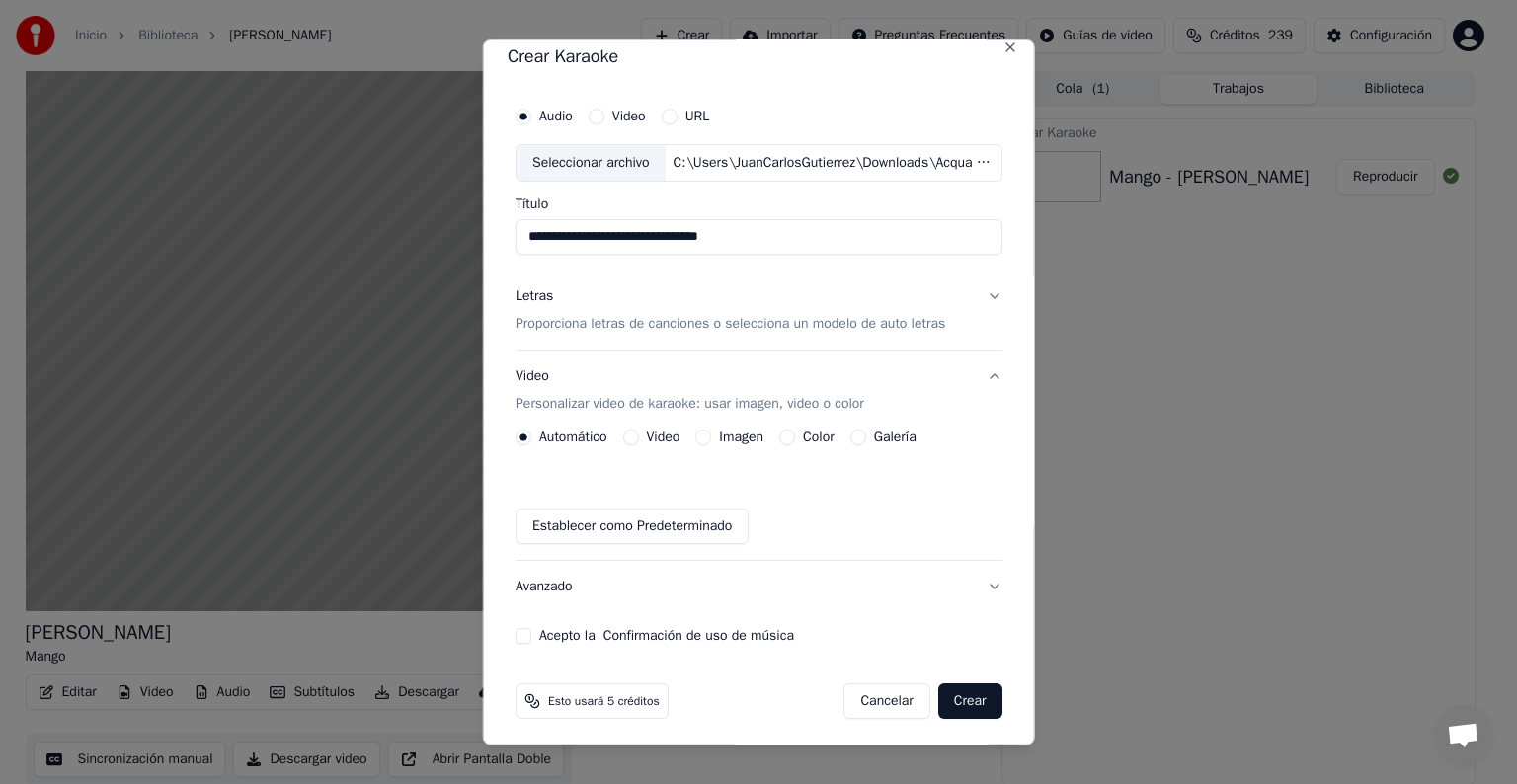 scroll, scrollTop: 22, scrollLeft: 0, axis: vertical 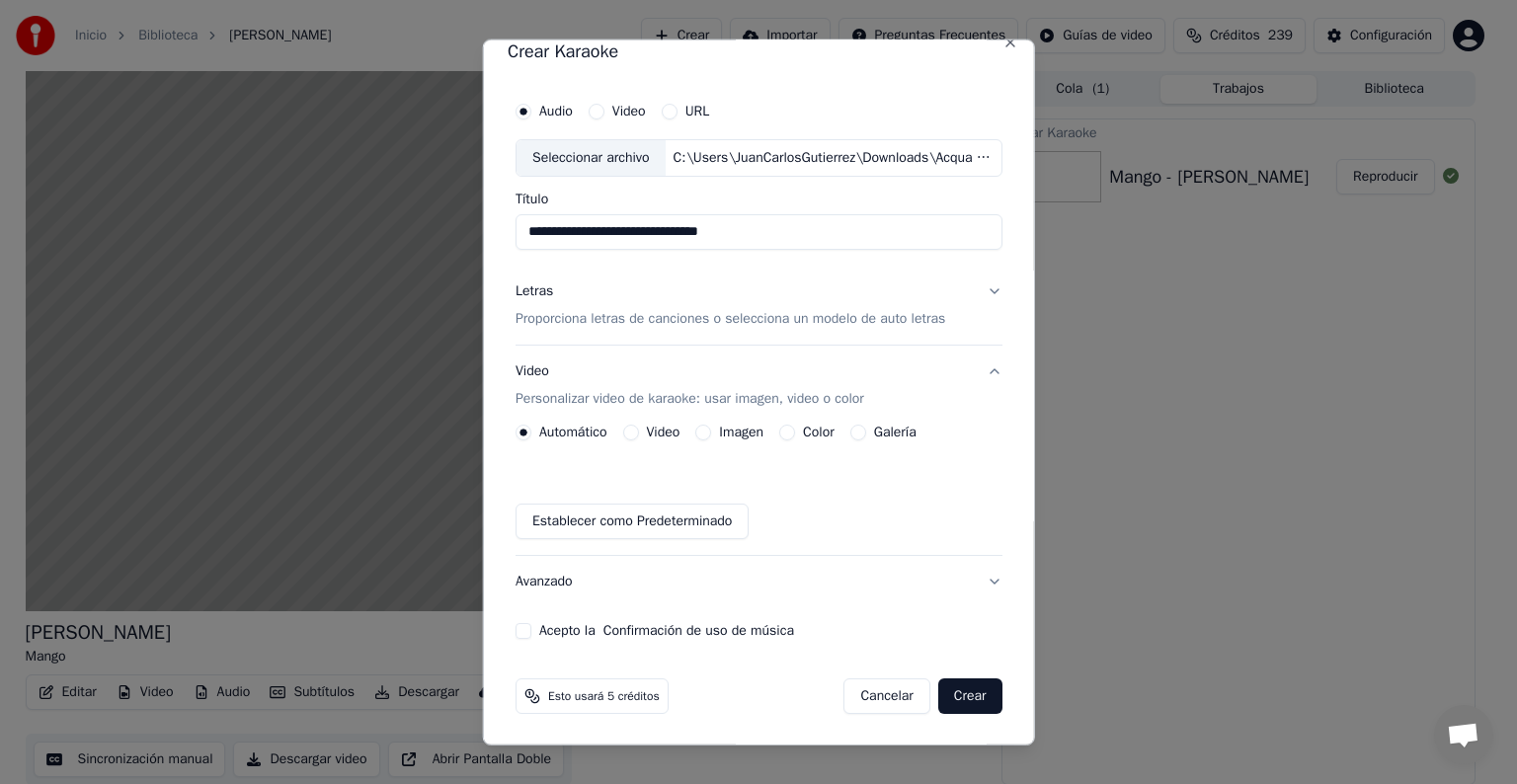 click on "Acepto la   Confirmación de uso de música" at bounding box center [758, 631] 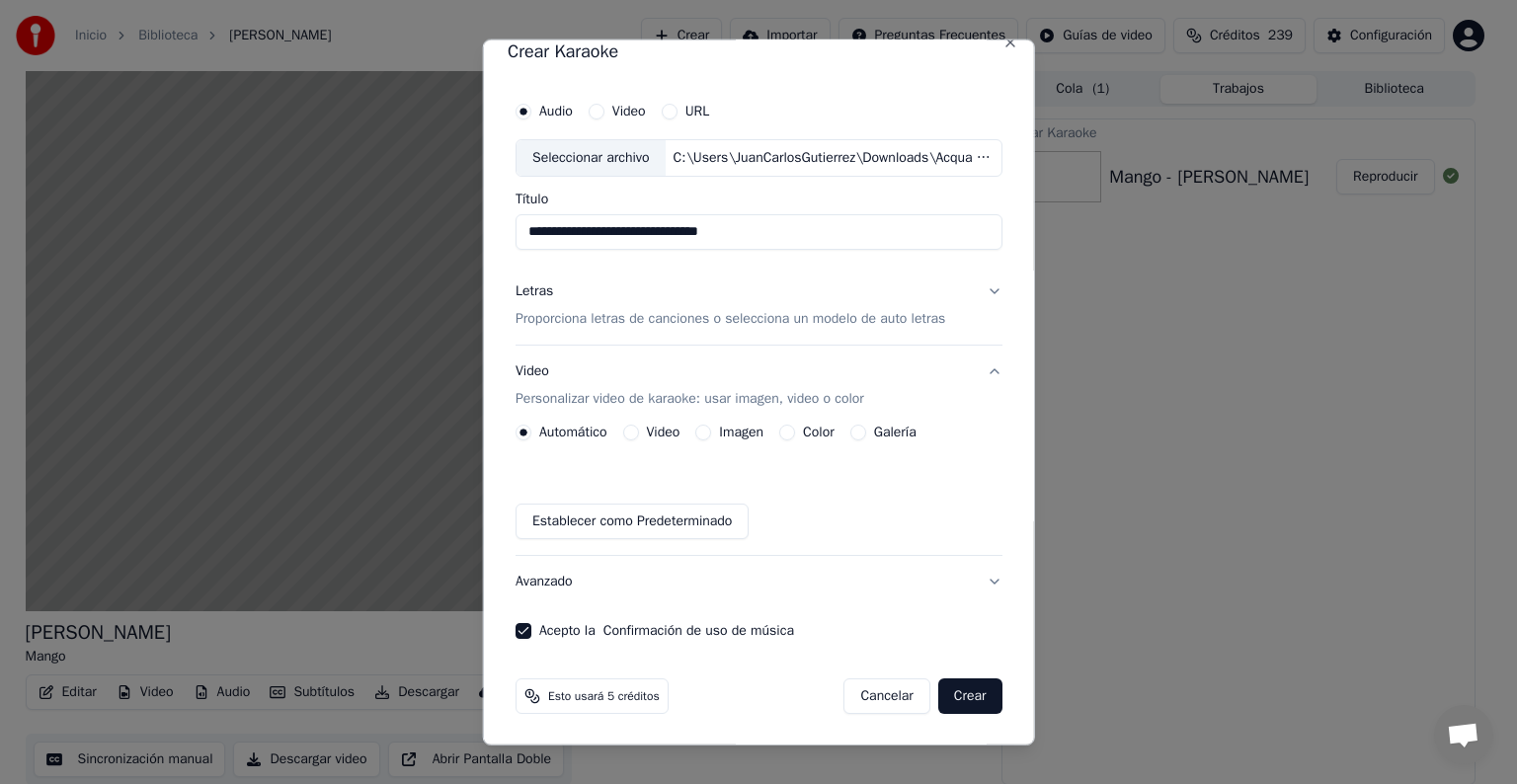 click on "Imagen" at bounding box center [703, 432] 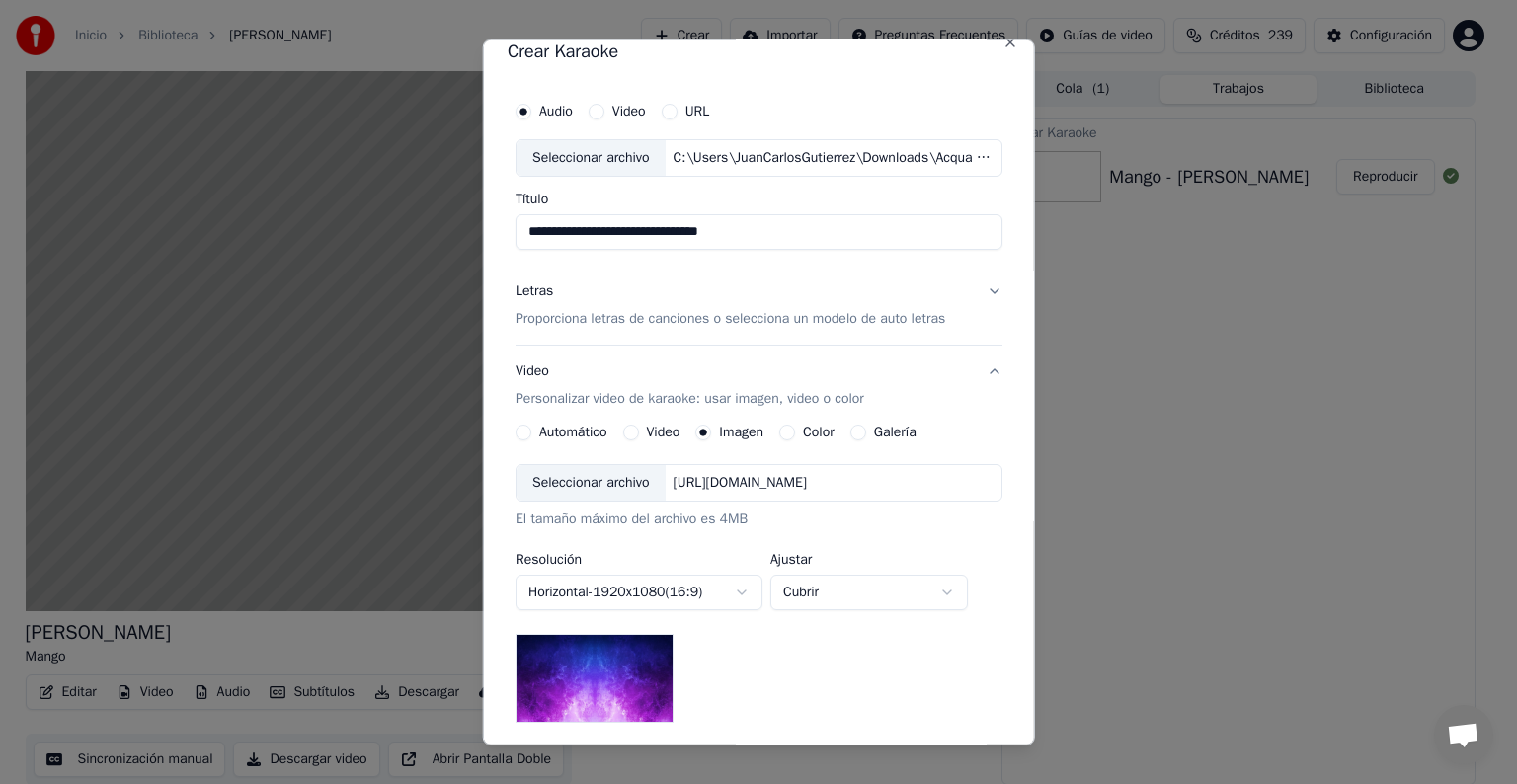 click on "Seleccionar archivo" at bounding box center (591, 483) 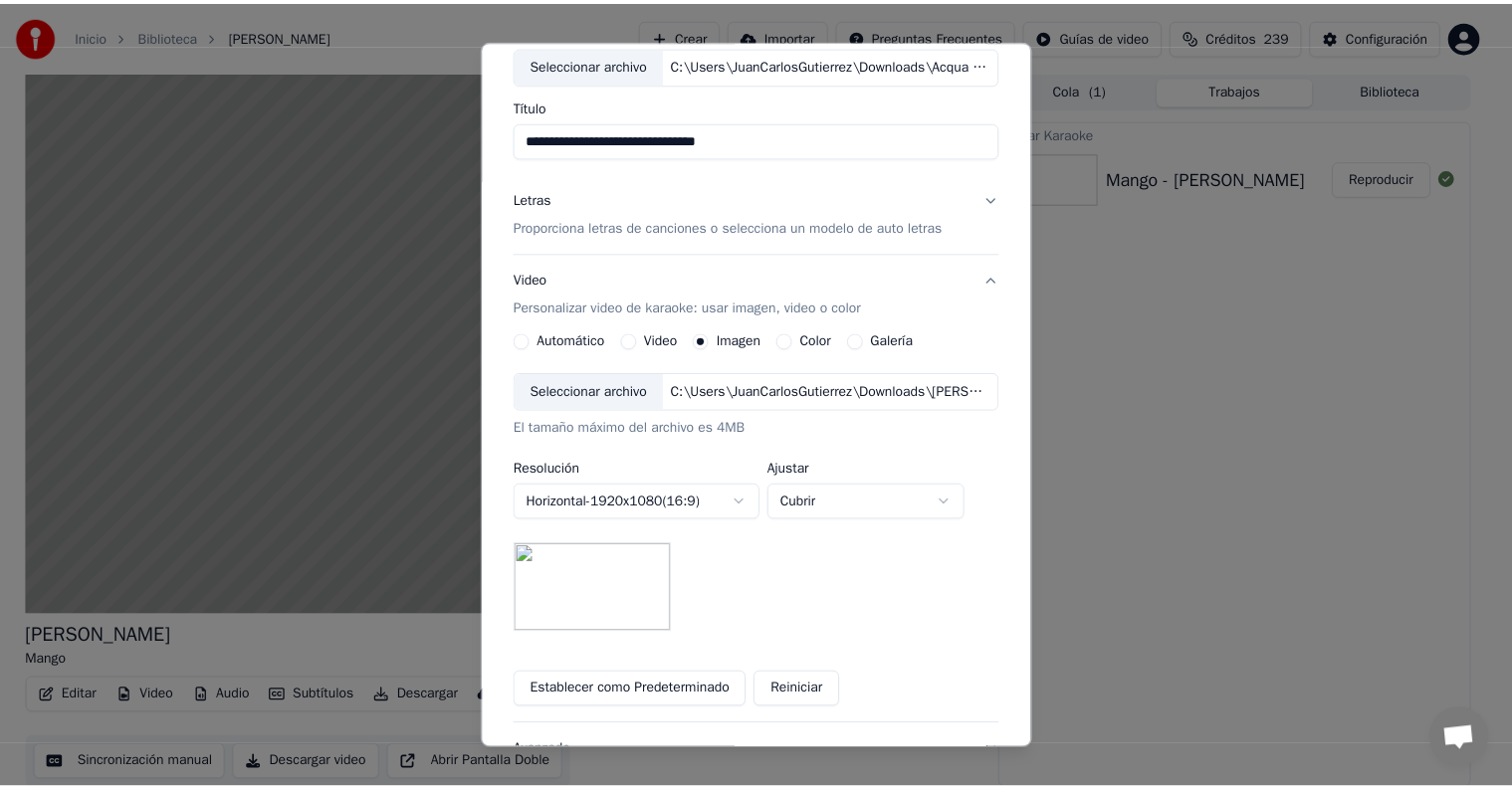 scroll, scrollTop: 283, scrollLeft: 0, axis: vertical 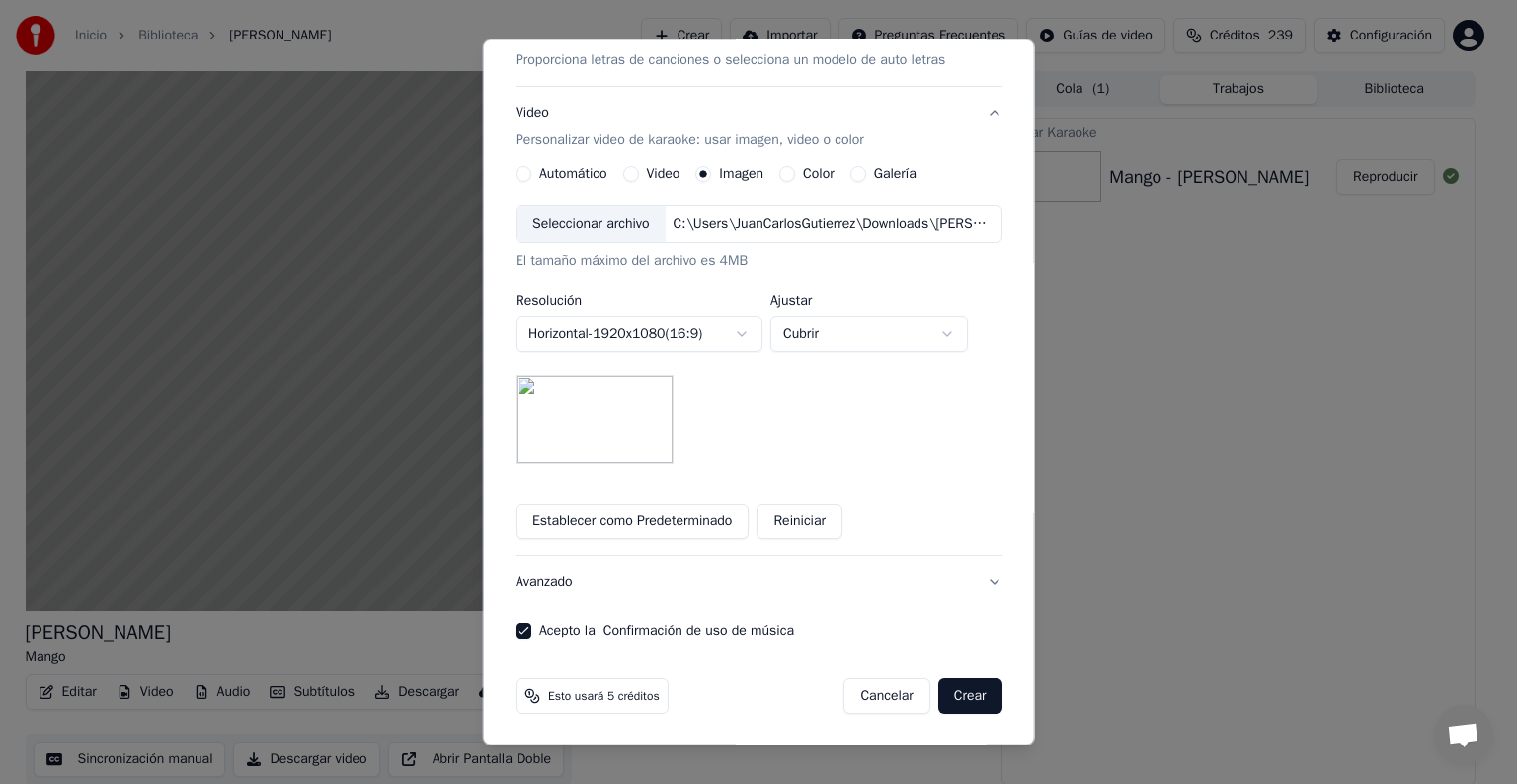 click on "Crear" at bounding box center (970, 696) 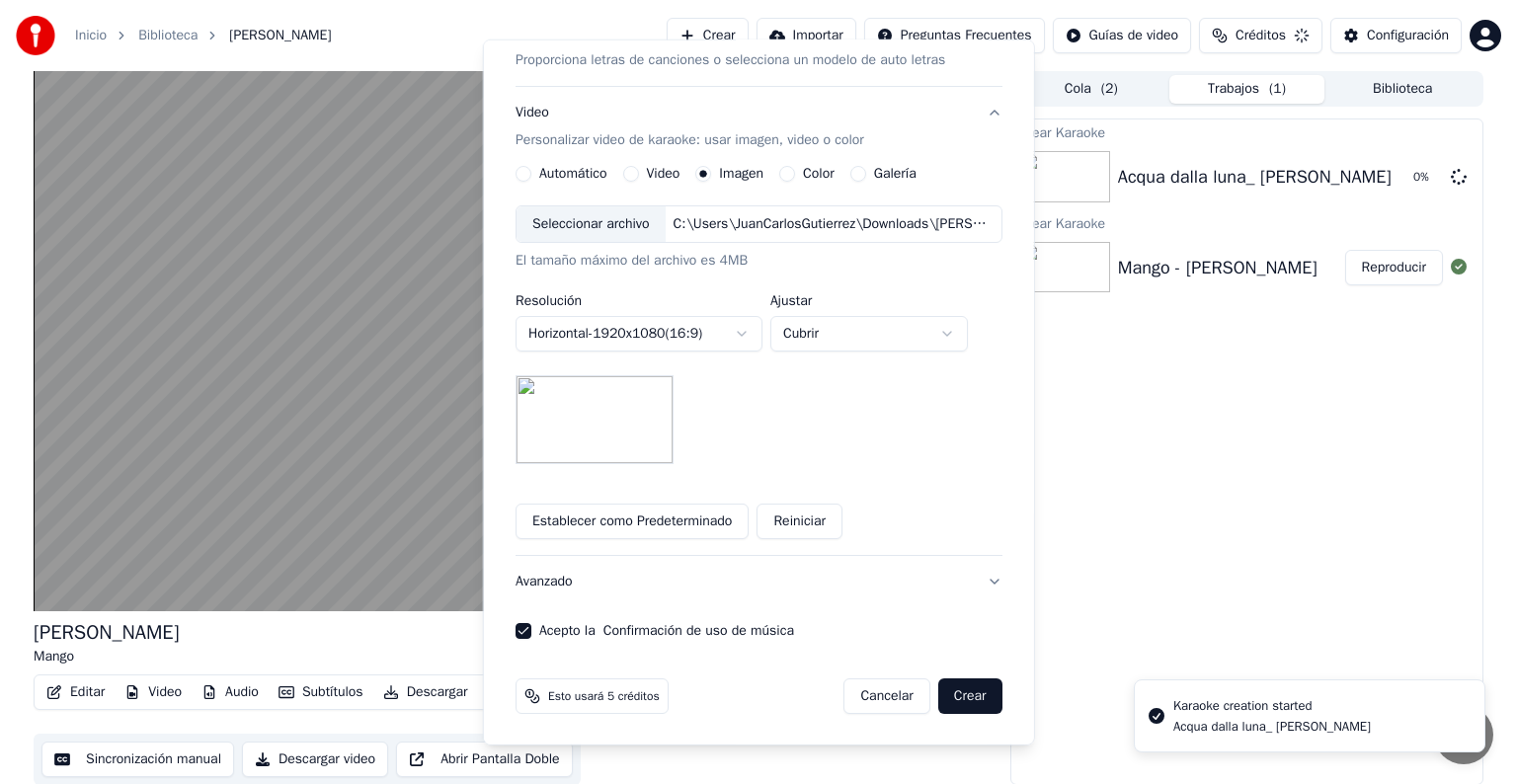 type 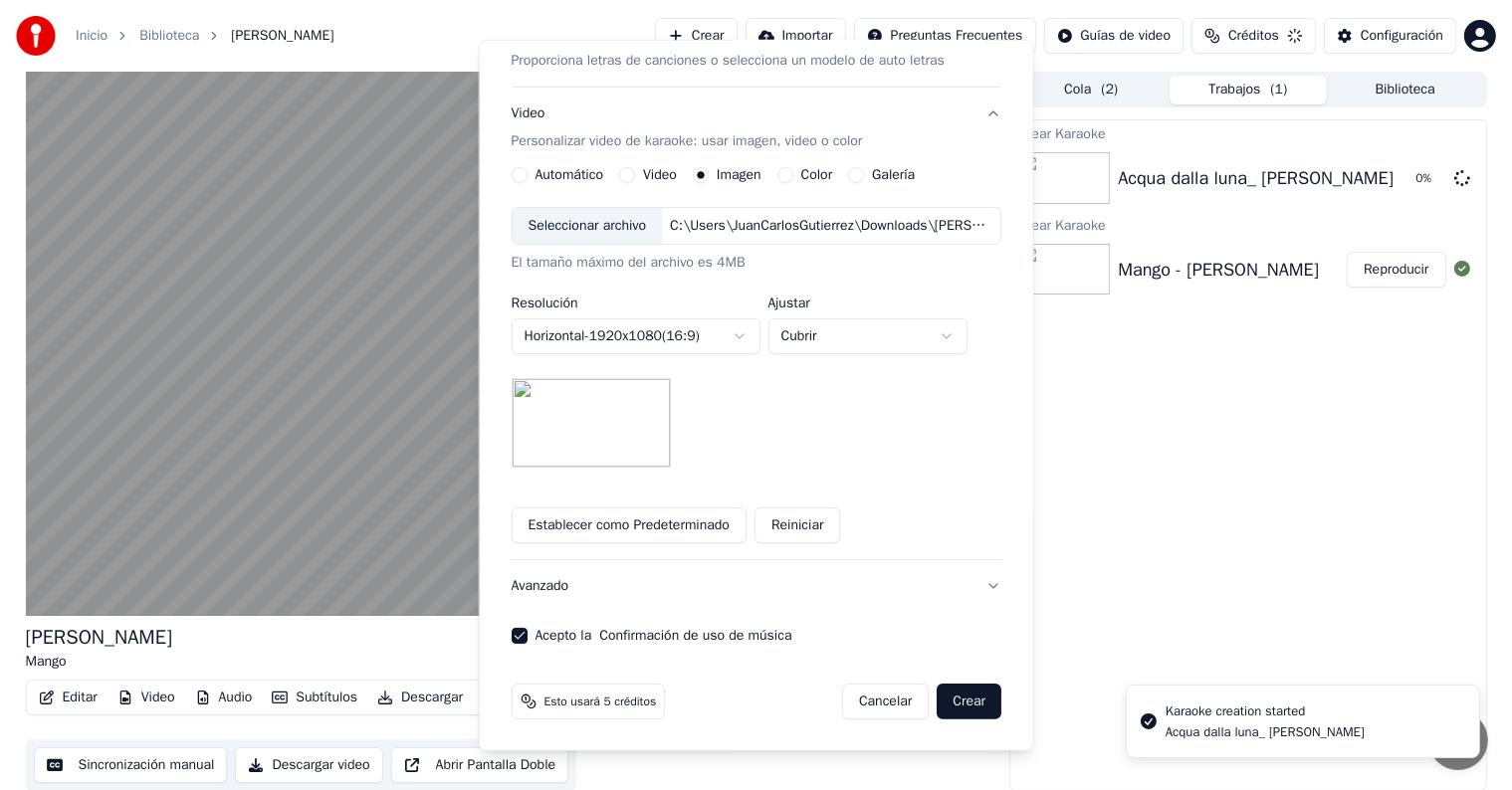 scroll, scrollTop: 22, scrollLeft: 0, axis: vertical 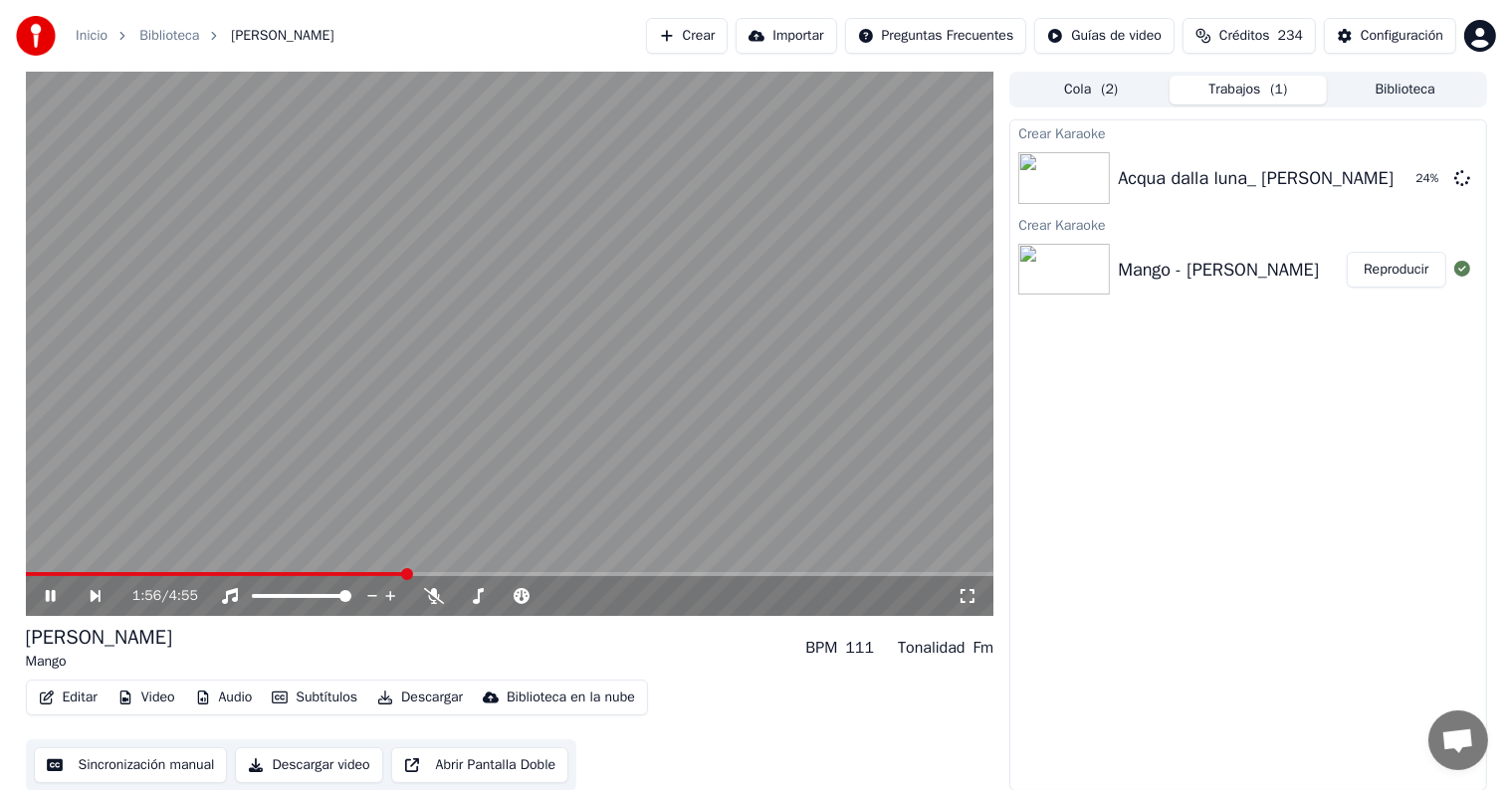 click 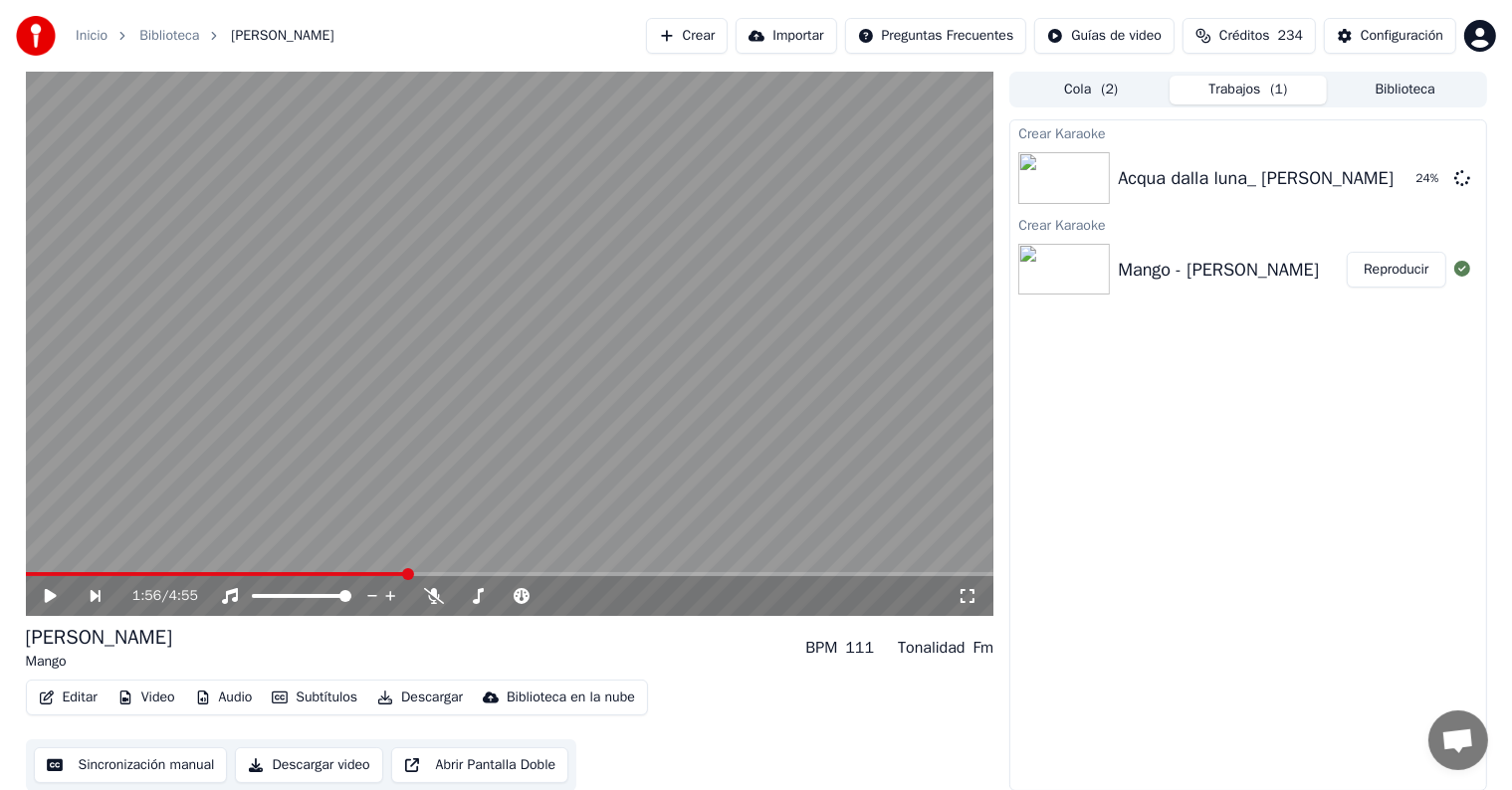 scroll, scrollTop: 1, scrollLeft: 0, axis: vertical 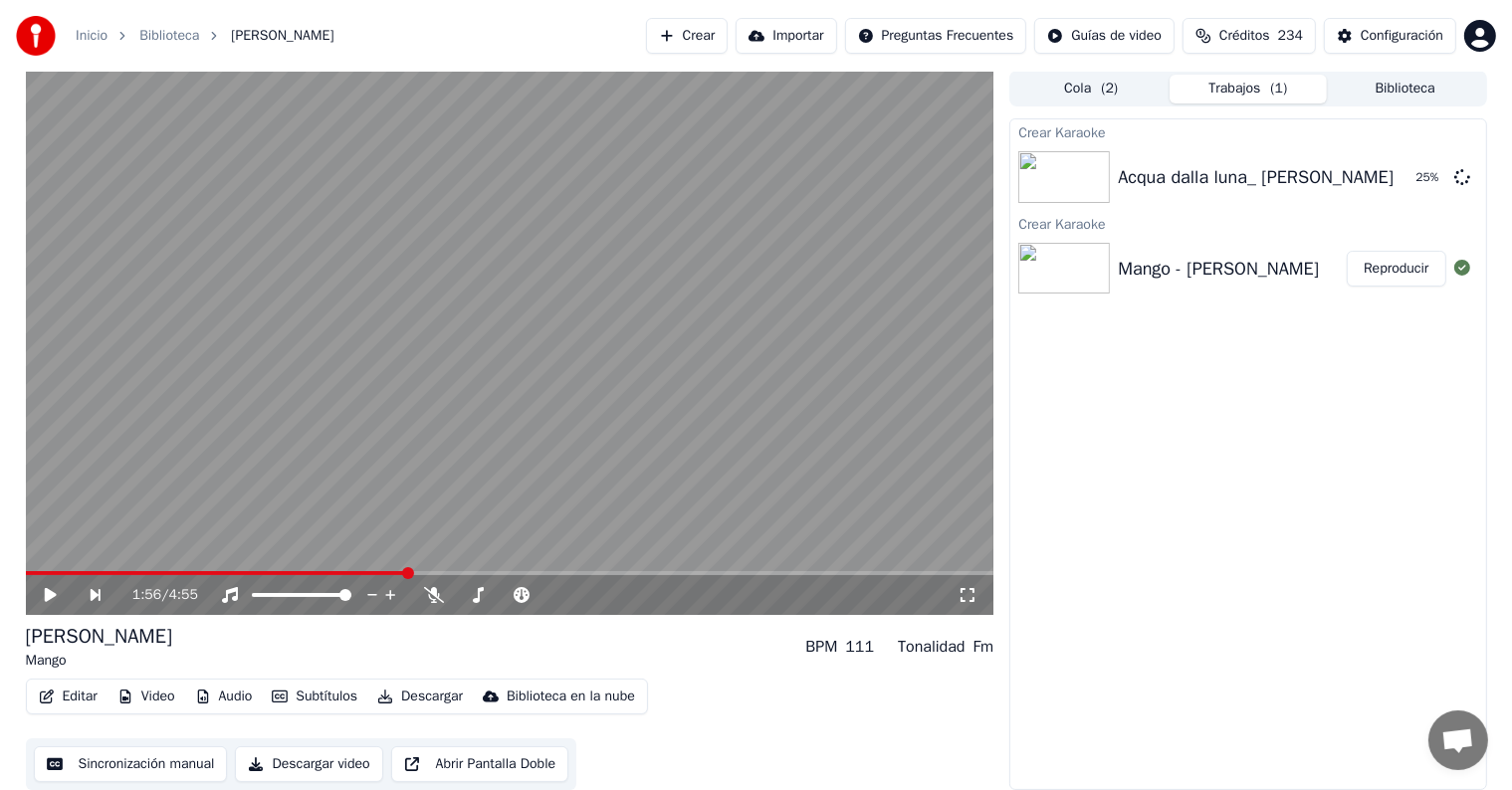 click on "Descargar video" at bounding box center (309, 764) 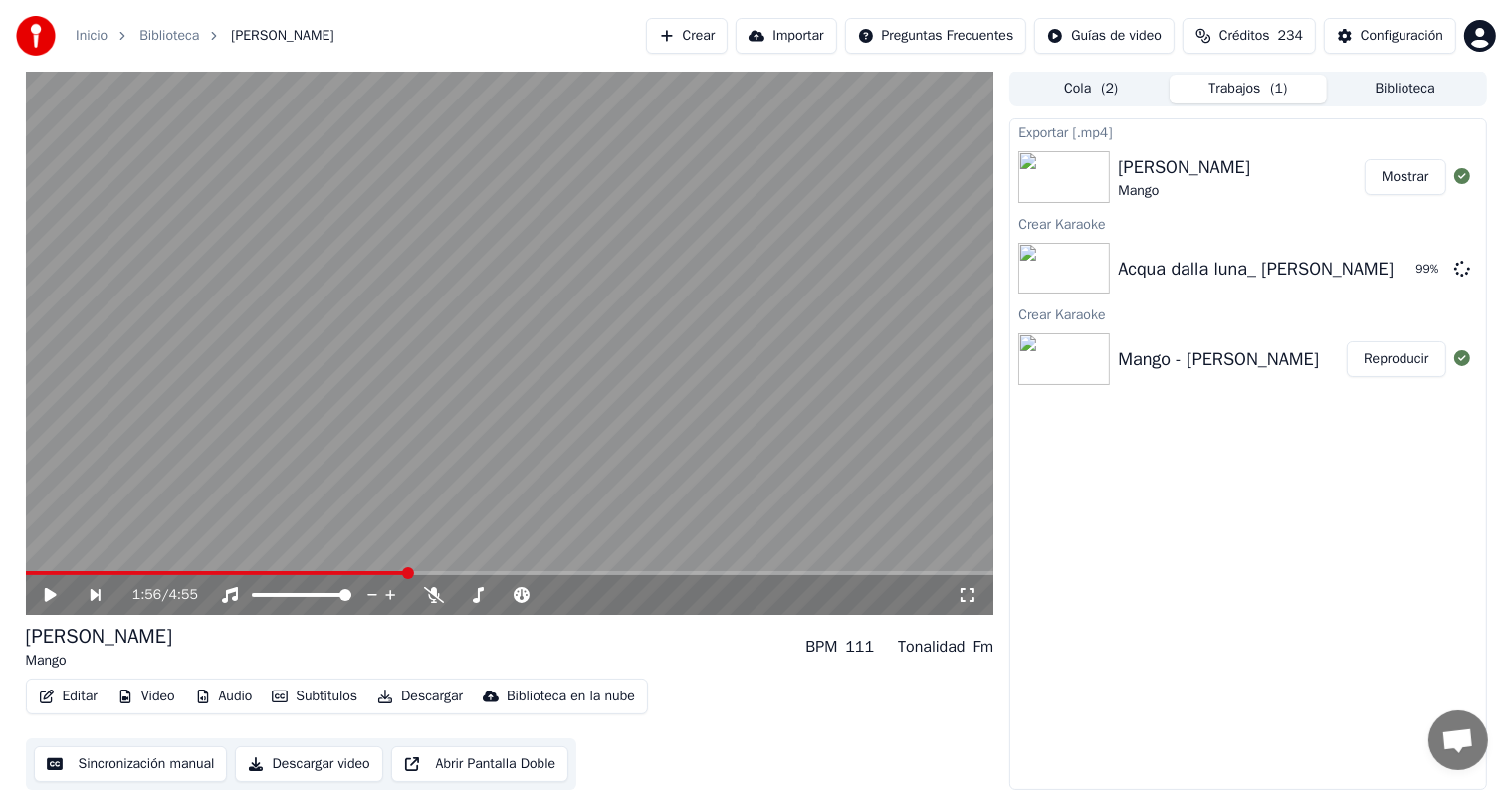 click on "Mostrar" at bounding box center (1404, 177) 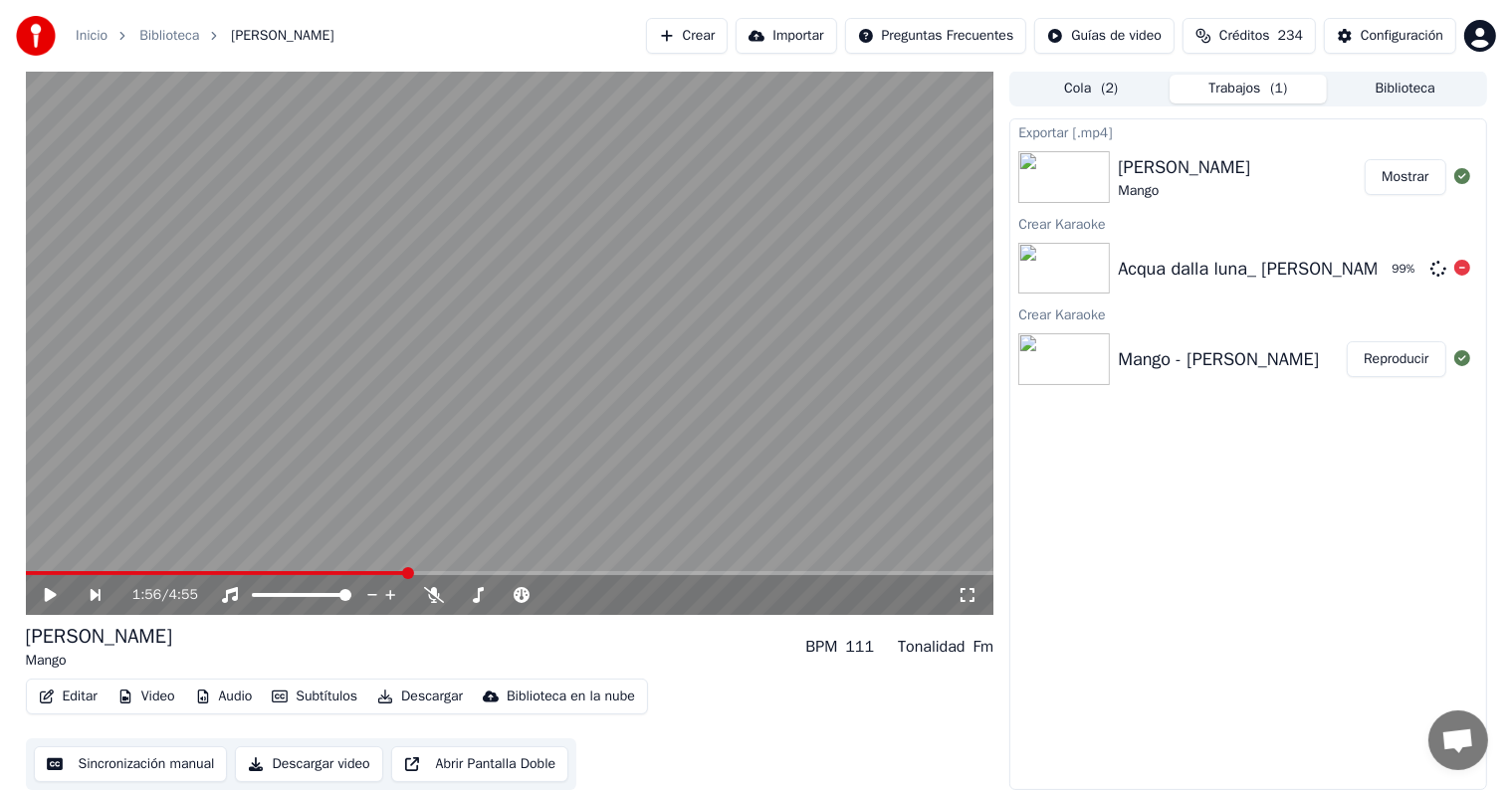 click on "Acqua dalla luna_ [PERSON_NAME]" at bounding box center [1255, 269] 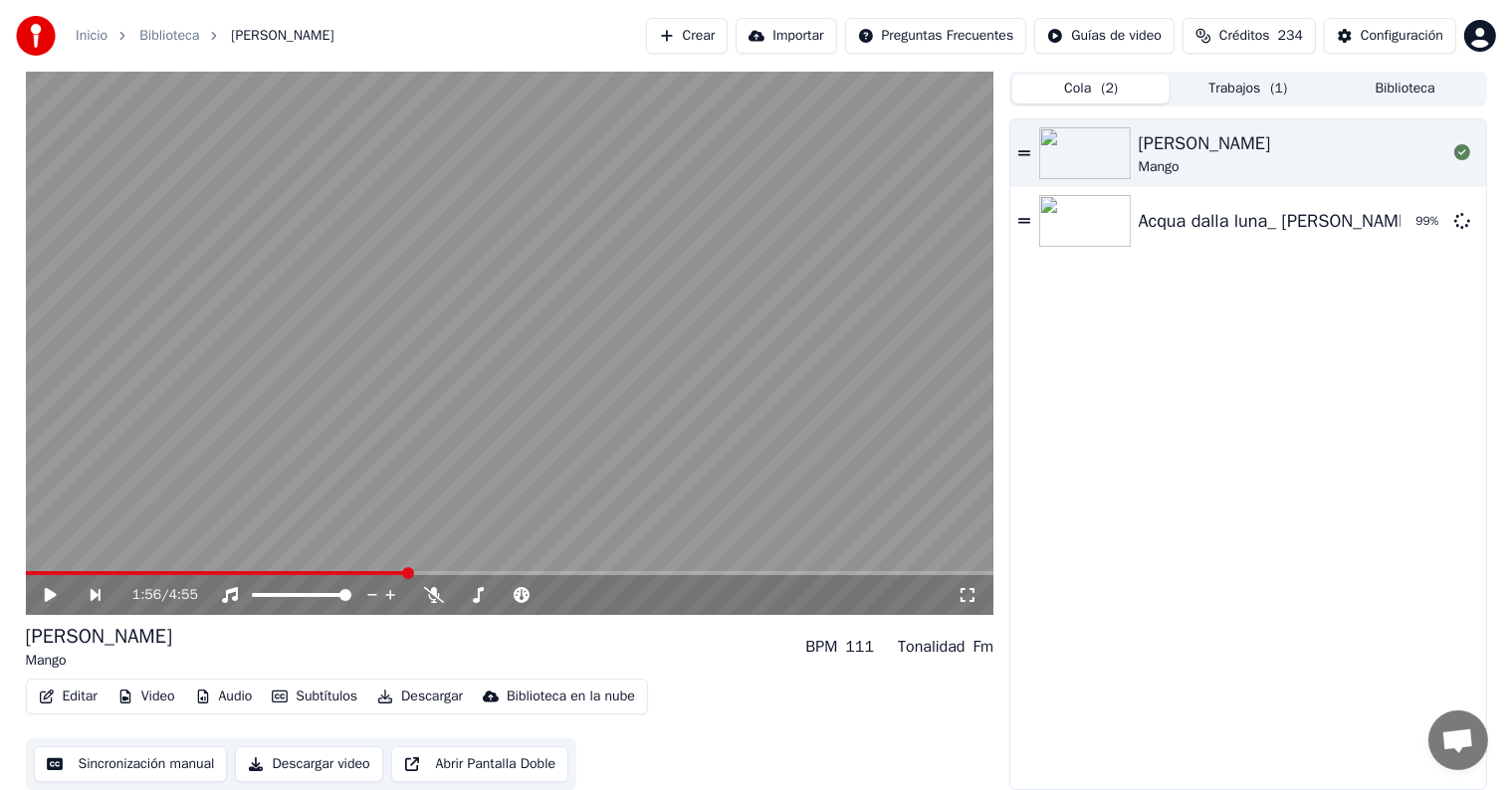 click on "Cola ( 2 )" at bounding box center (1091, 89) 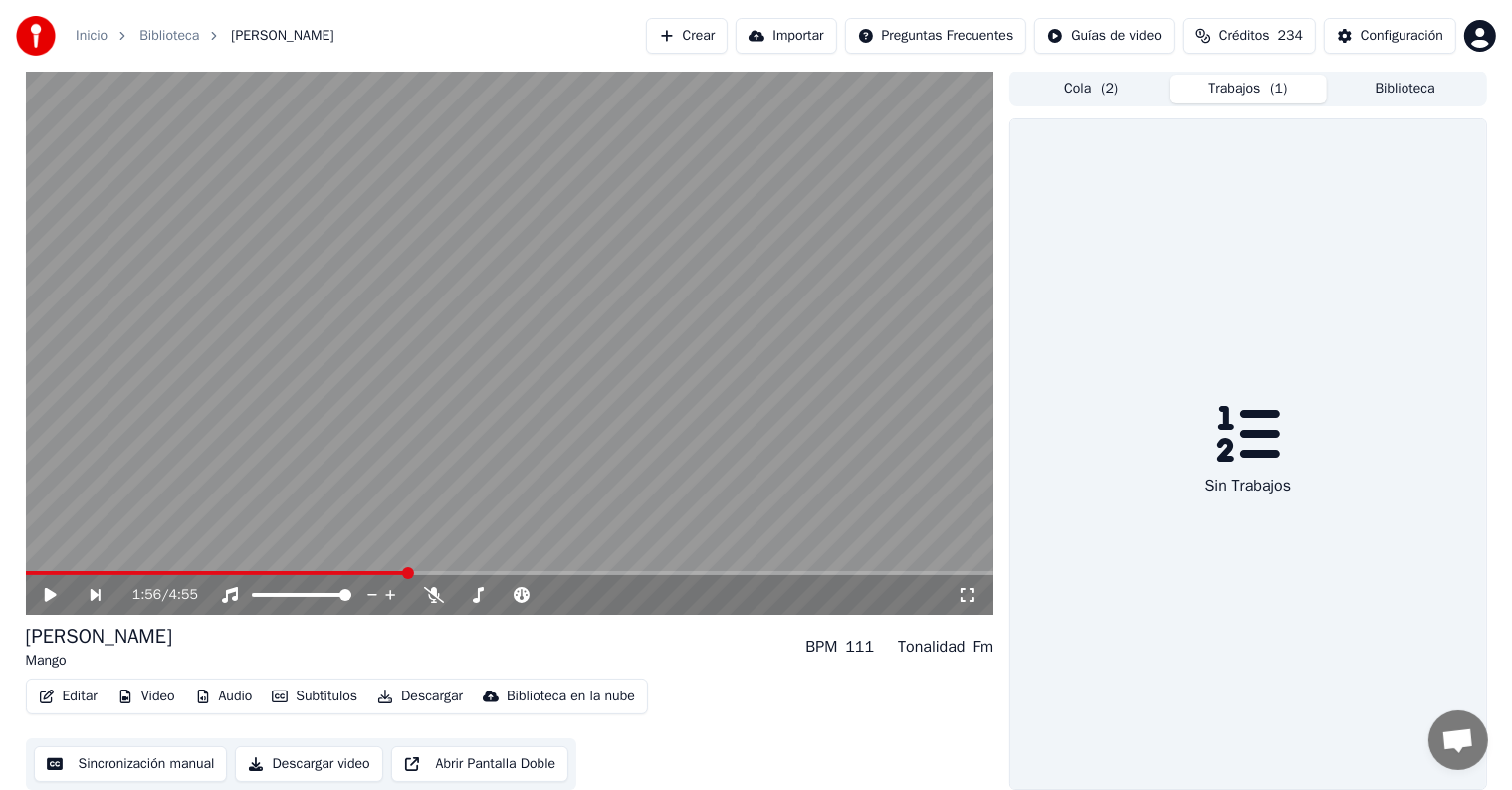 click on "Trabajos ( 1 )" at bounding box center (1248, 89) 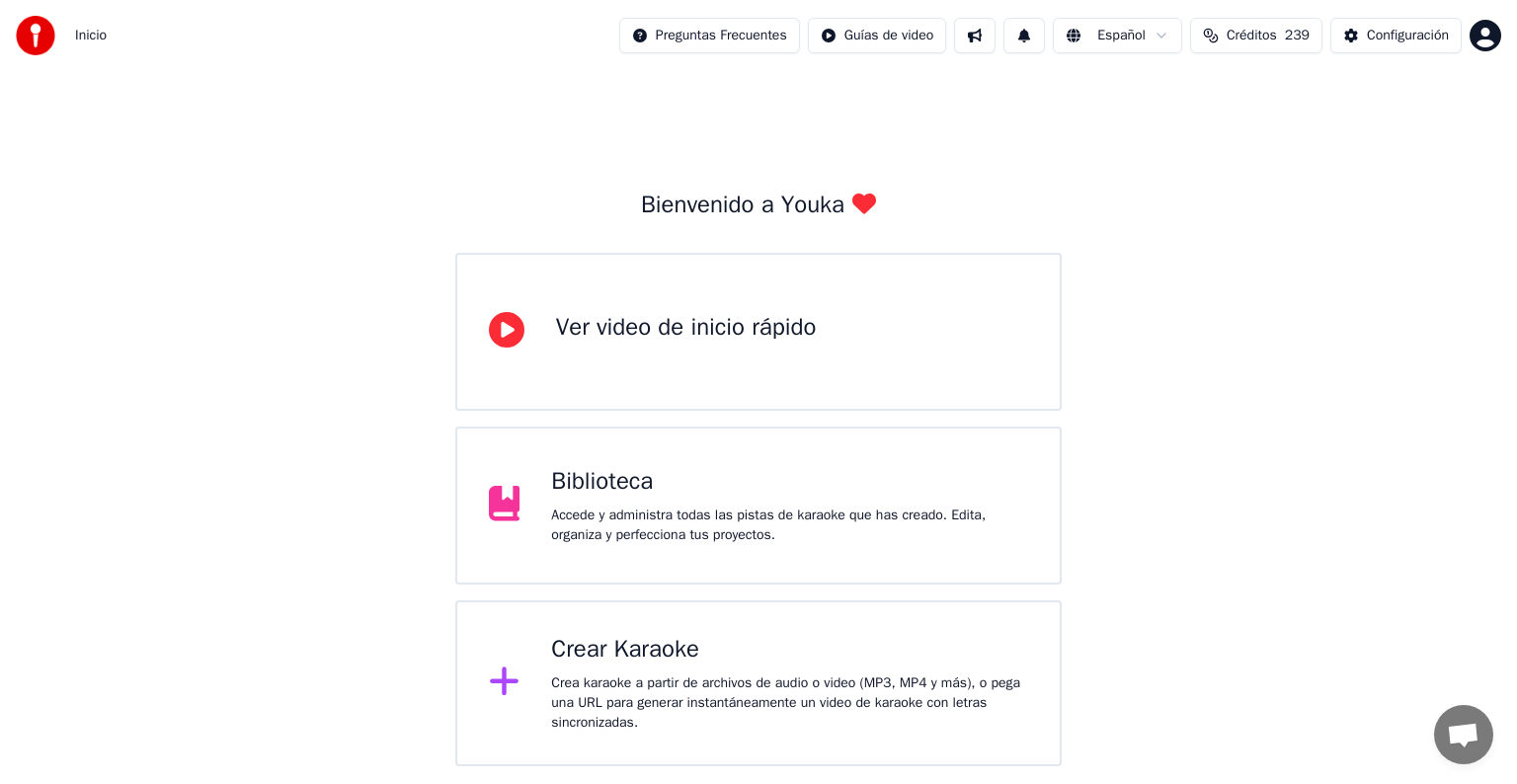 scroll, scrollTop: 0, scrollLeft: 0, axis: both 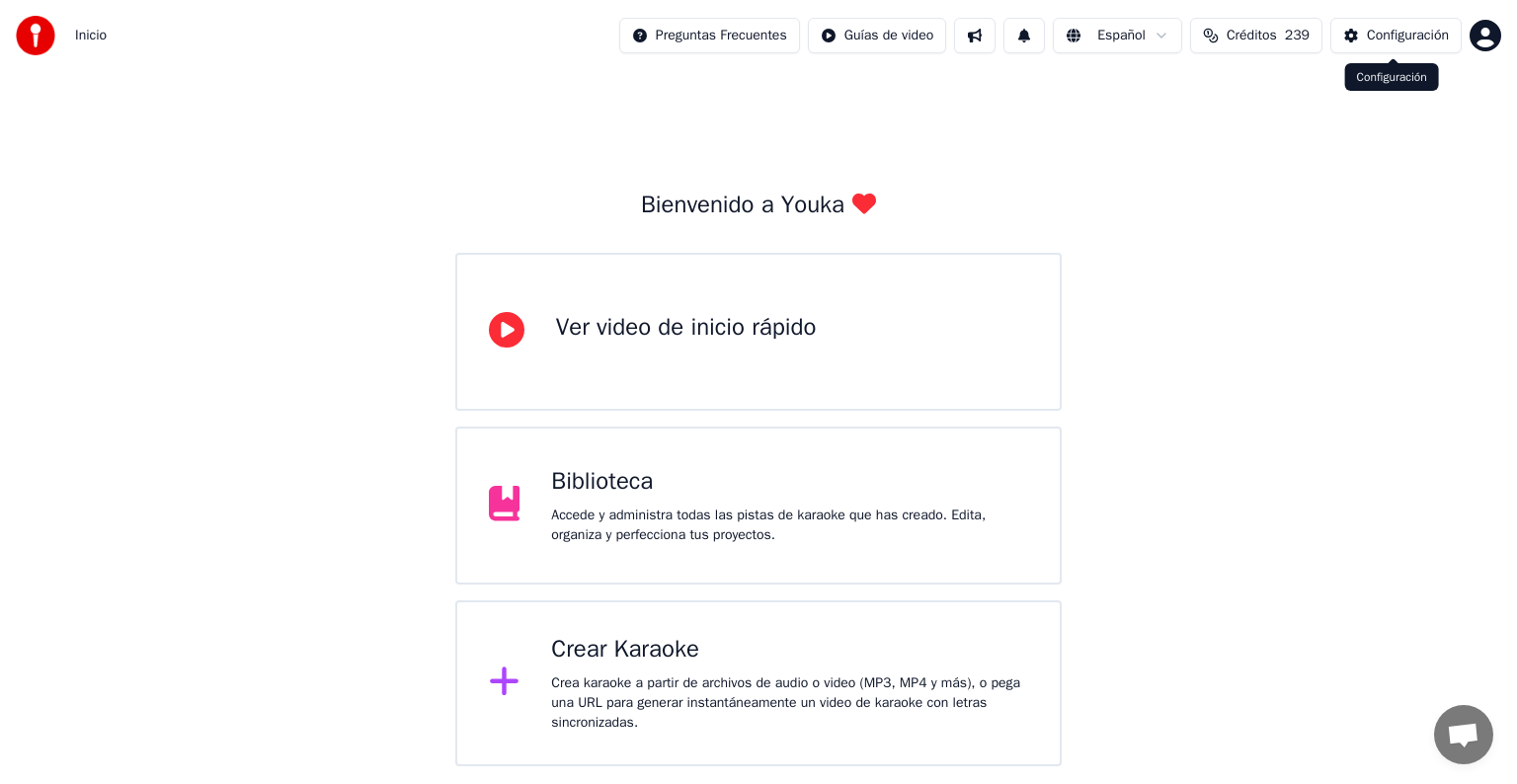click on "Créditos" at bounding box center (1251, 36) 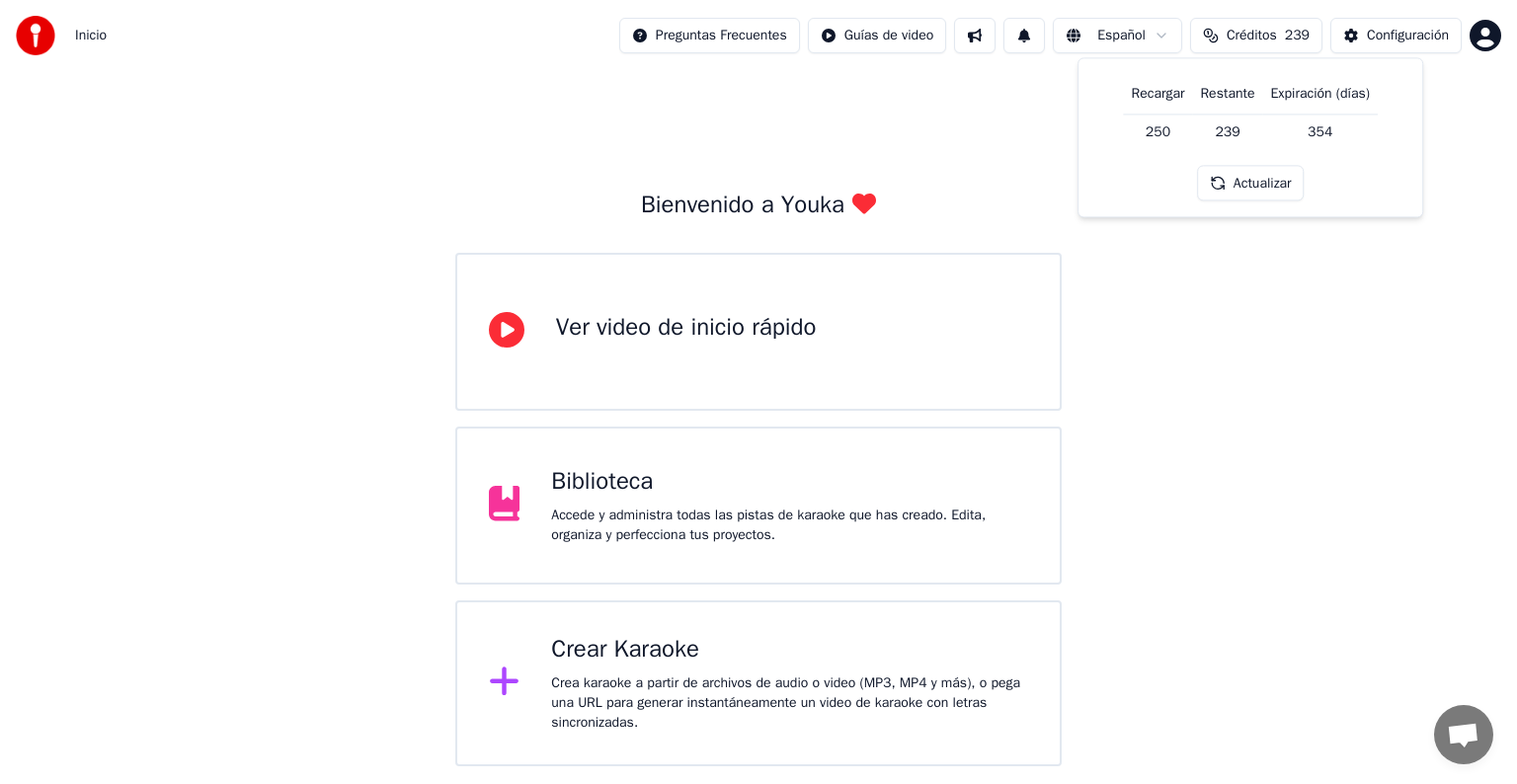 click on "Bienvenido a Youka Ver video de inicio rápido Biblioteca Accede y administra todas las pistas de karaoke que has creado. Edita, organiza y perfecciona tus proyectos. Crear Karaoke Crea karaoke a partir de archivos de audio o video (MP3, MP4 y más), o pega una URL para generar instantáneamente un video de karaoke con letras sincronizadas." at bounding box center [758, 419] 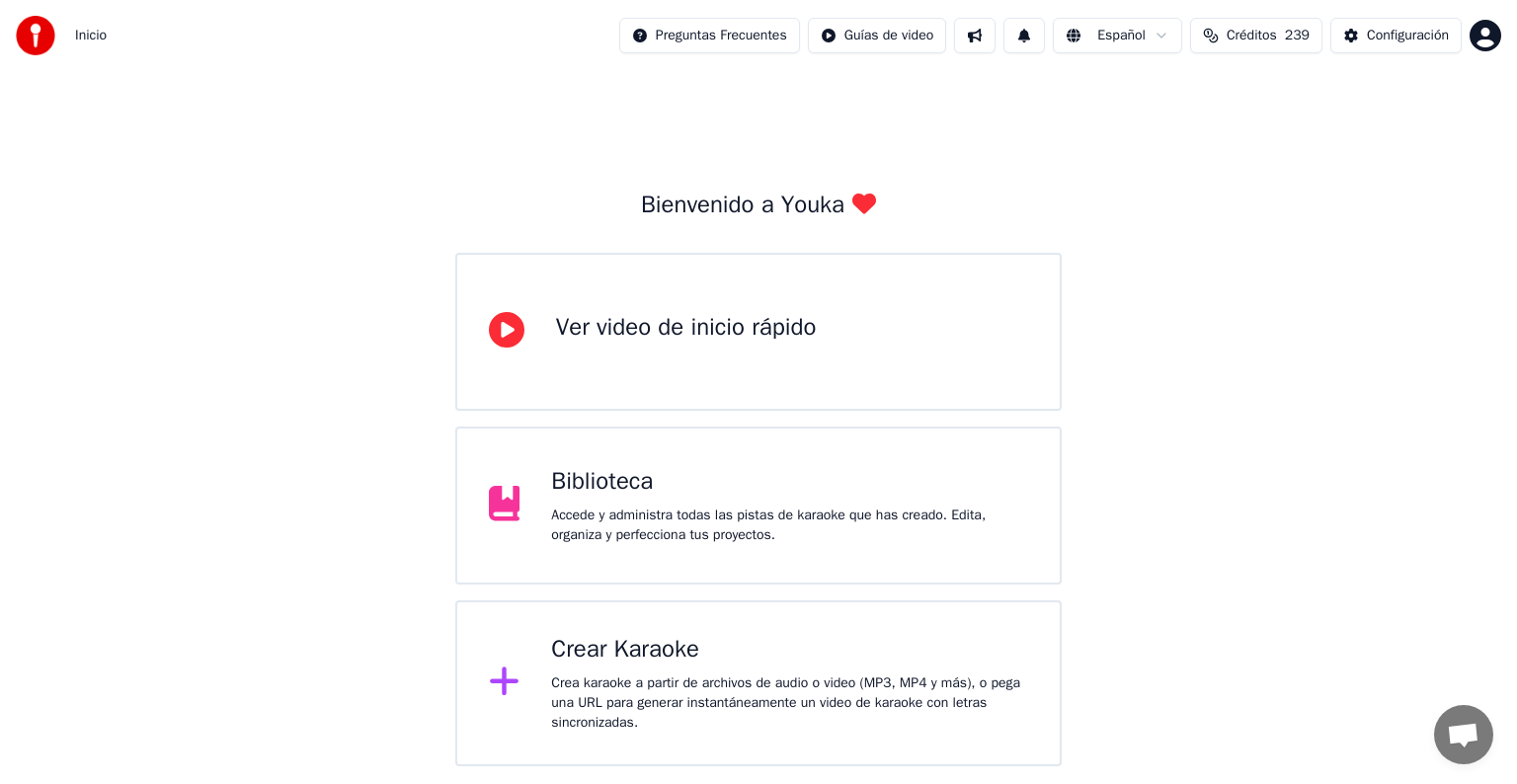 click on "Accede y administra todas las pistas de karaoke que has creado. Edita, organiza y perfecciona tus proyectos." at bounding box center (789, 525) 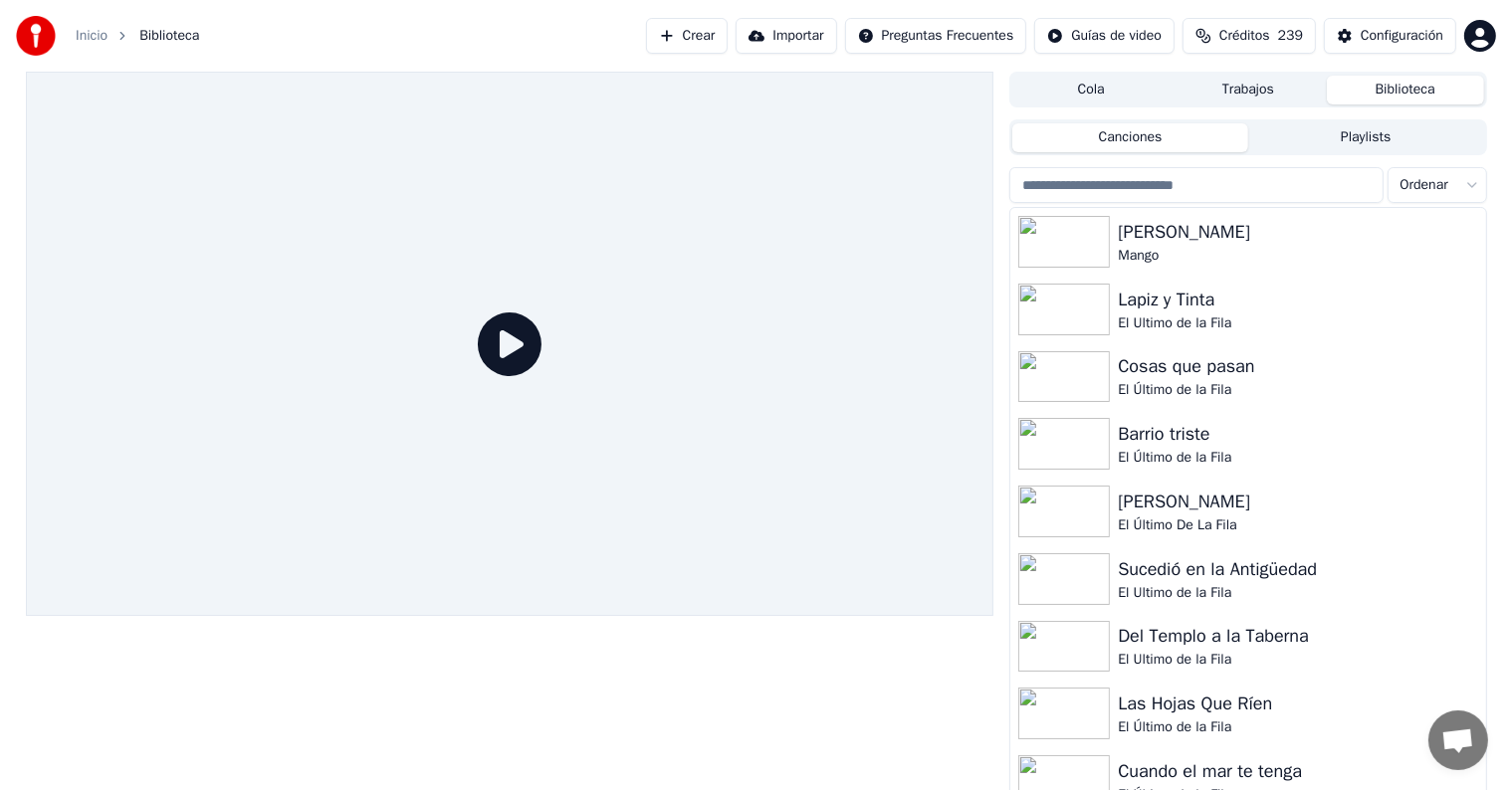 click on "Trabajos" at bounding box center (1248, 90) 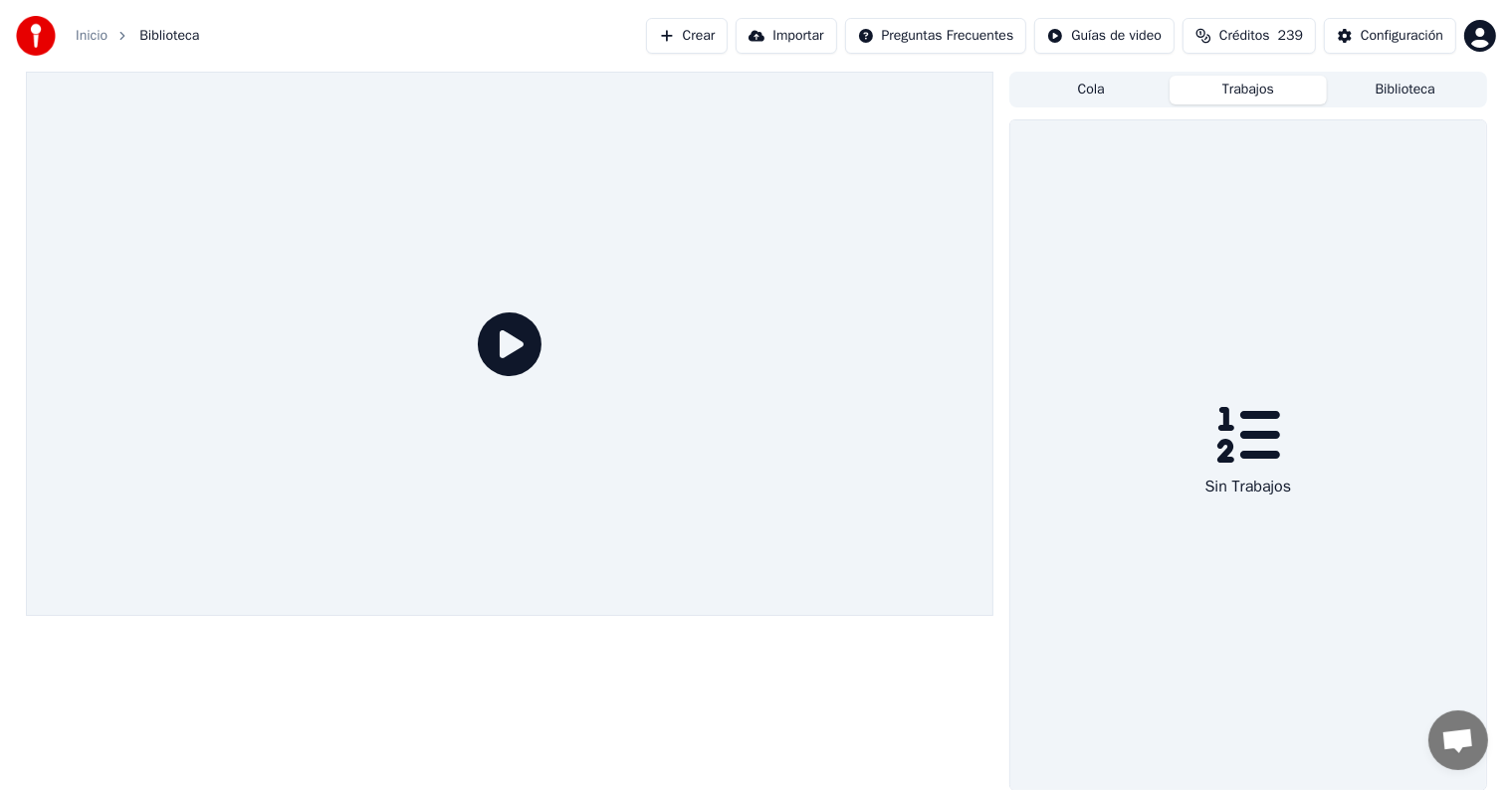 click on "Cola" at bounding box center [1091, 90] 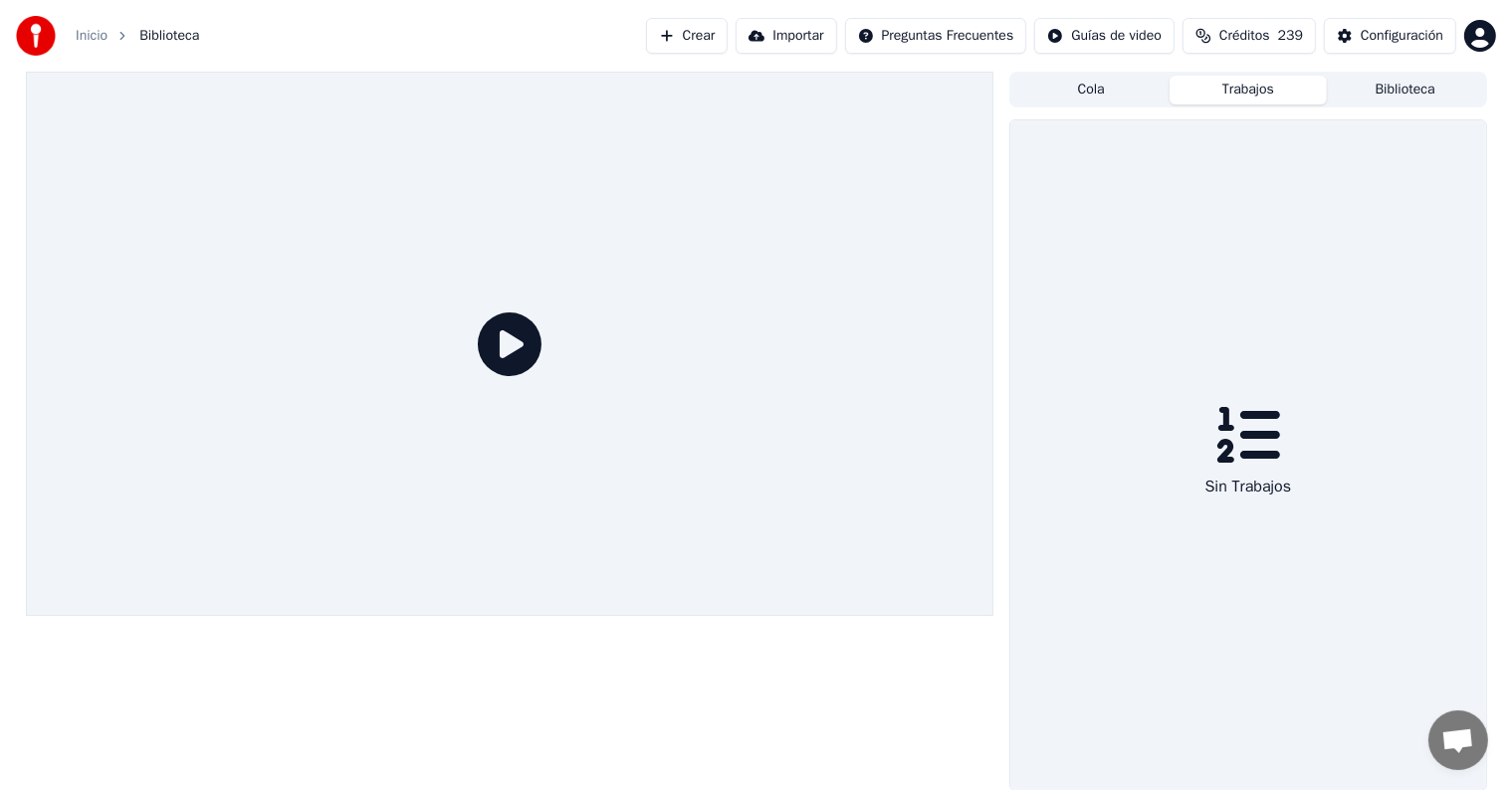 click on "Trabajos" at bounding box center [1248, 90] 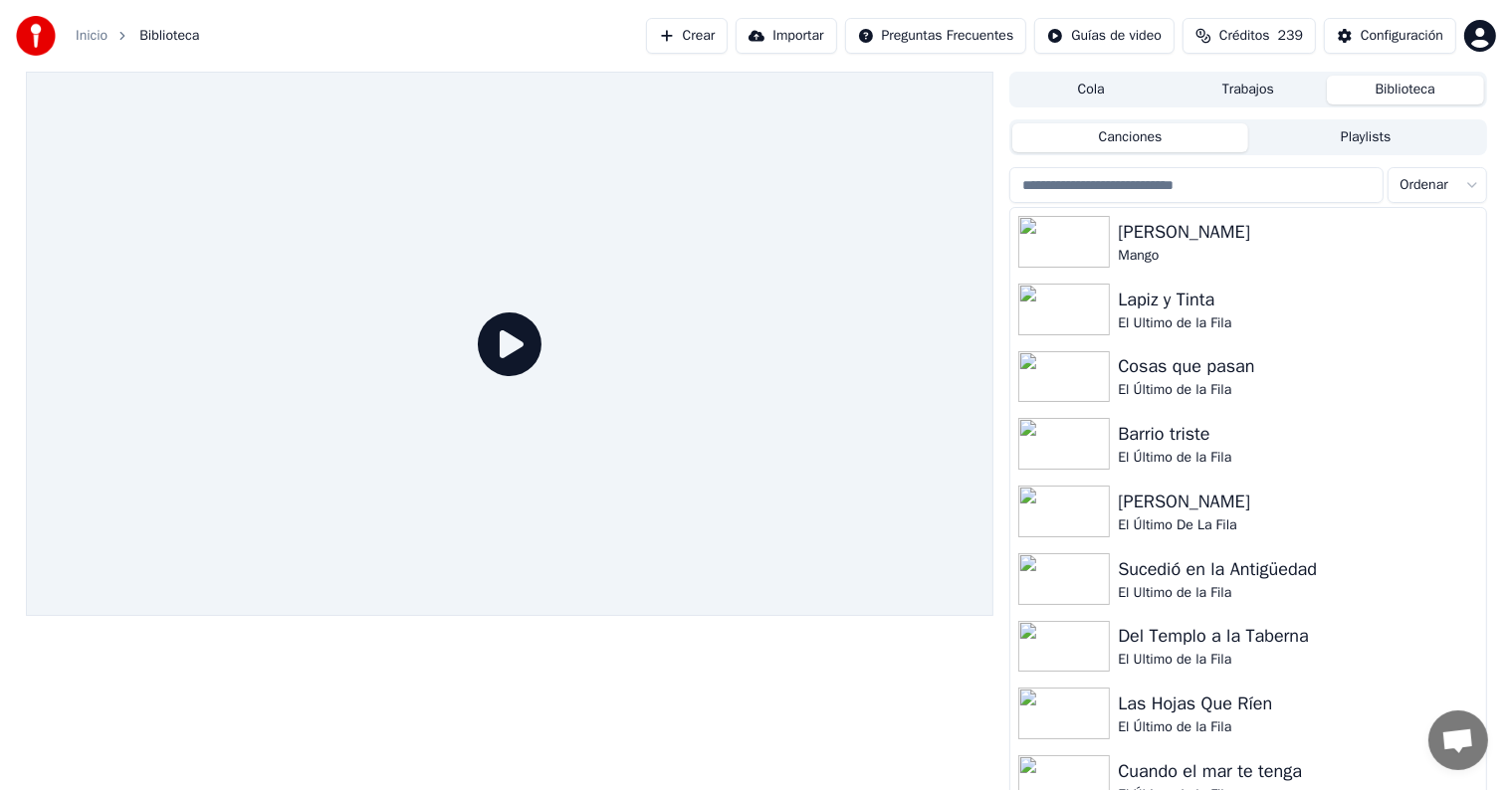 click on "Crear" at bounding box center (687, 36) 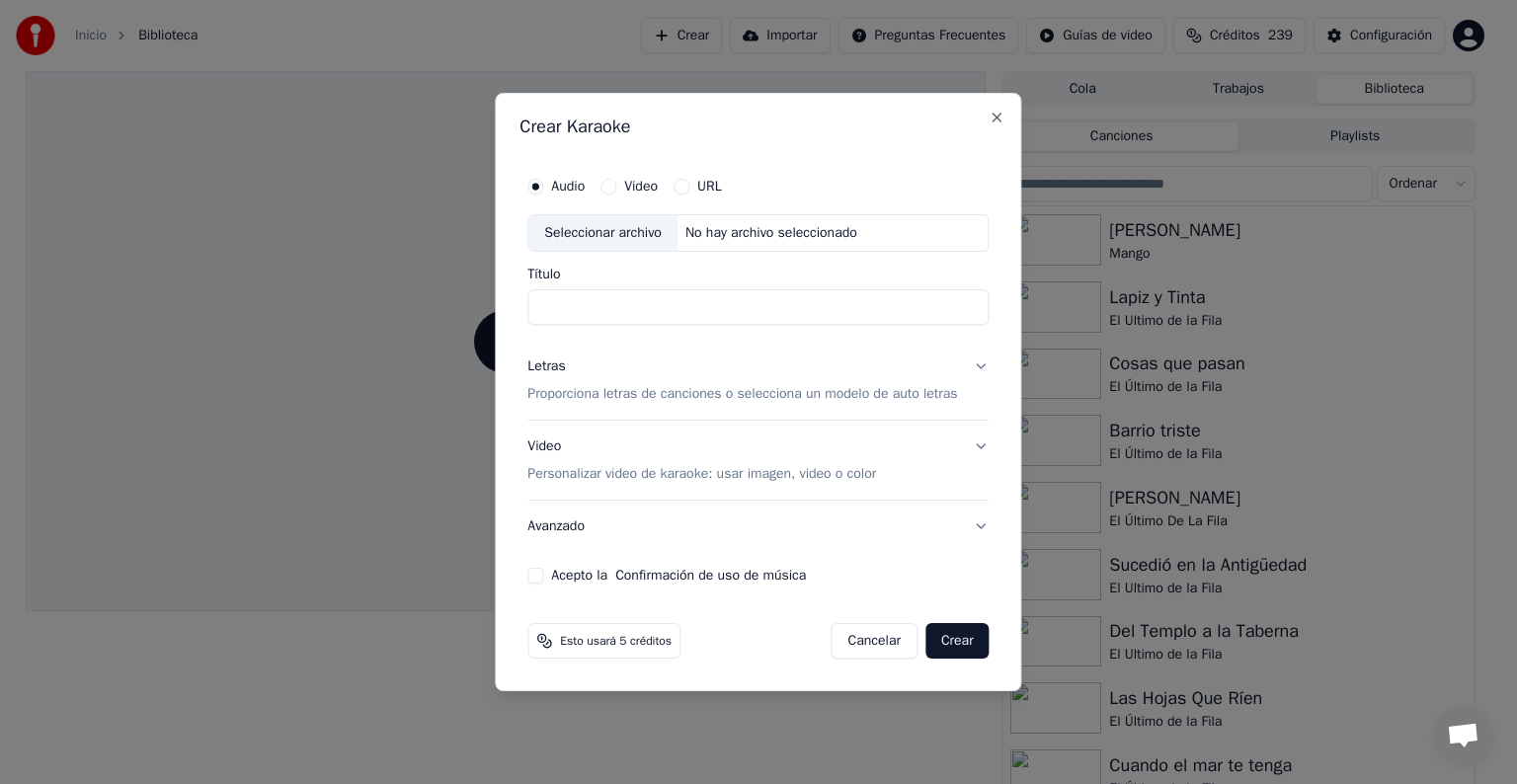 click on "Seleccionar archivo" at bounding box center (602, 233) 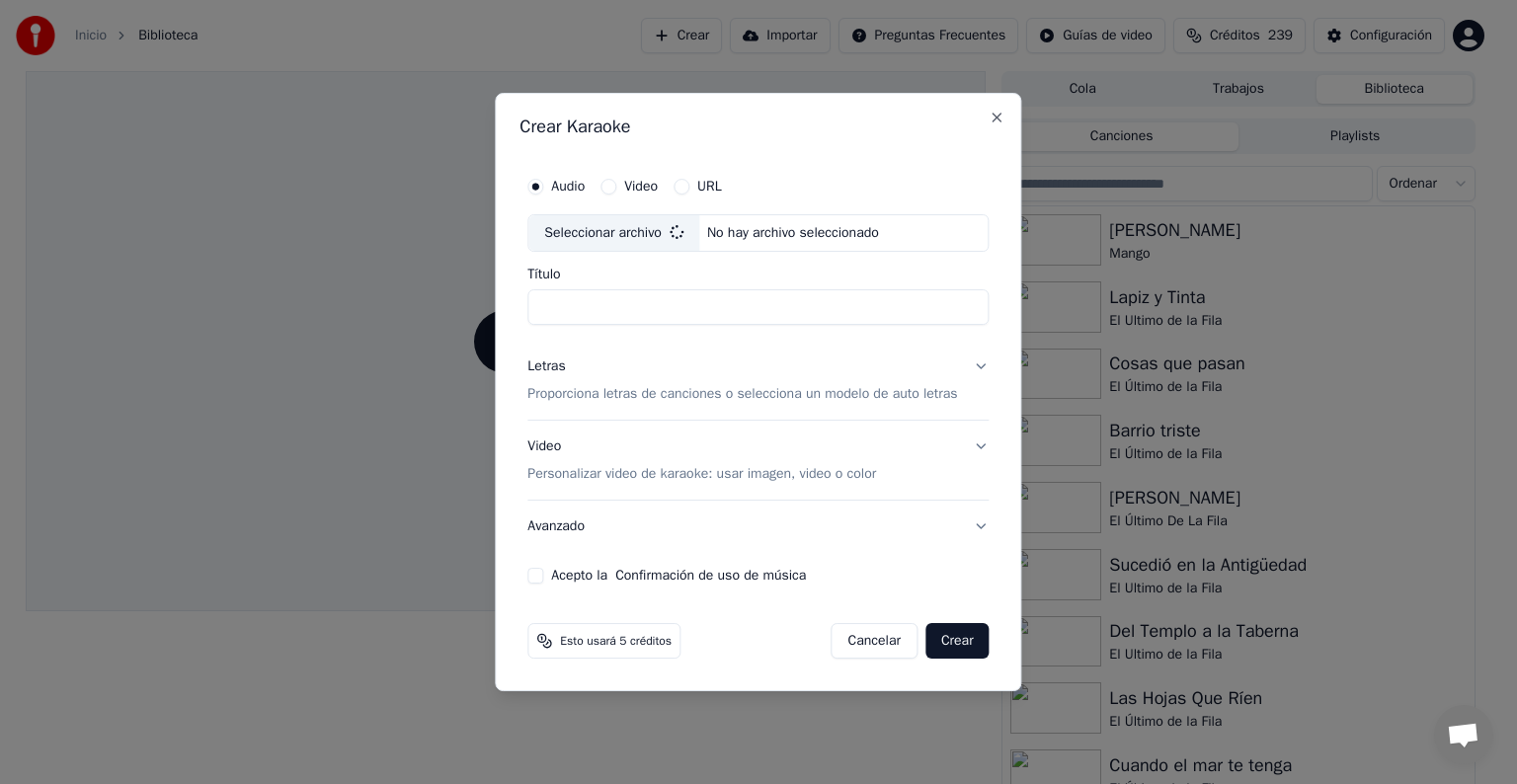 type on "**********" 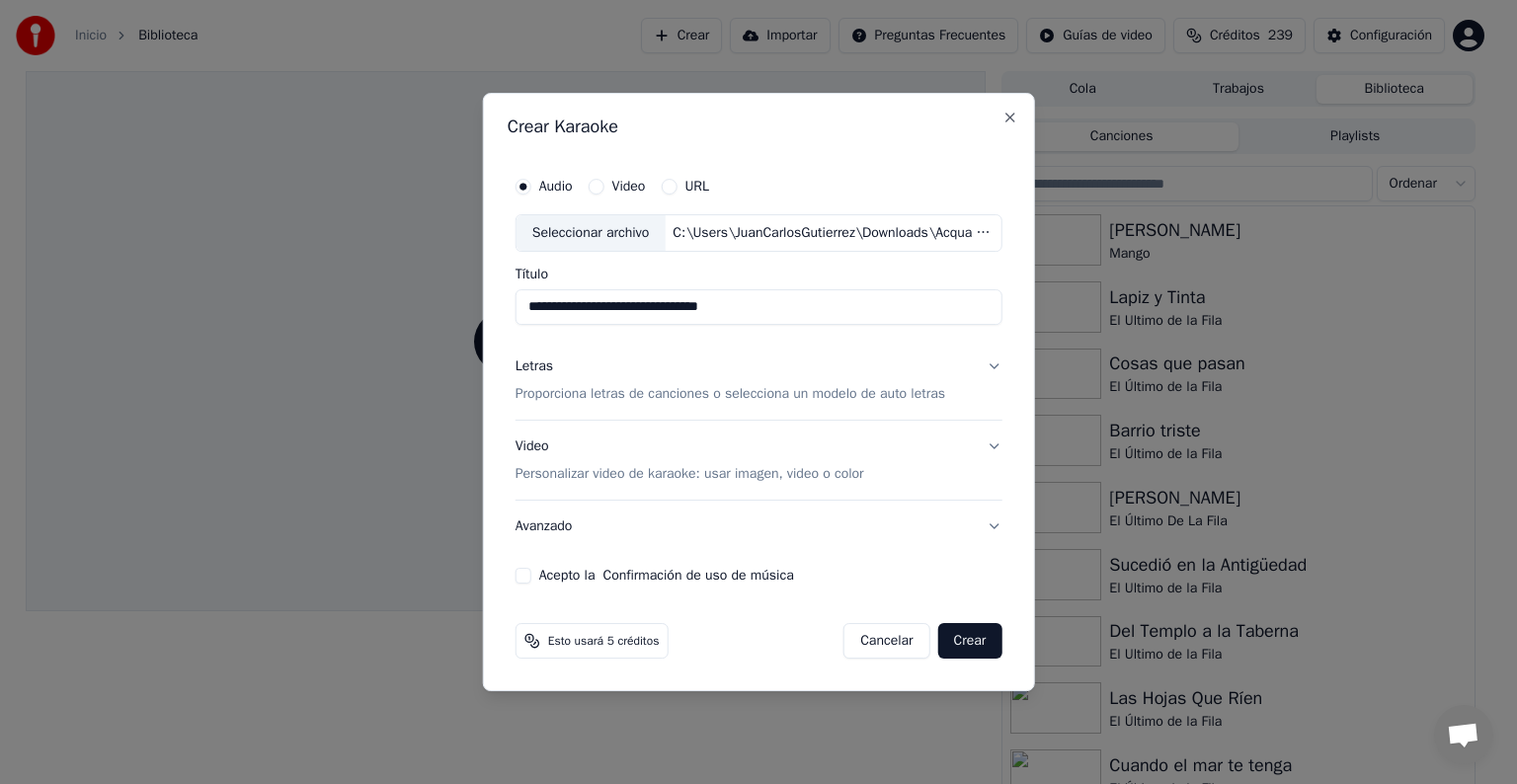 click on "Proporciona letras de canciones o selecciona un modelo de auto letras" at bounding box center (730, 394) 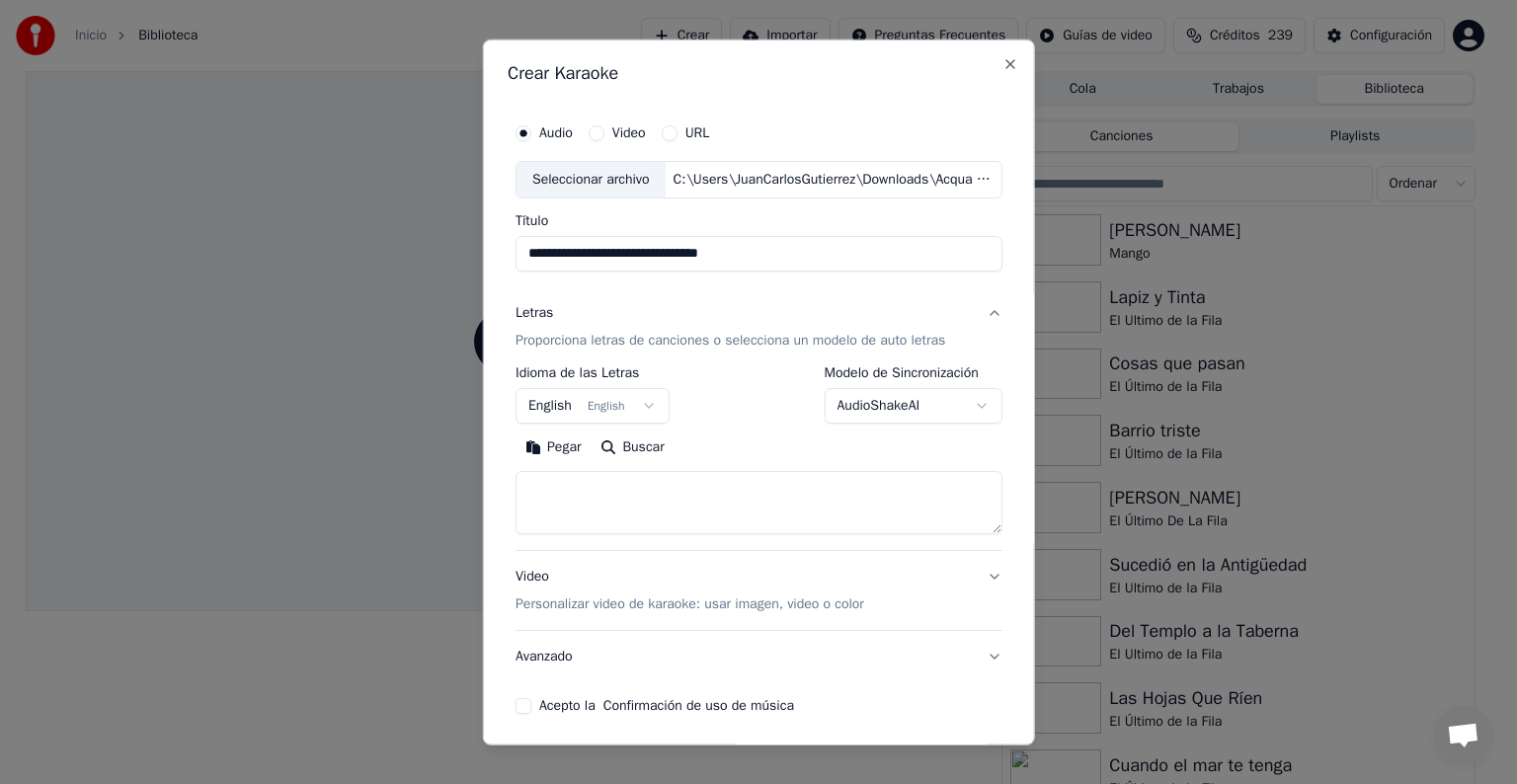 click on "English English" at bounding box center [593, 406] 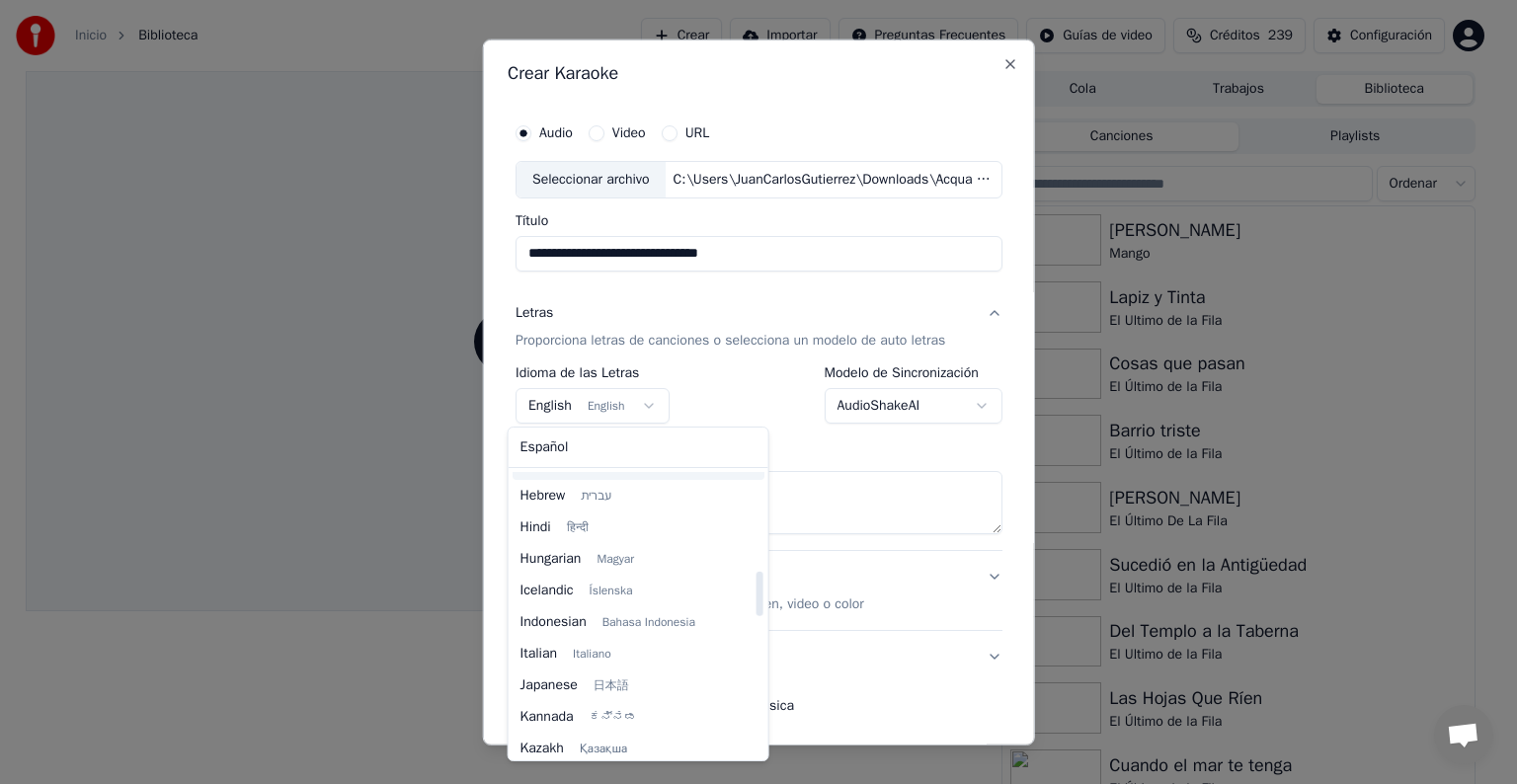 scroll, scrollTop: 691, scrollLeft: 0, axis: vertical 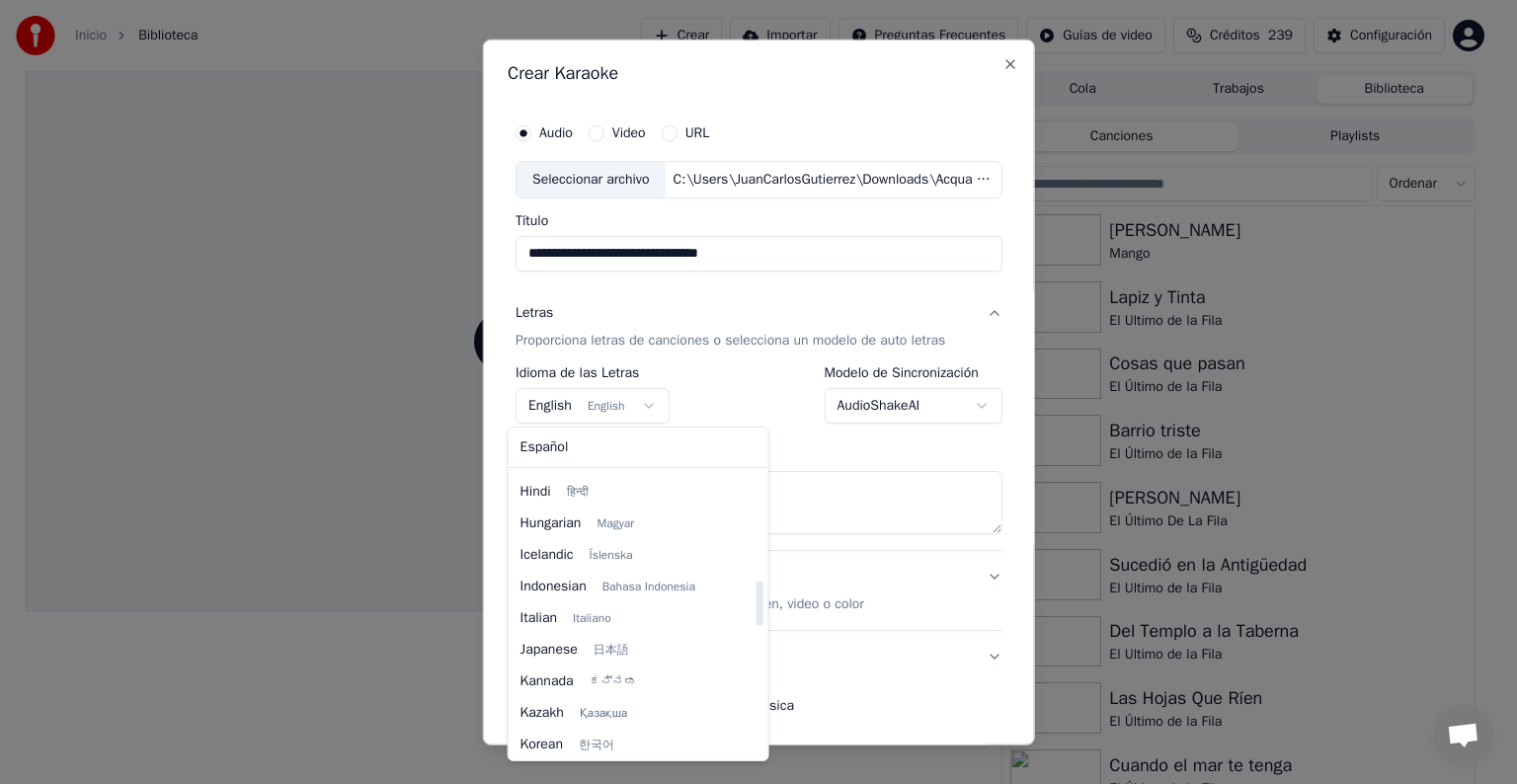 select on "**" 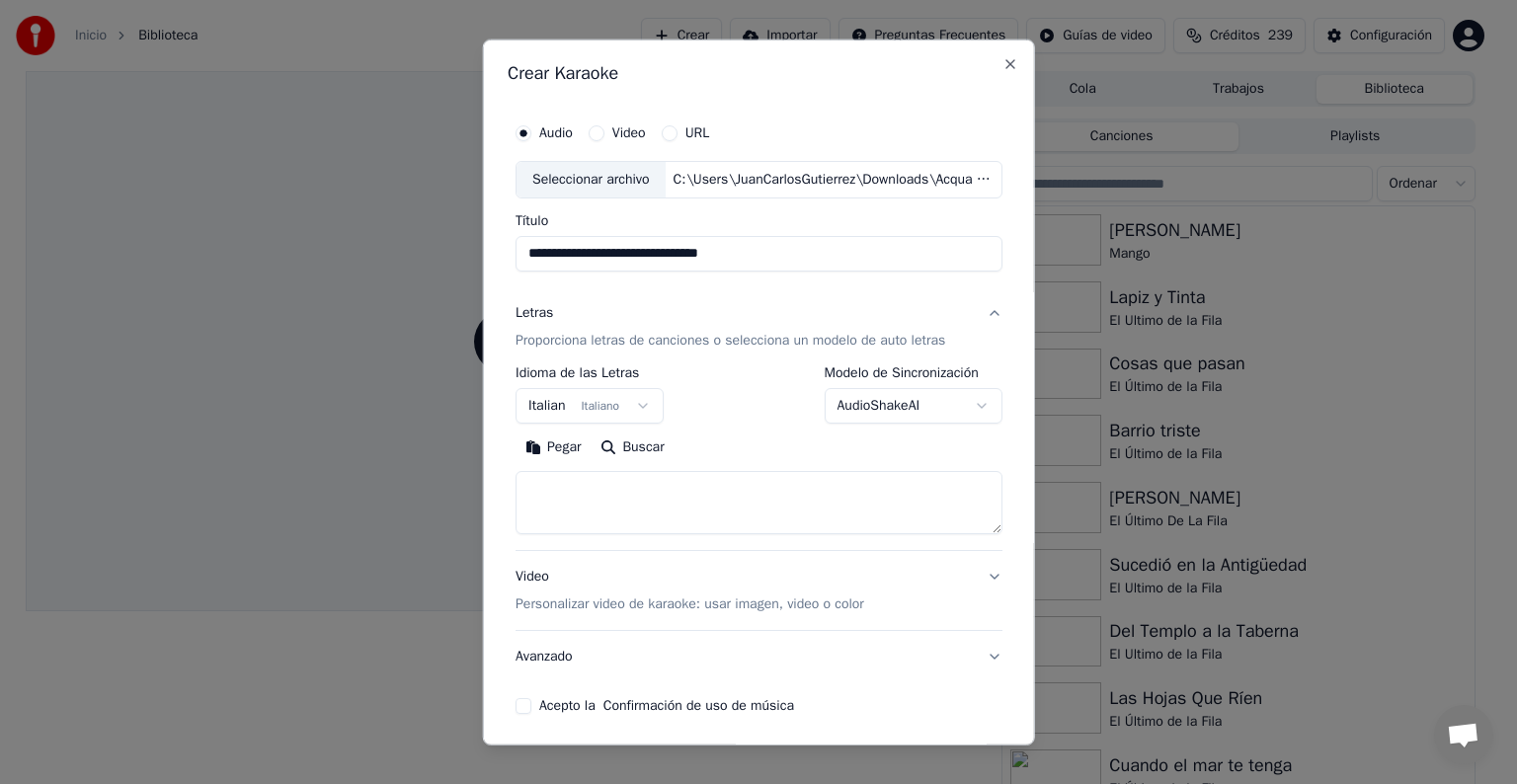 click on "Buscar" at bounding box center [632, 447] 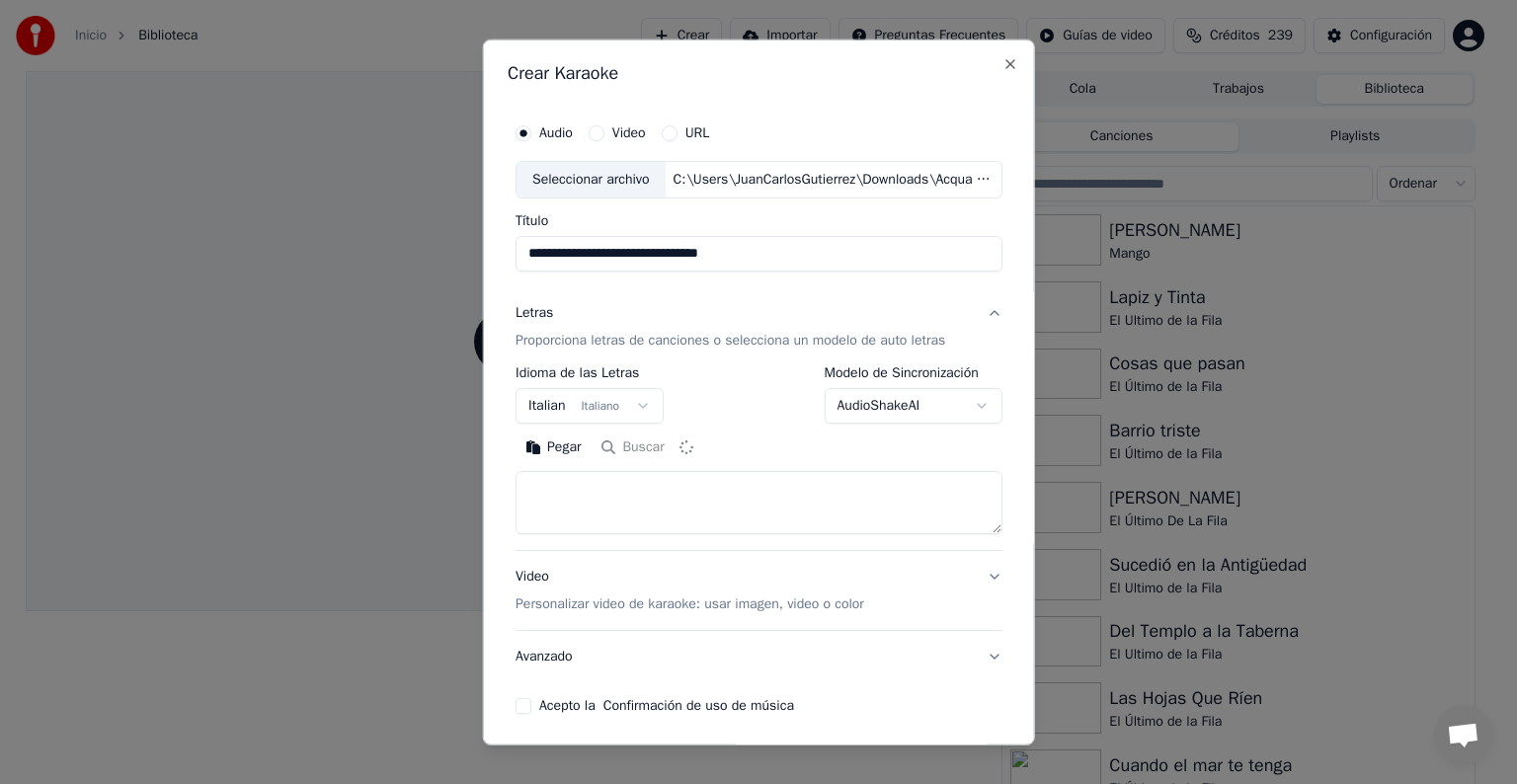 type on "**********" 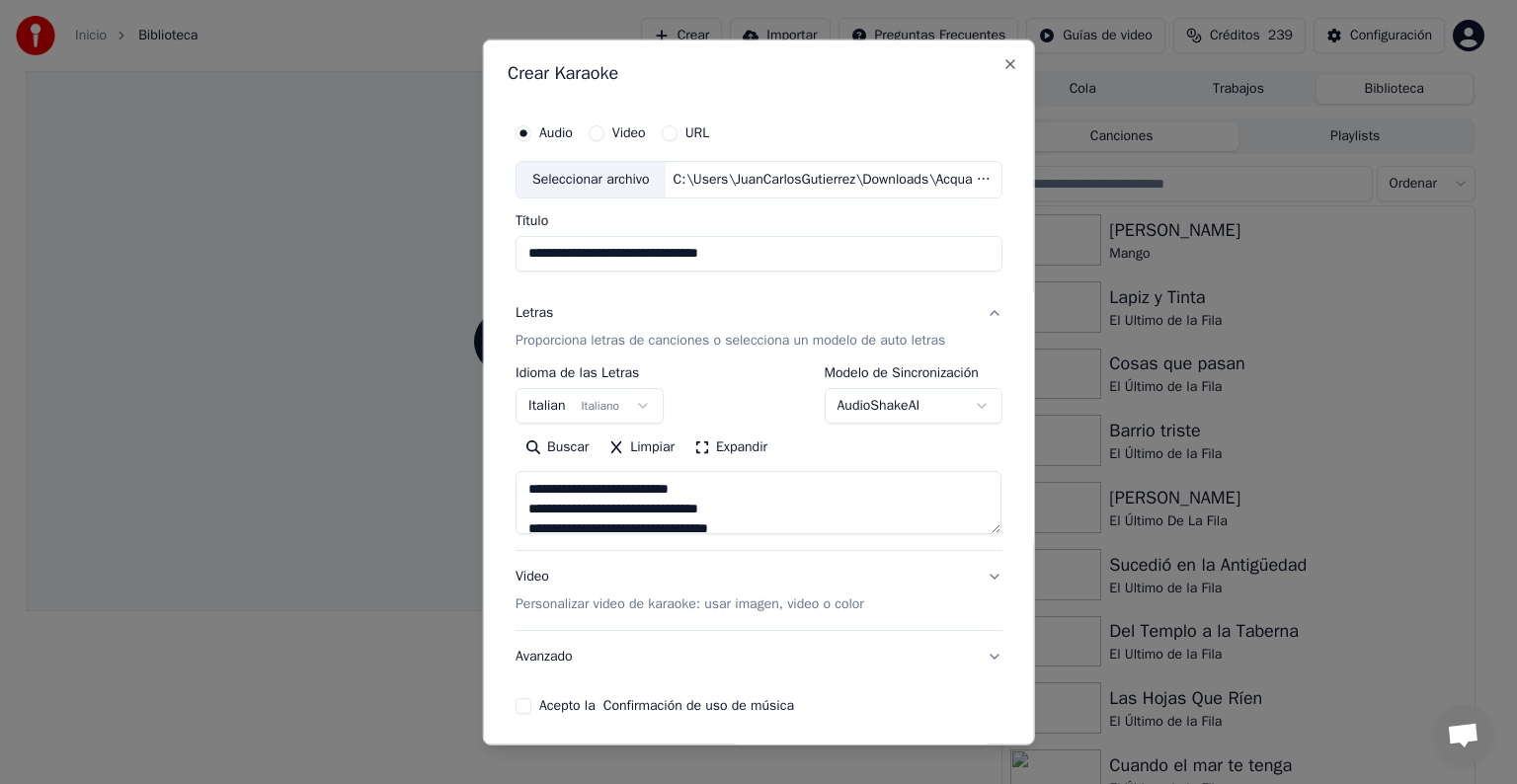 click on "Personalizar video de karaoke: usar imagen, video o color" at bounding box center [689, 604] 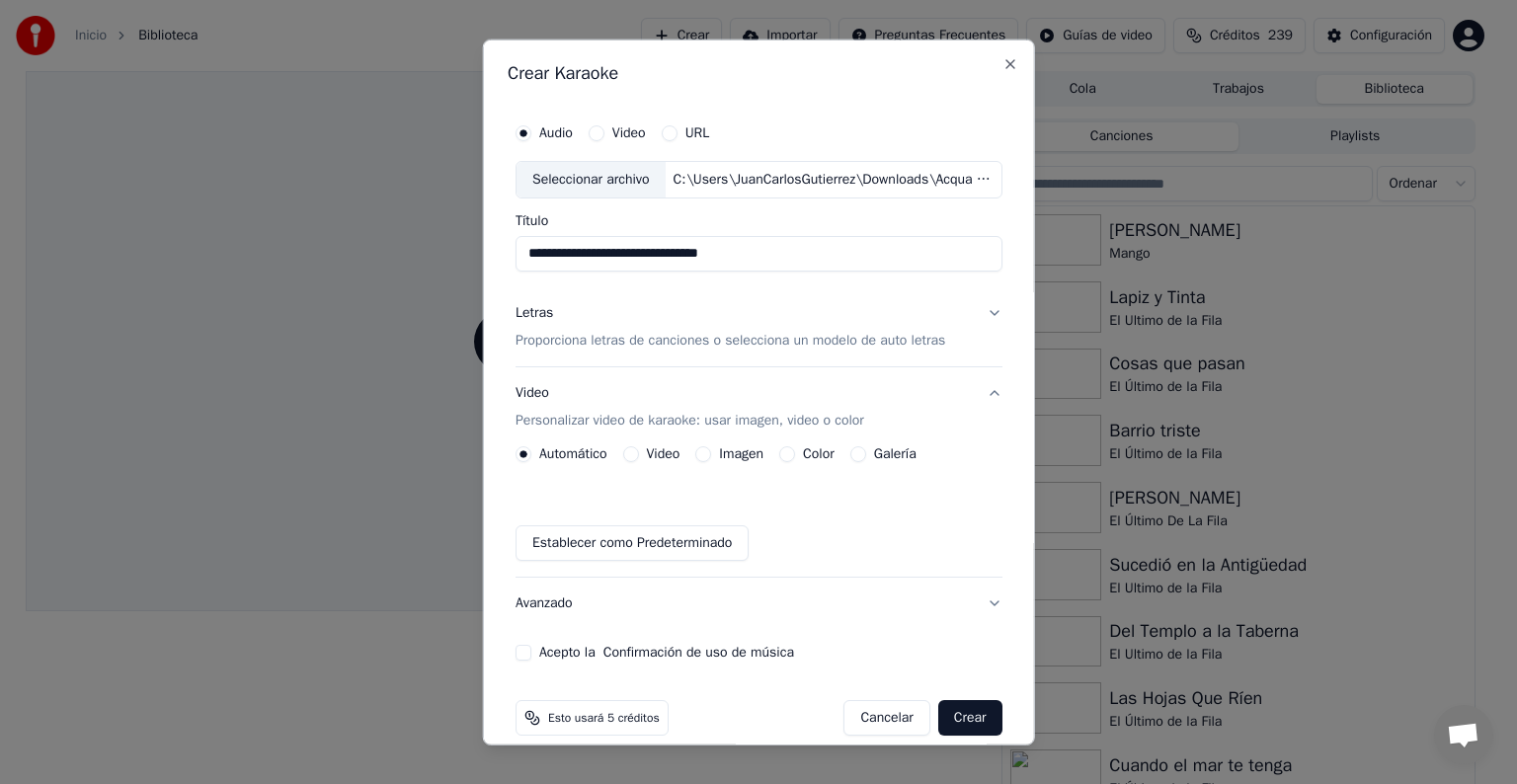click on "Imagen" at bounding box center [741, 454] 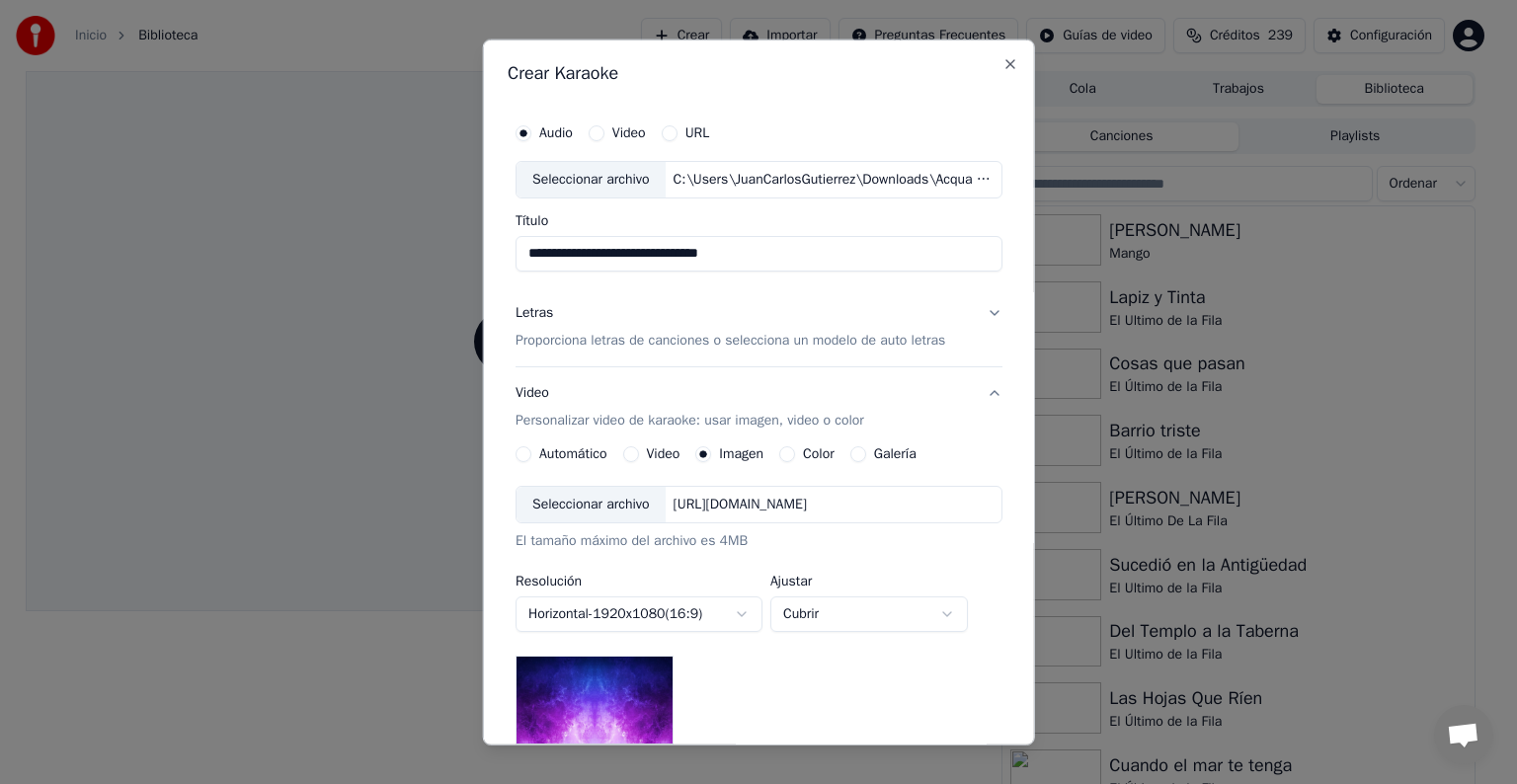 click on "Seleccionar archivo" at bounding box center [591, 505] 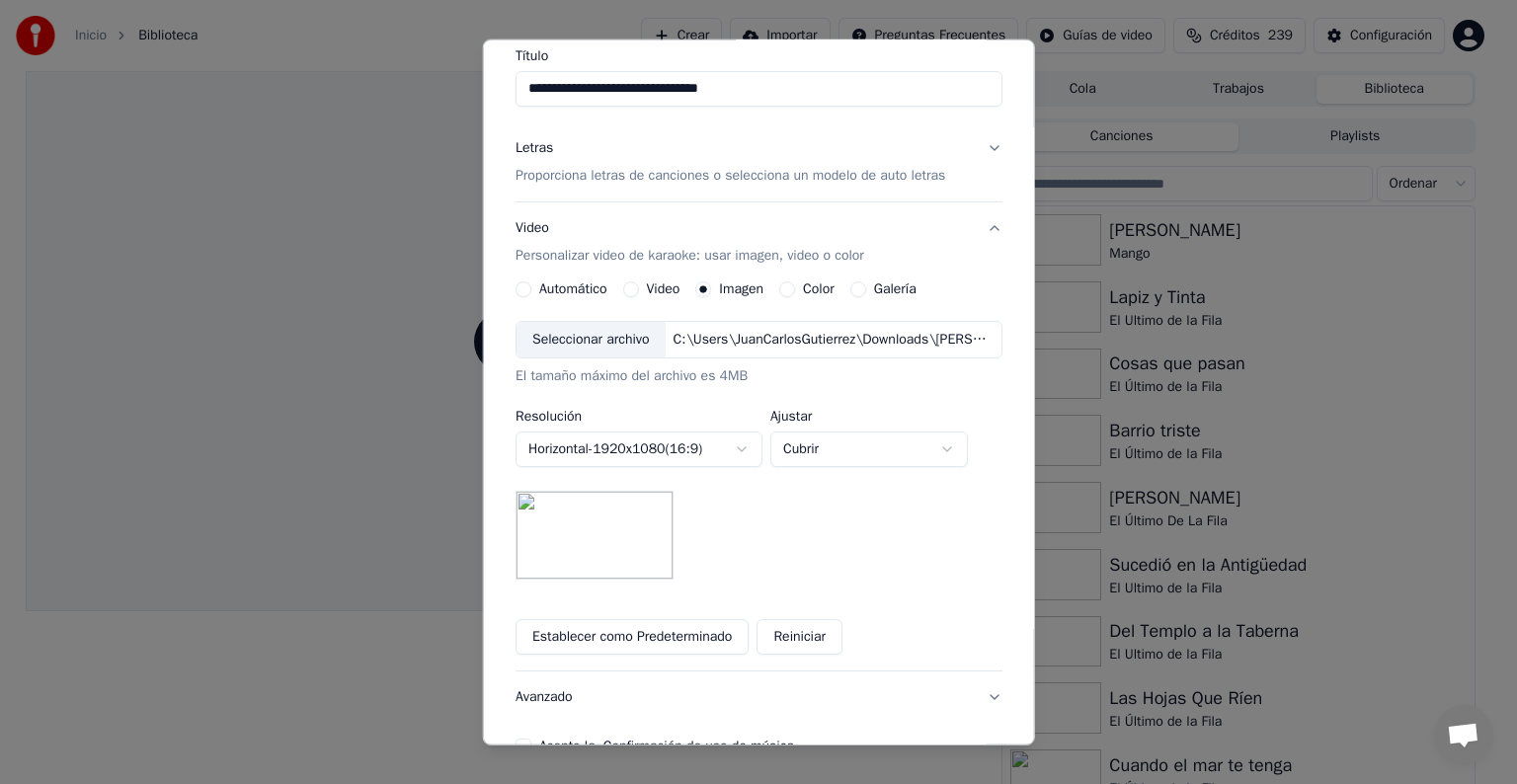 scroll, scrollTop: 197, scrollLeft: 0, axis: vertical 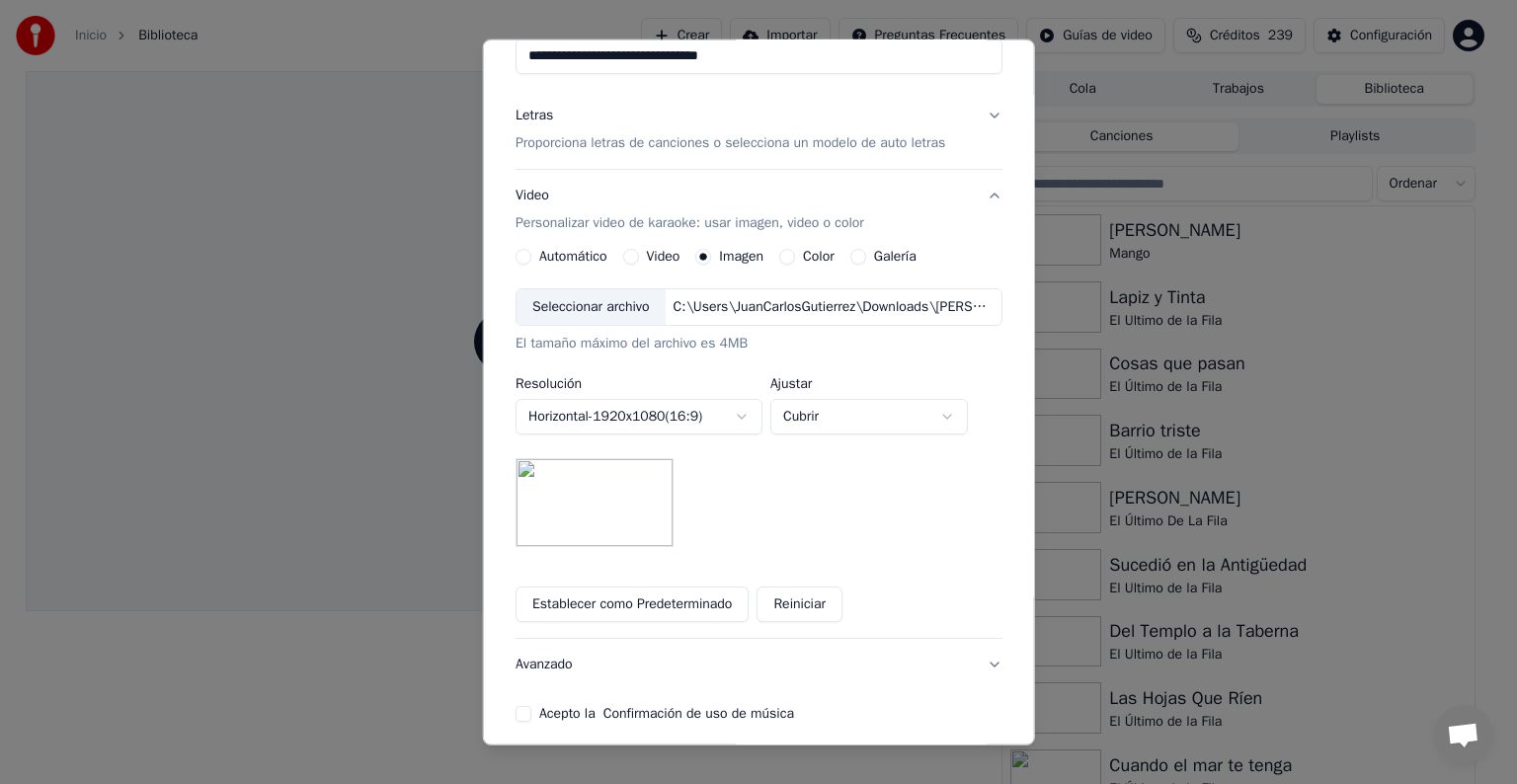 click on "**********" at bounding box center [750, 392] 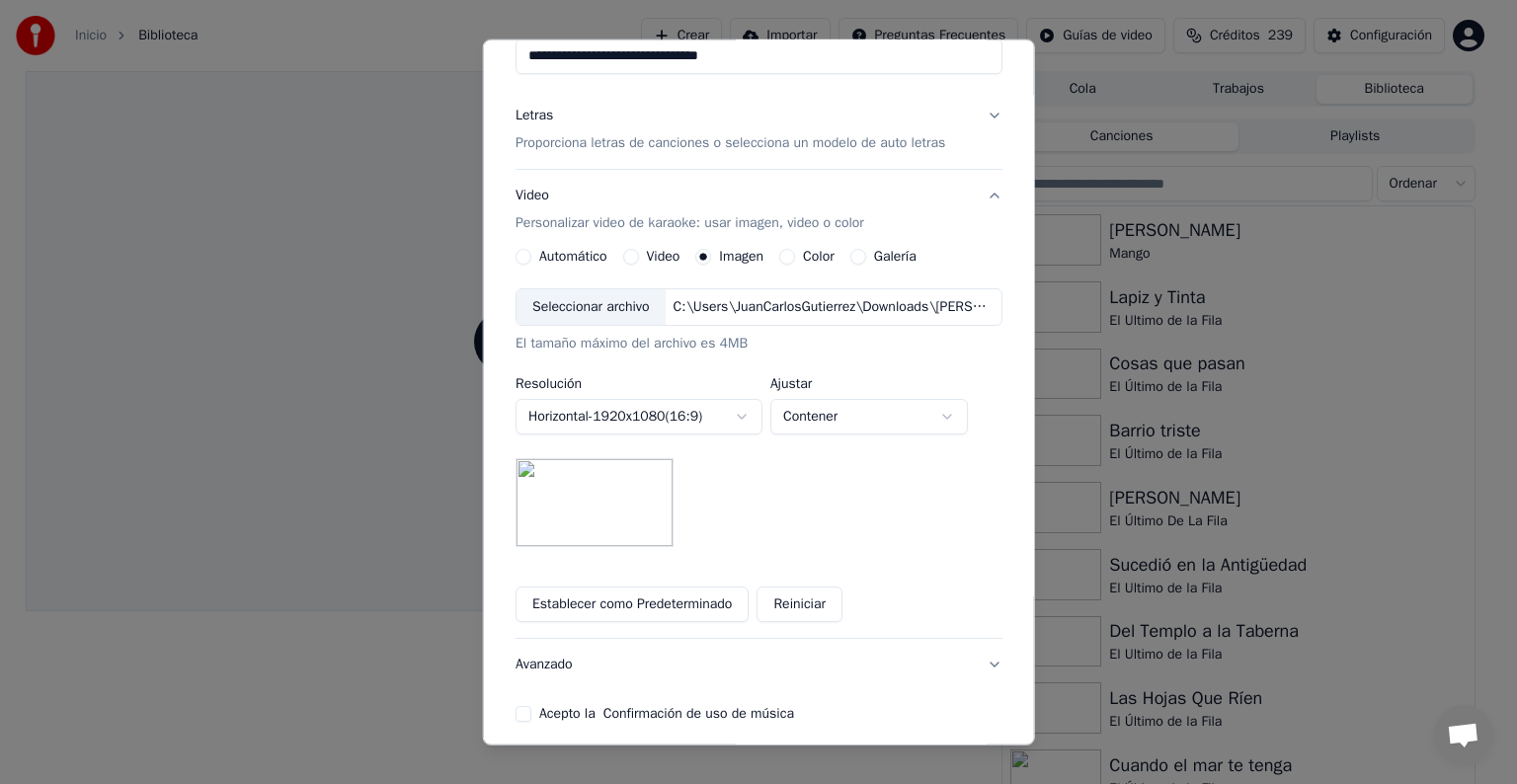 click on "**********" at bounding box center [750, 392] 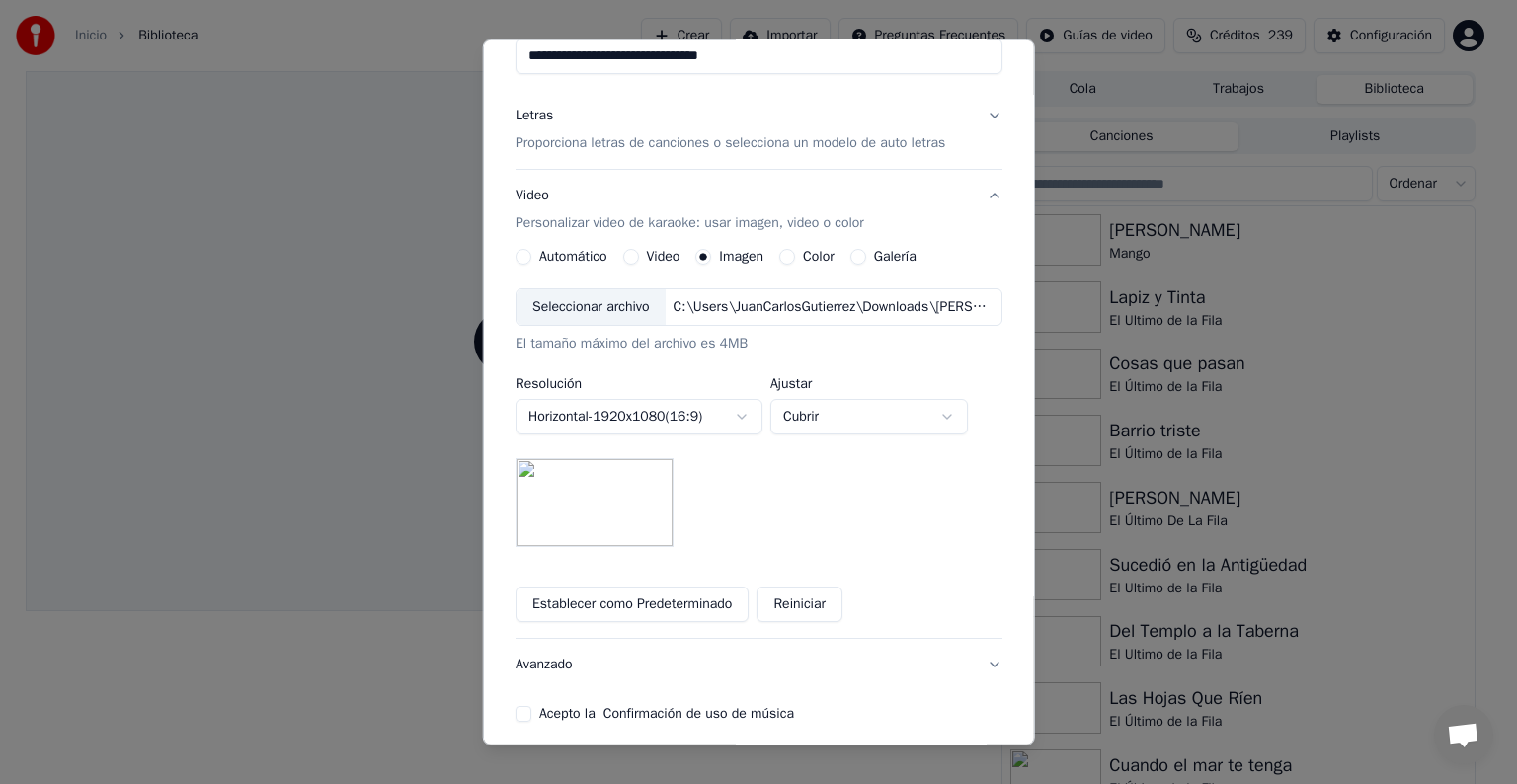 click on "**********" at bounding box center [750, 392] 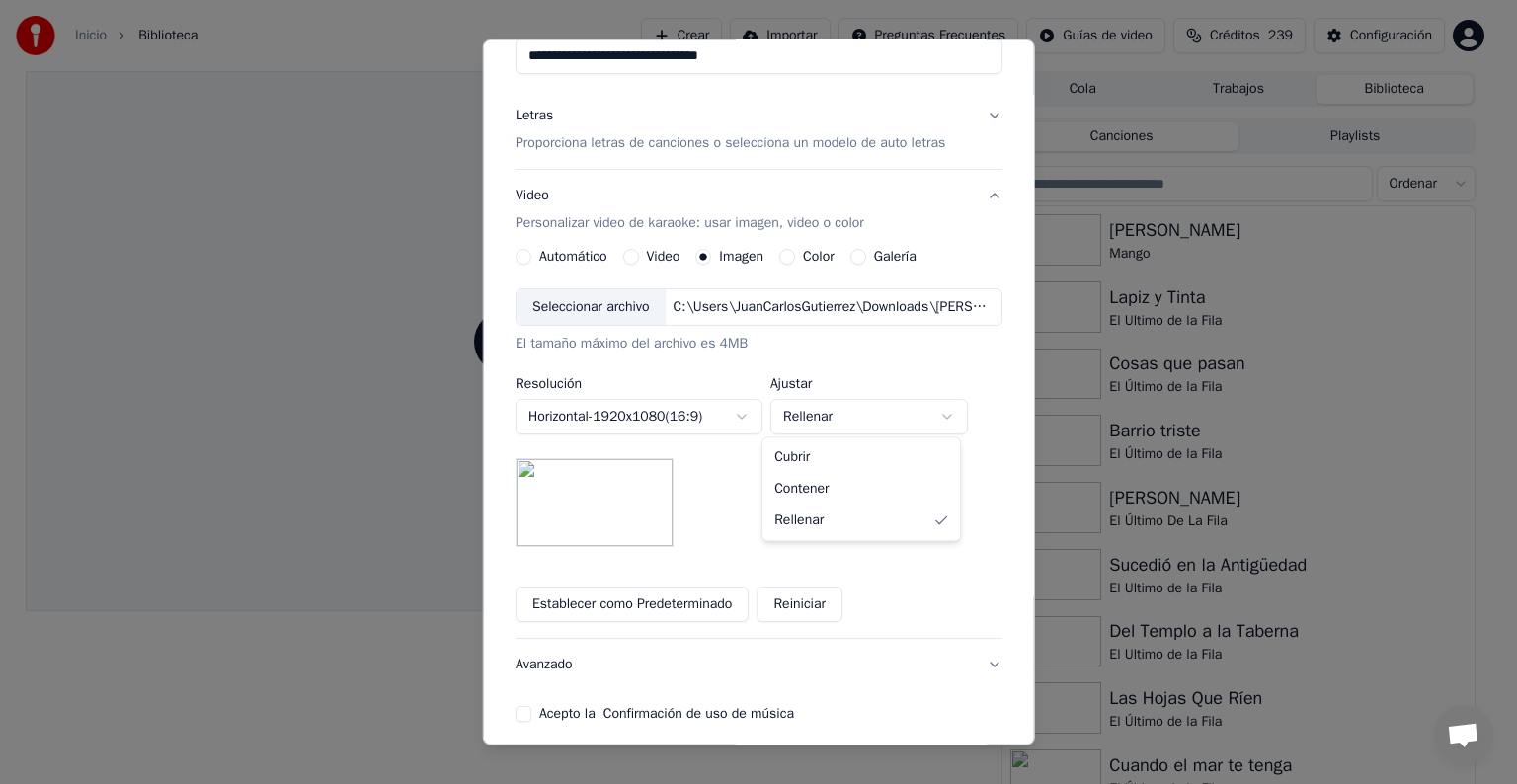 click on "**********" at bounding box center [750, 392] 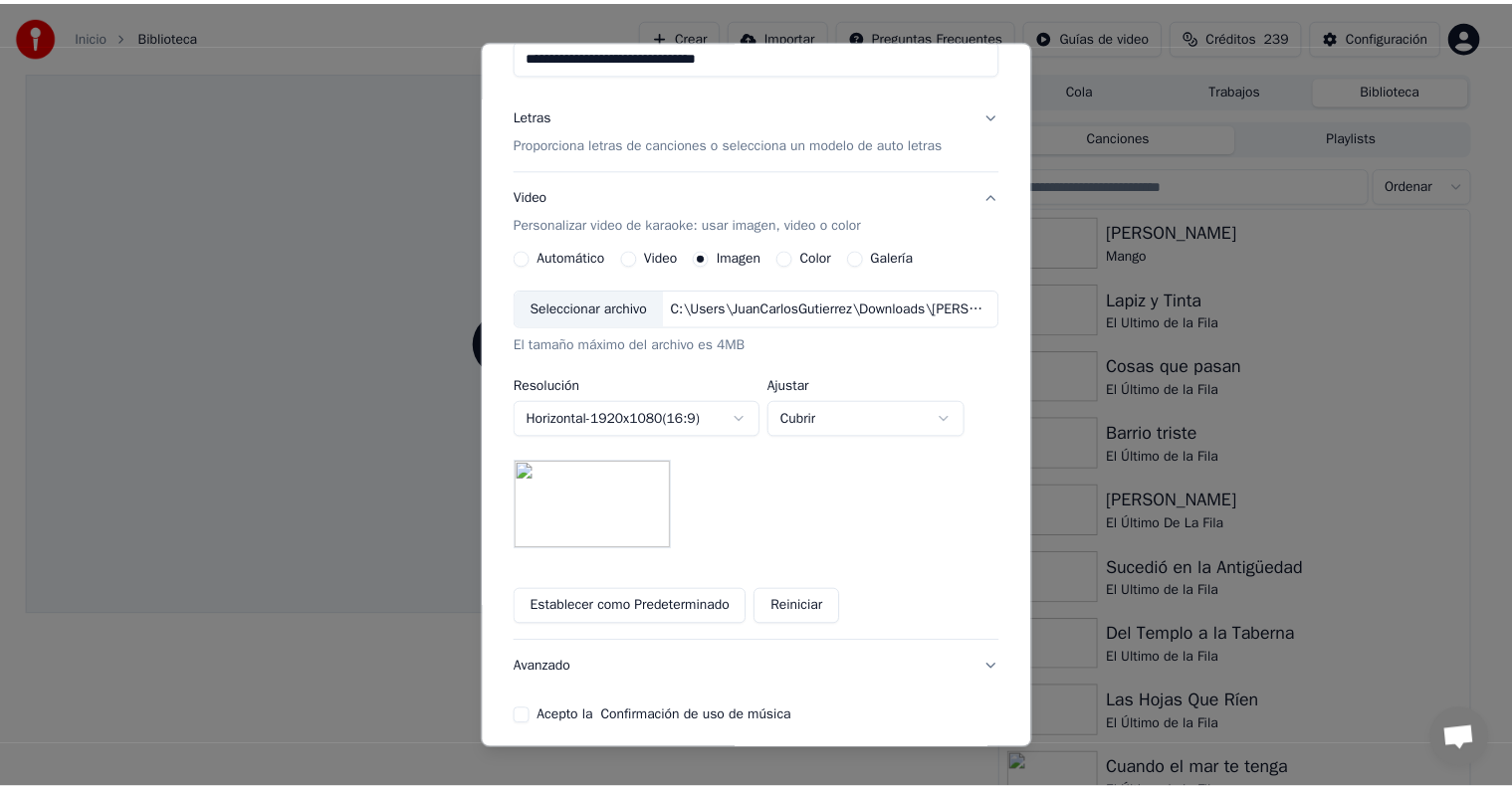 scroll, scrollTop: 283, scrollLeft: 0, axis: vertical 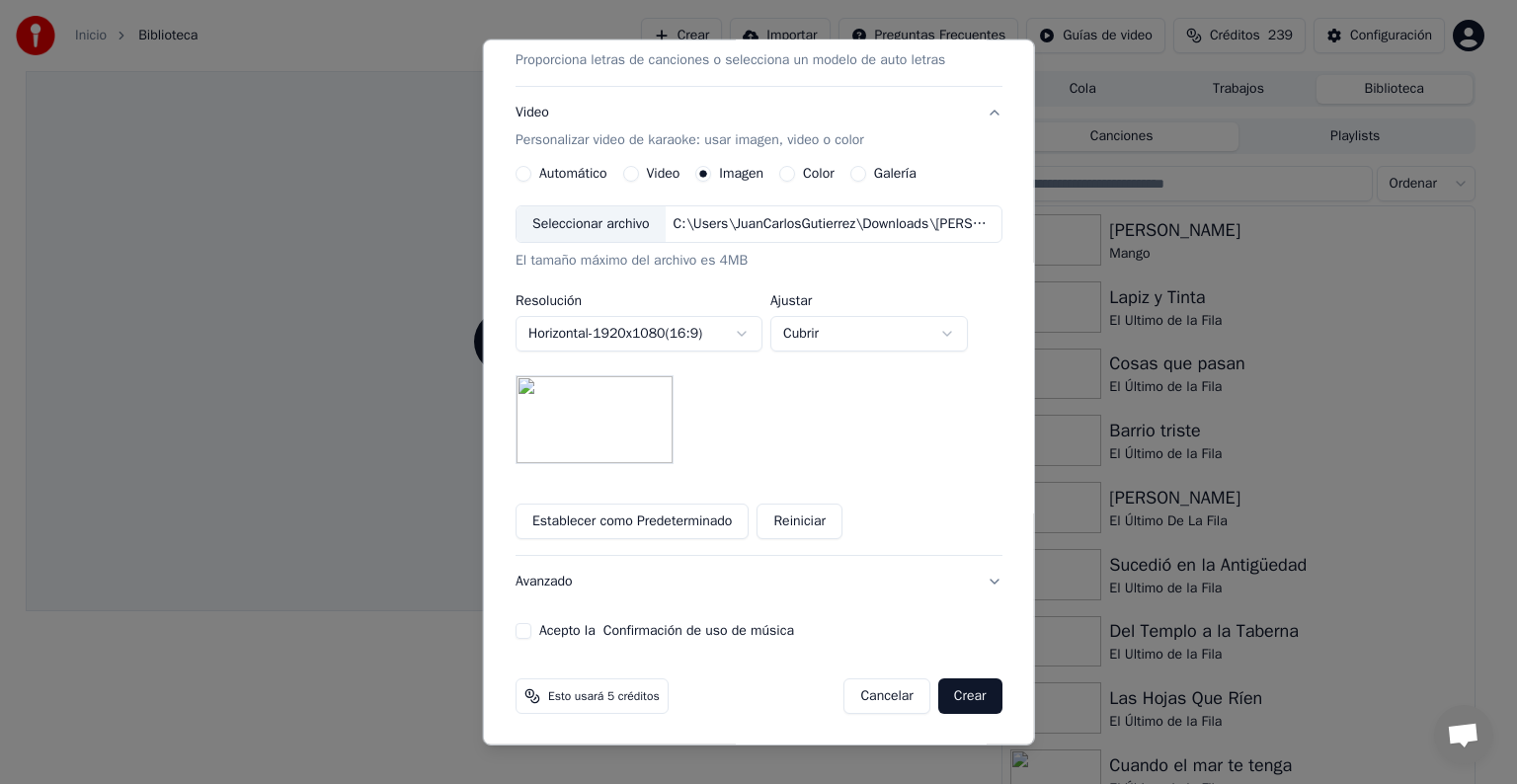 drag, startPoint x: 510, startPoint y: 629, endPoint x: 537, endPoint y: 639, distance: 28.79236 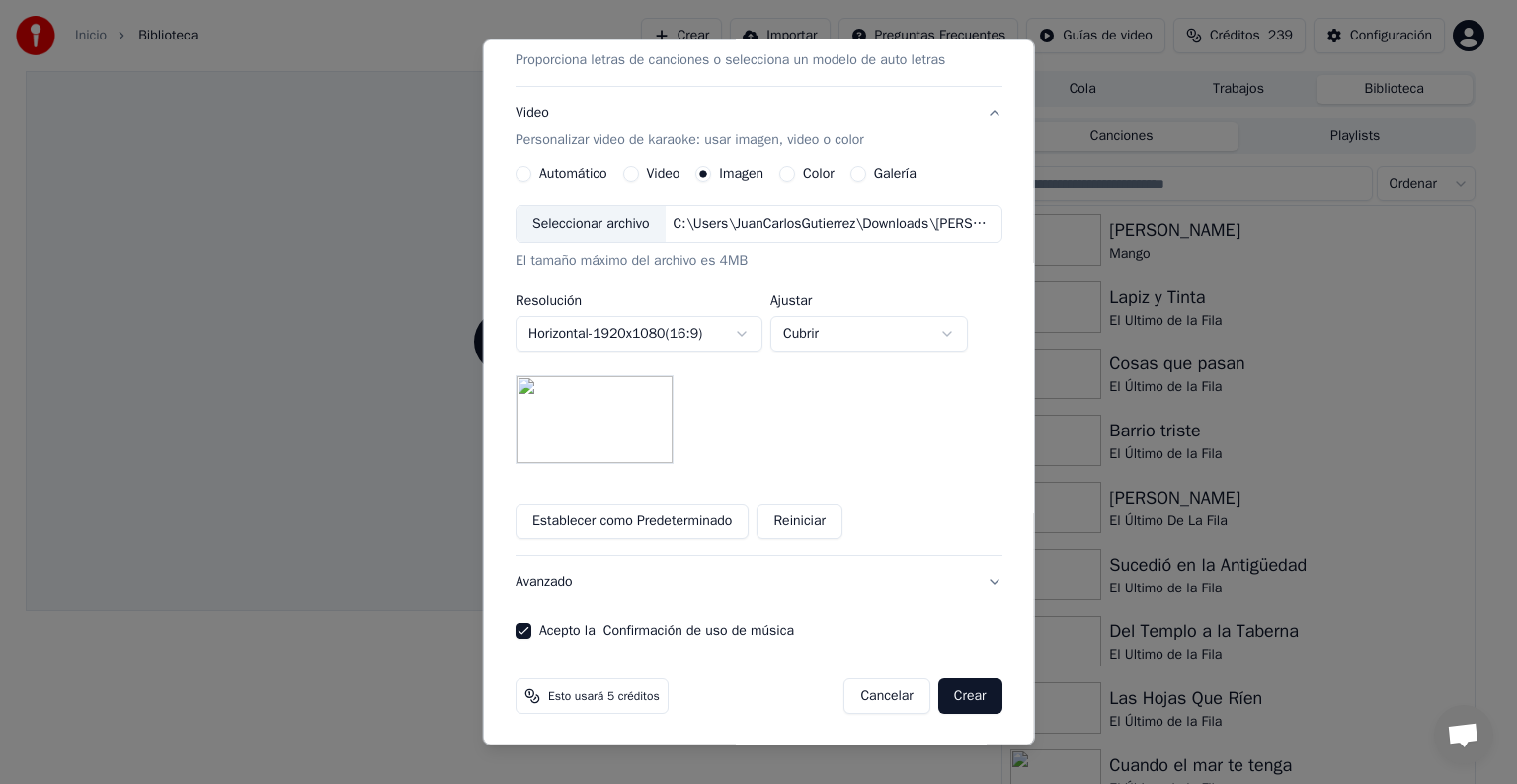 click on "Crear" at bounding box center [970, 696] 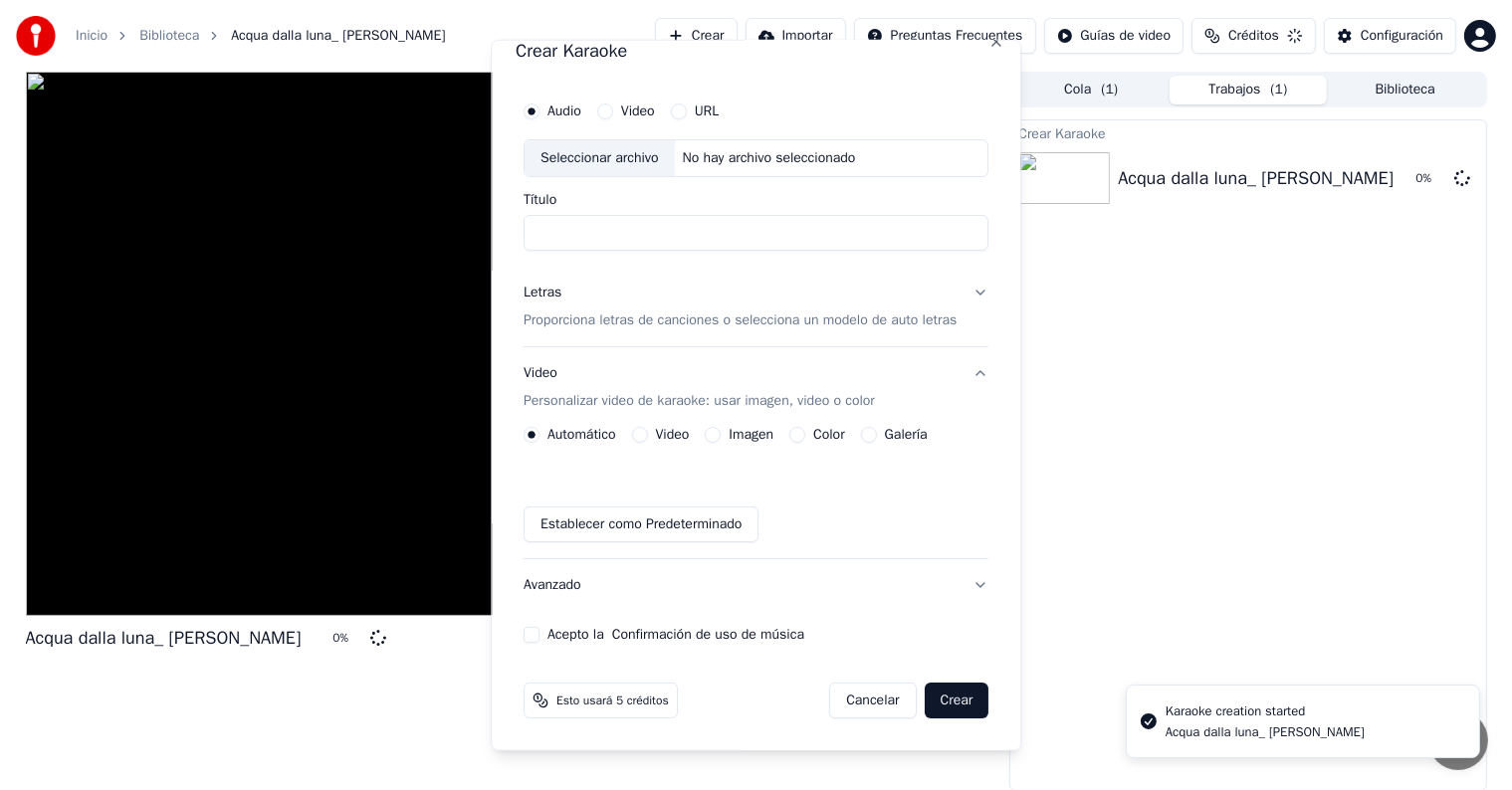 scroll, scrollTop: 0, scrollLeft: 0, axis: both 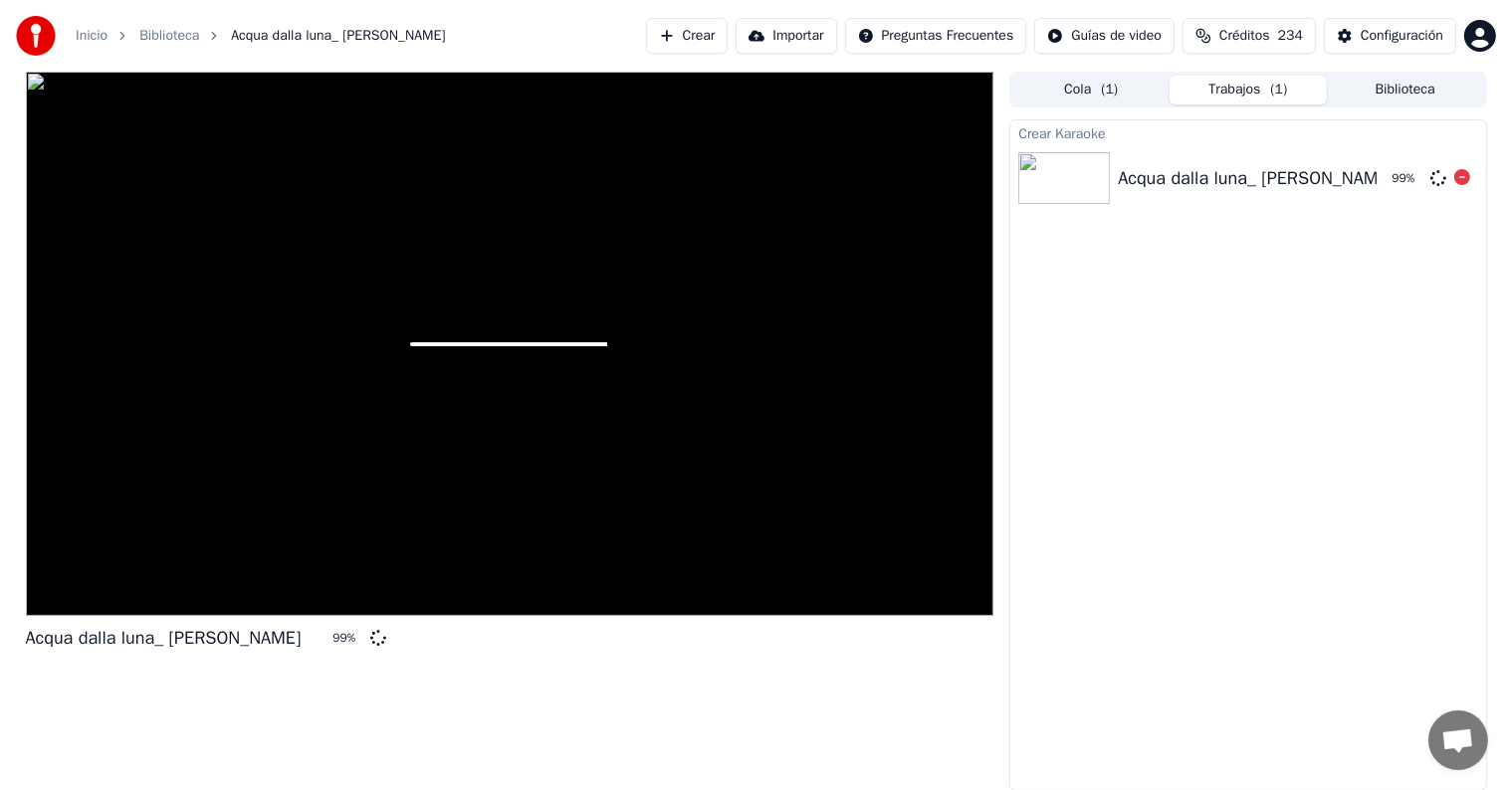 click on "Acqua dalla luna_ [PERSON_NAME]" at bounding box center [1255, 178] 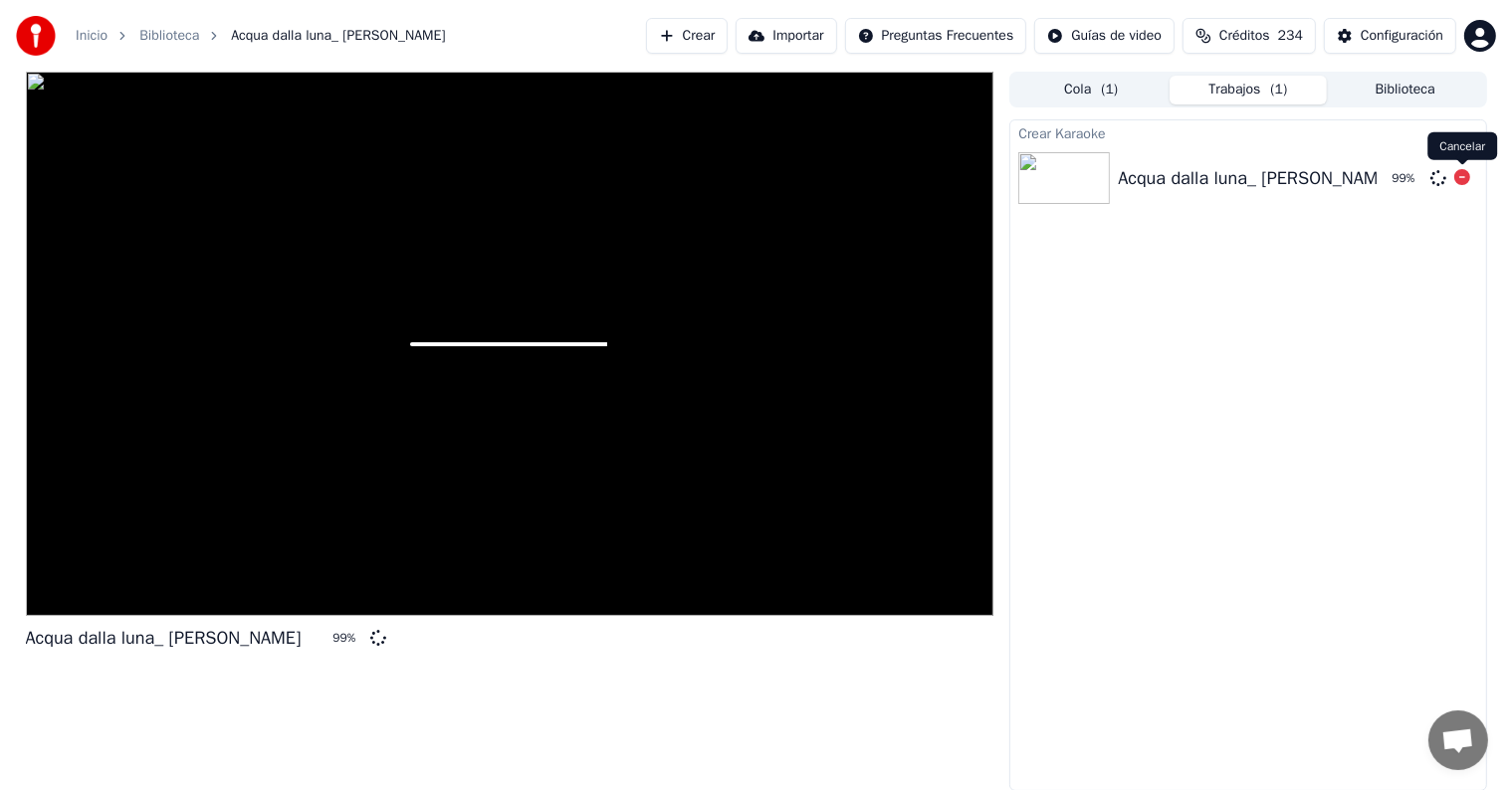 click 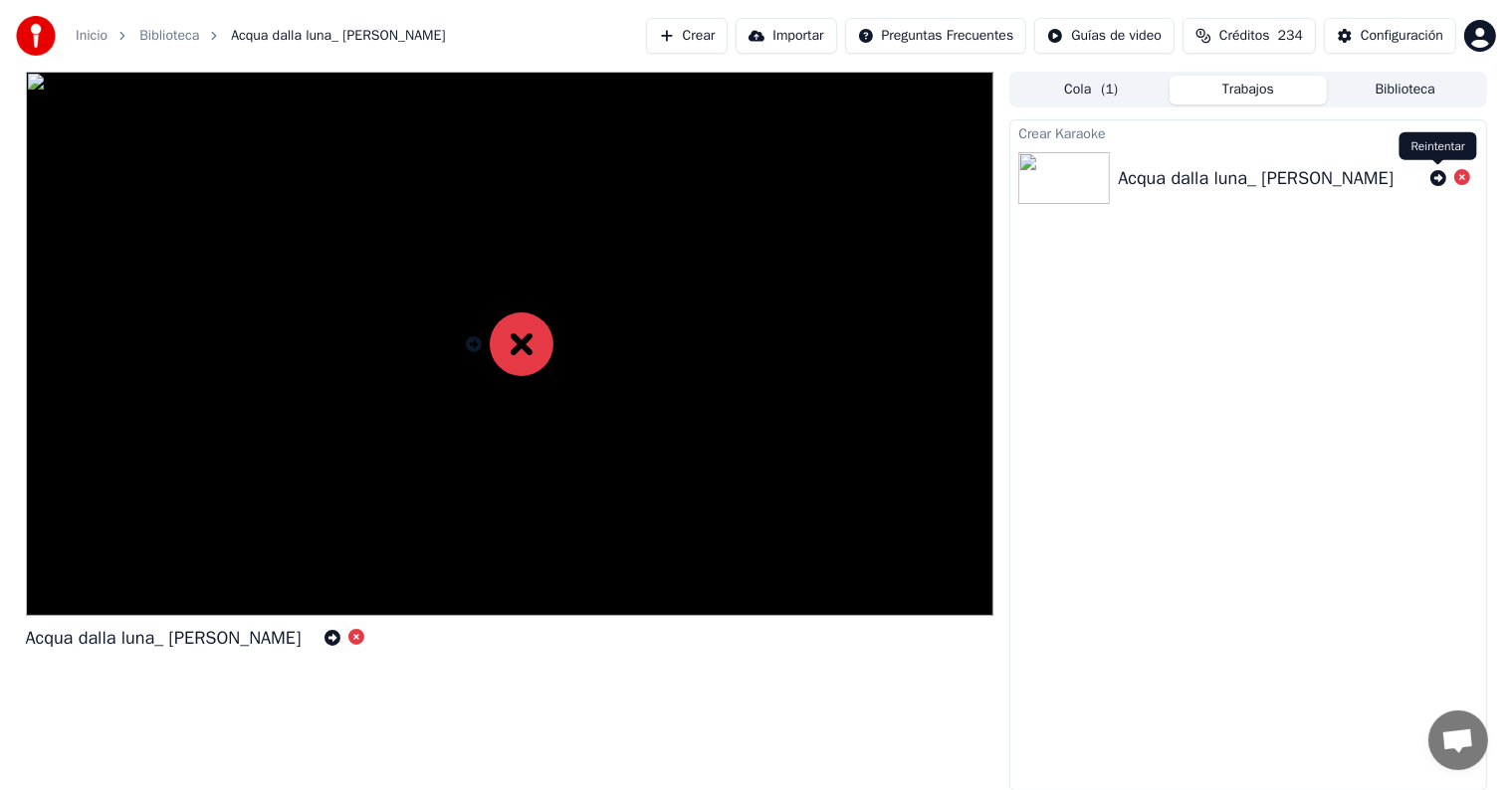 click 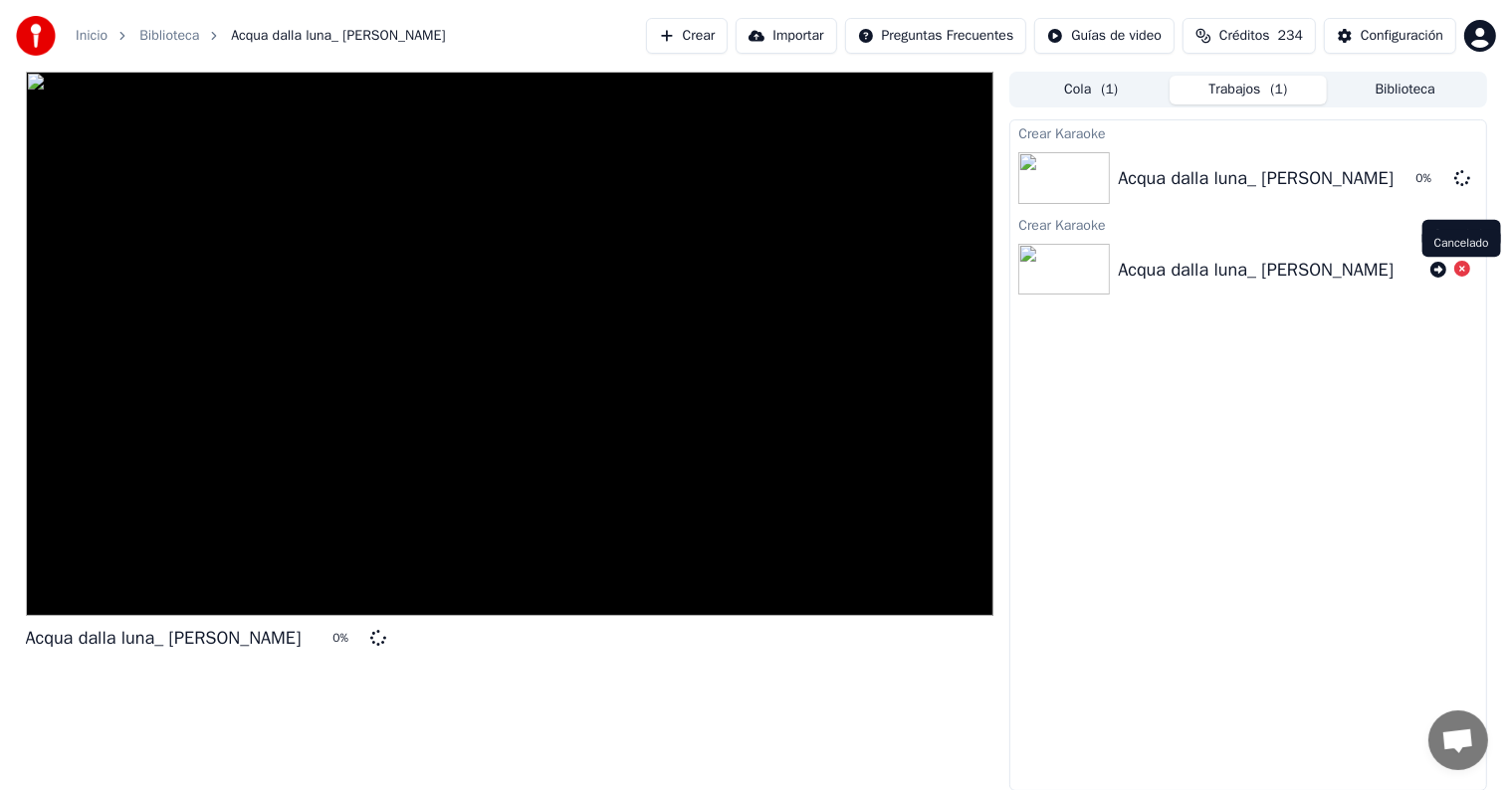click 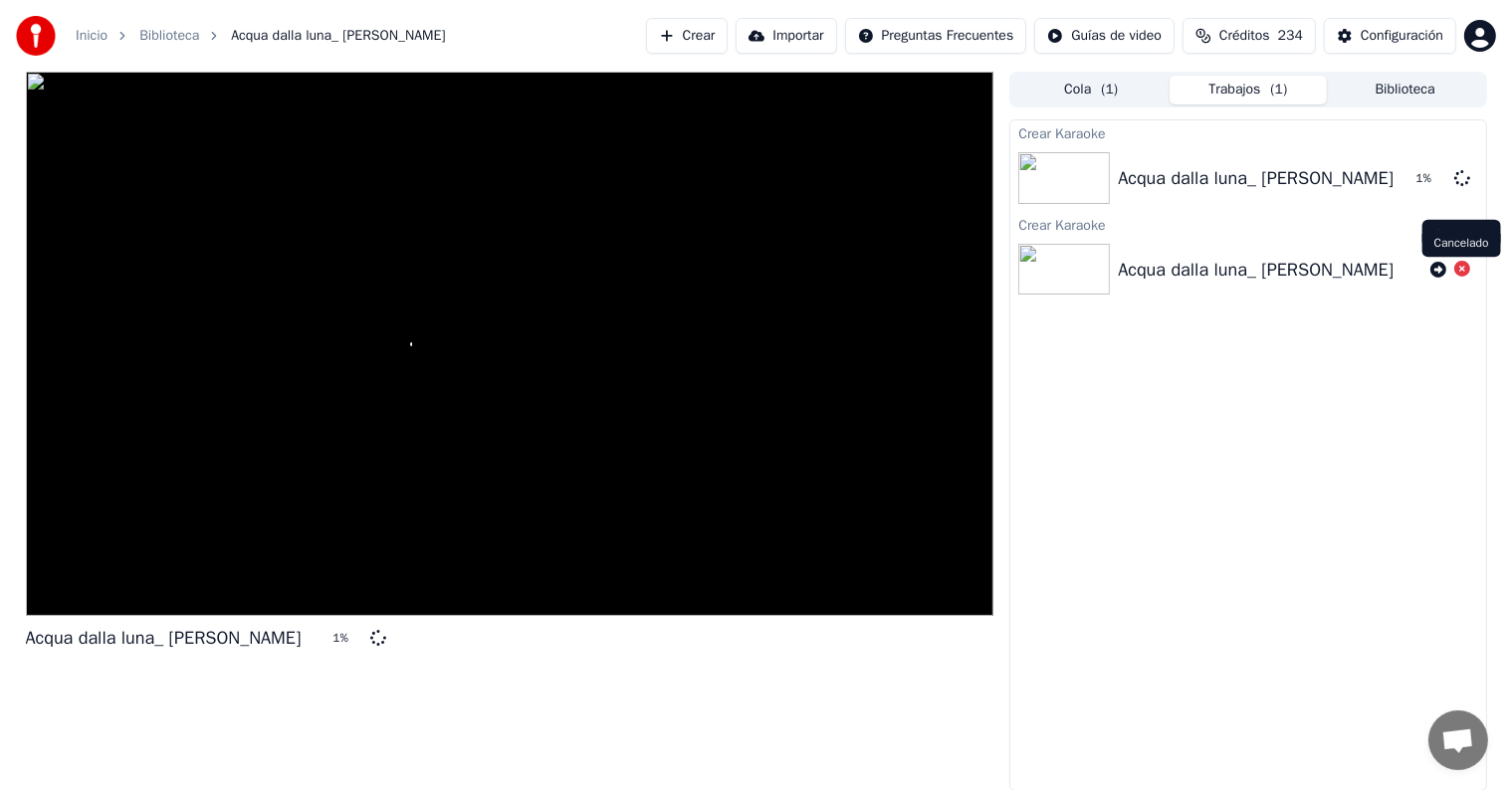 click 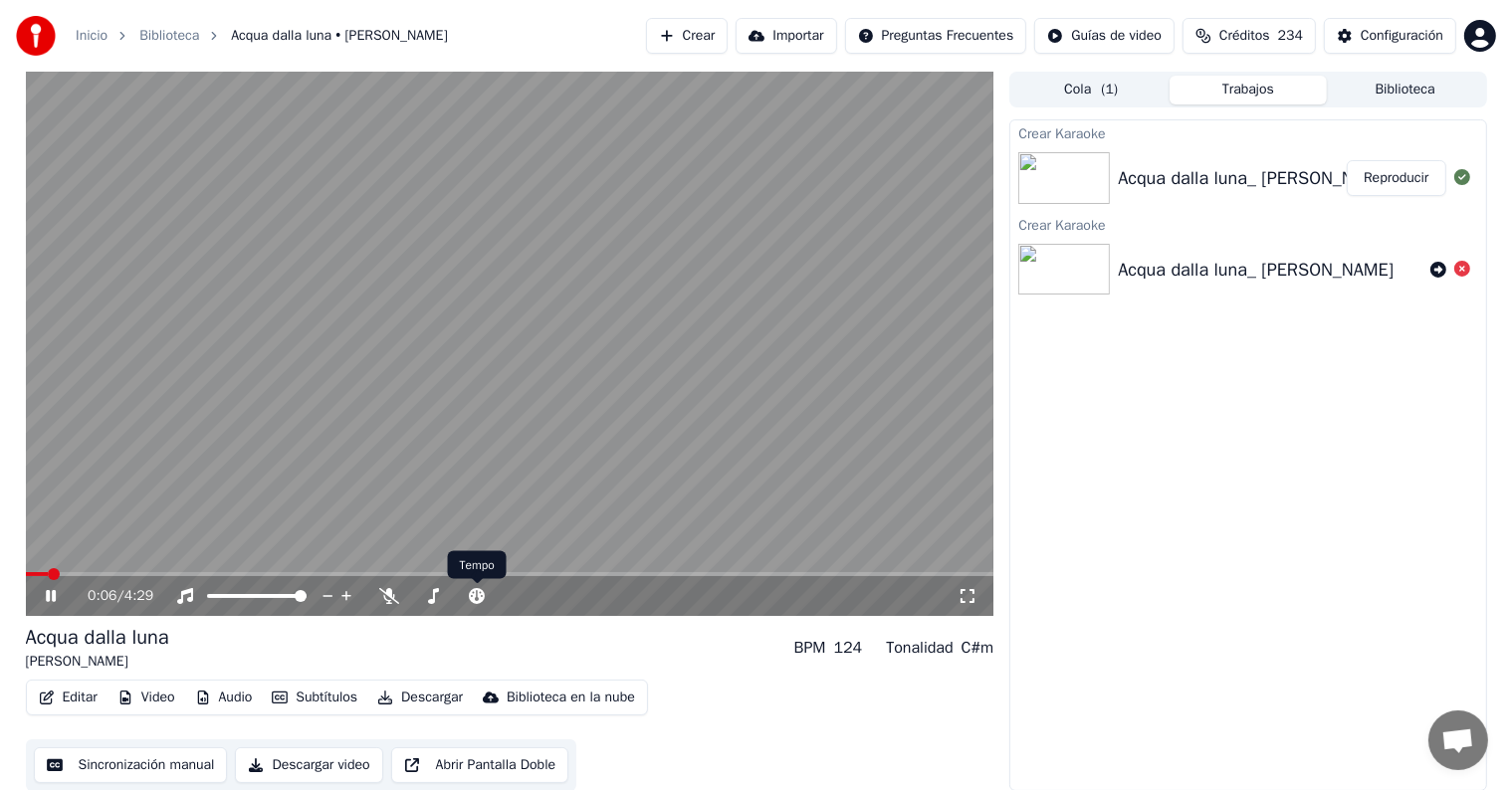 scroll, scrollTop: 1, scrollLeft: 0, axis: vertical 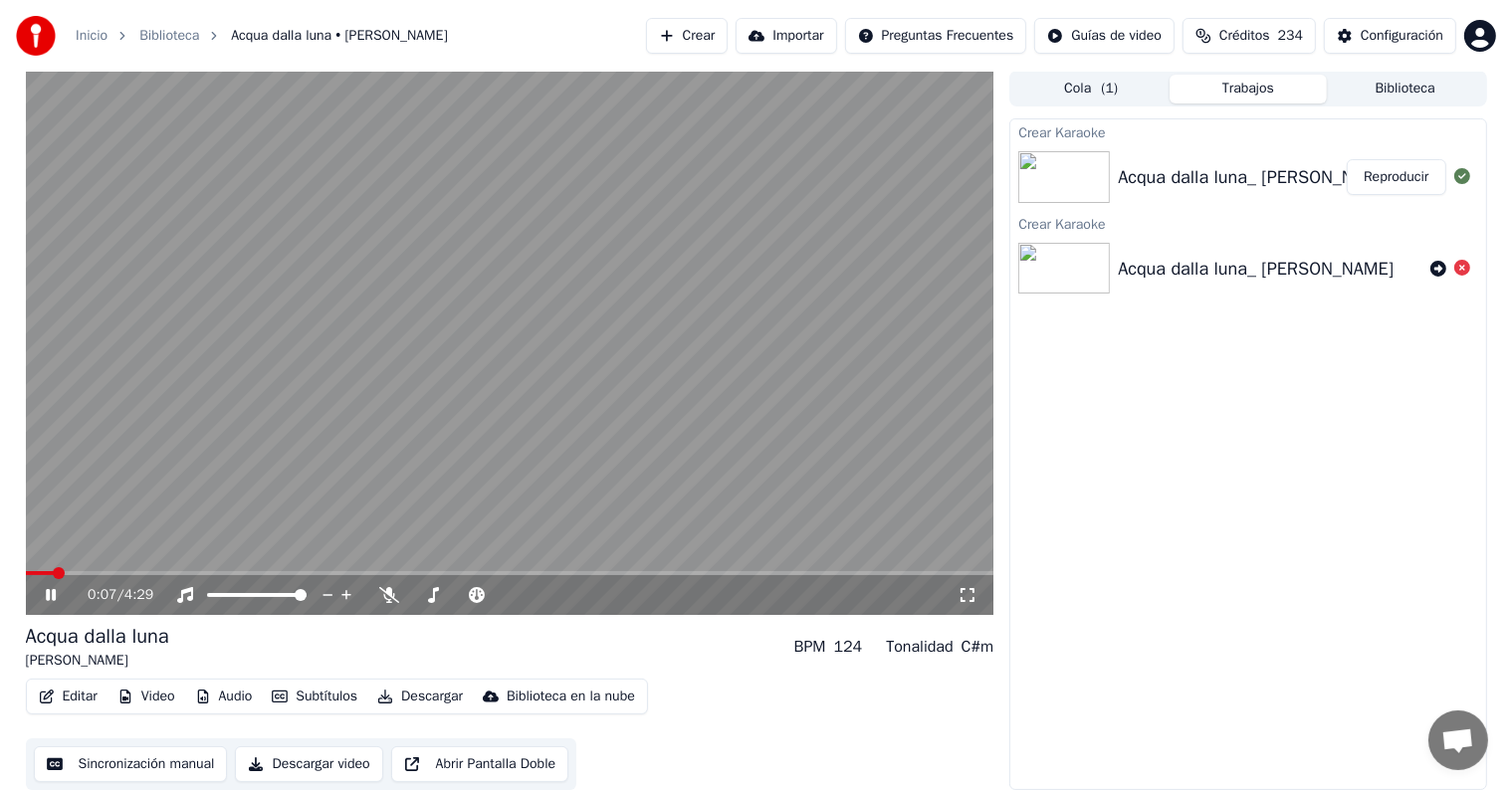 click on "Descargar video" at bounding box center [309, 764] 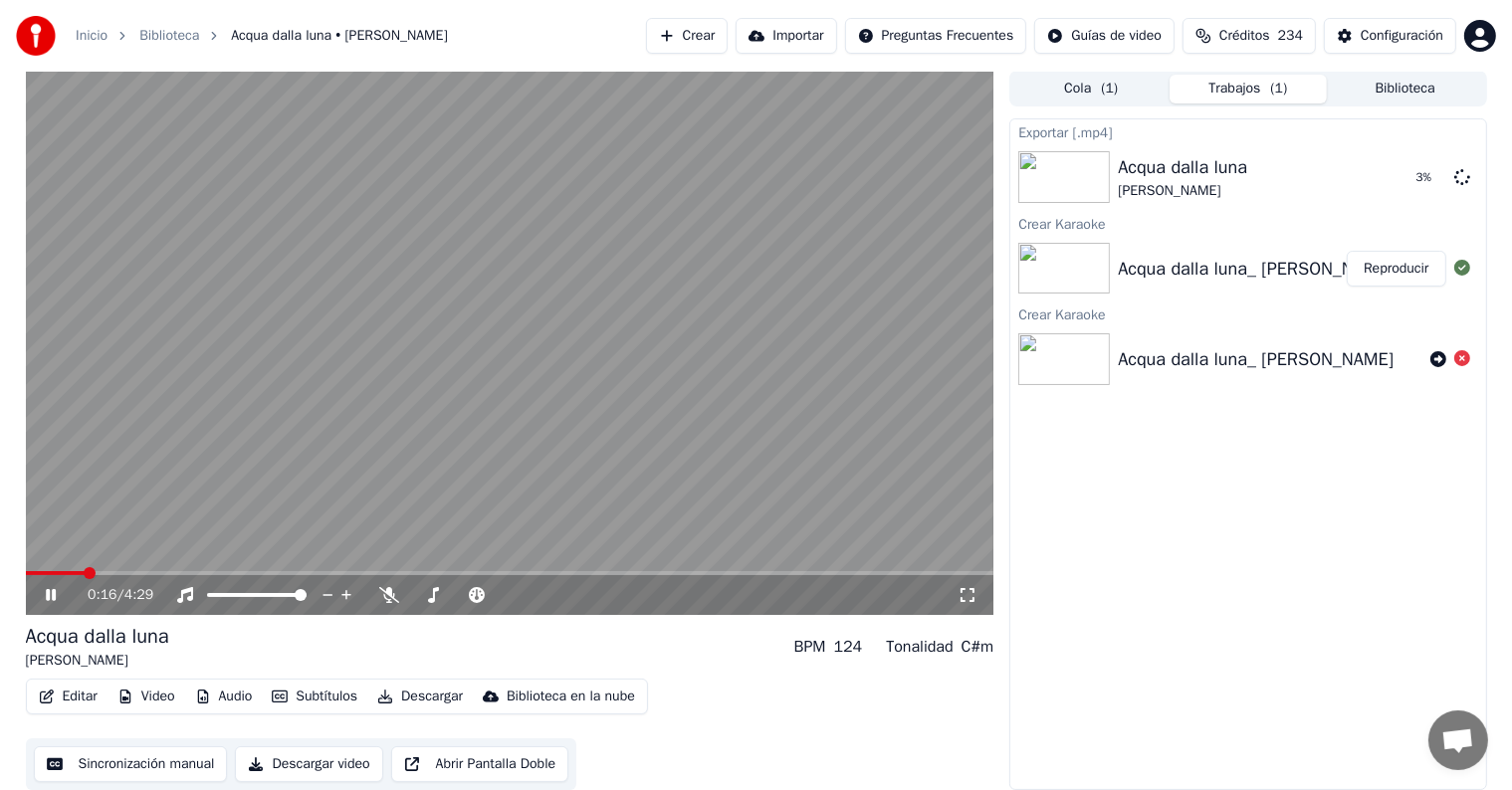 click on "0:16  /  4:29" at bounding box center (510, 595) 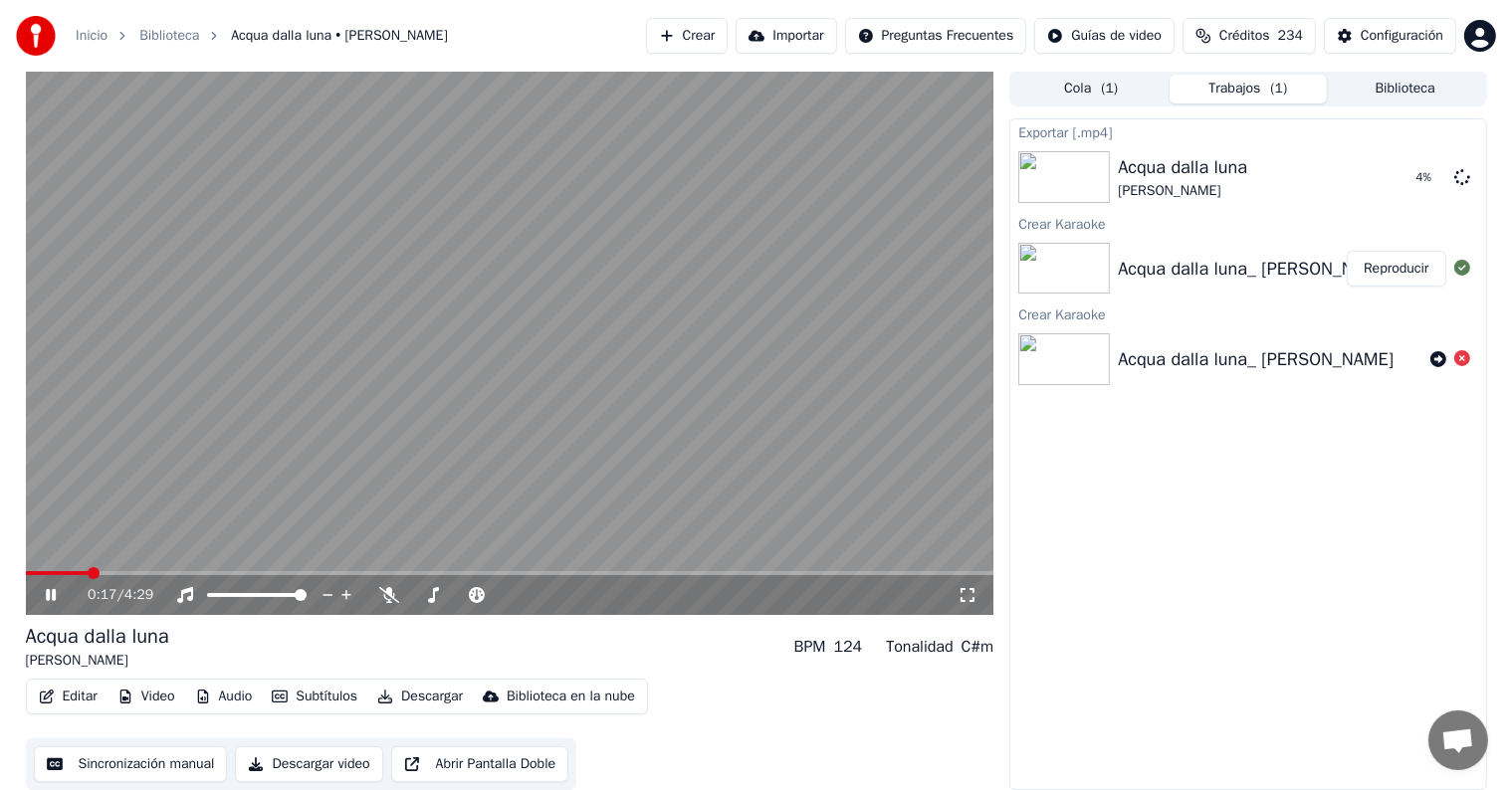 click 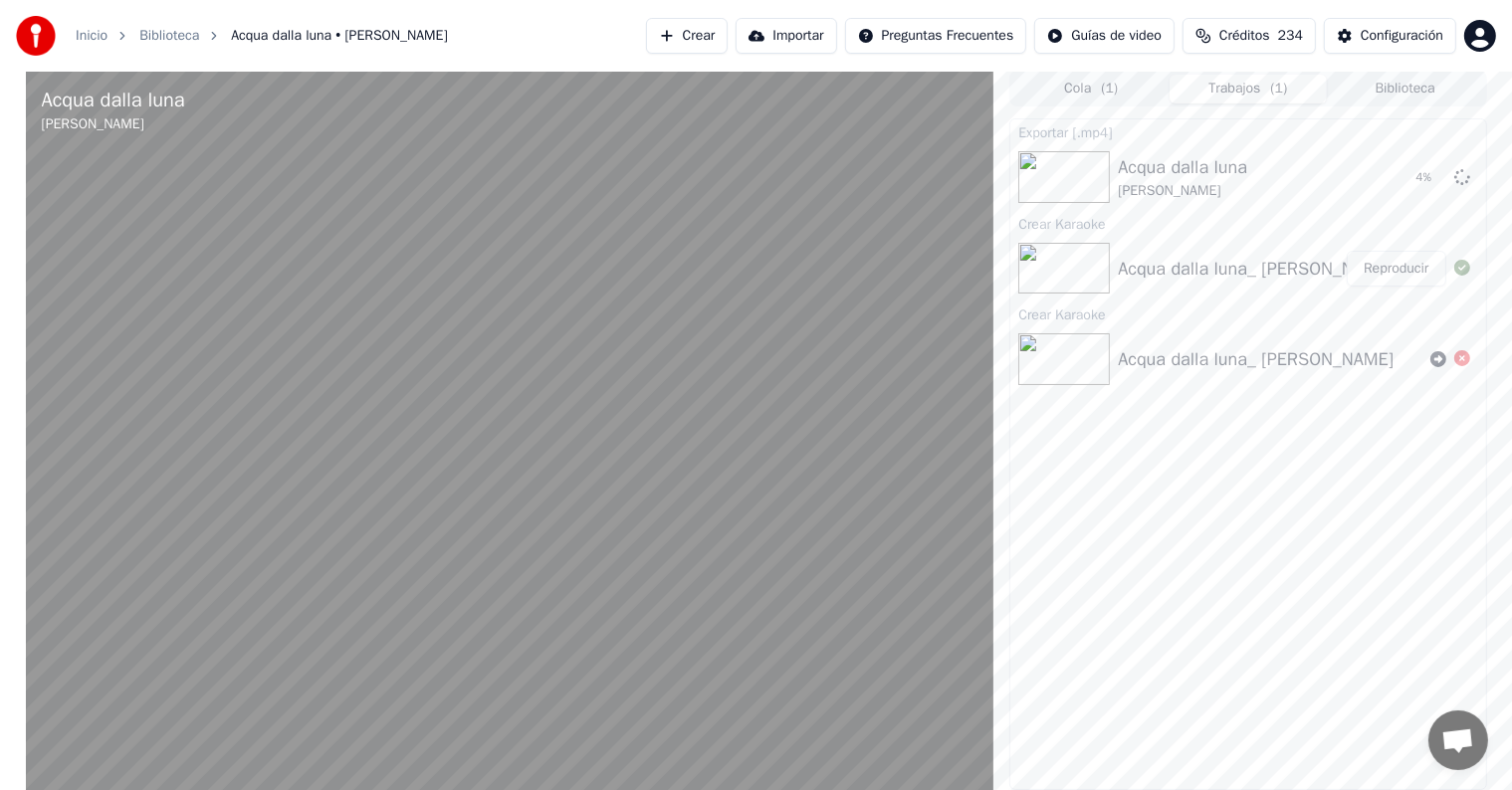 scroll, scrollTop: 0, scrollLeft: 0, axis: both 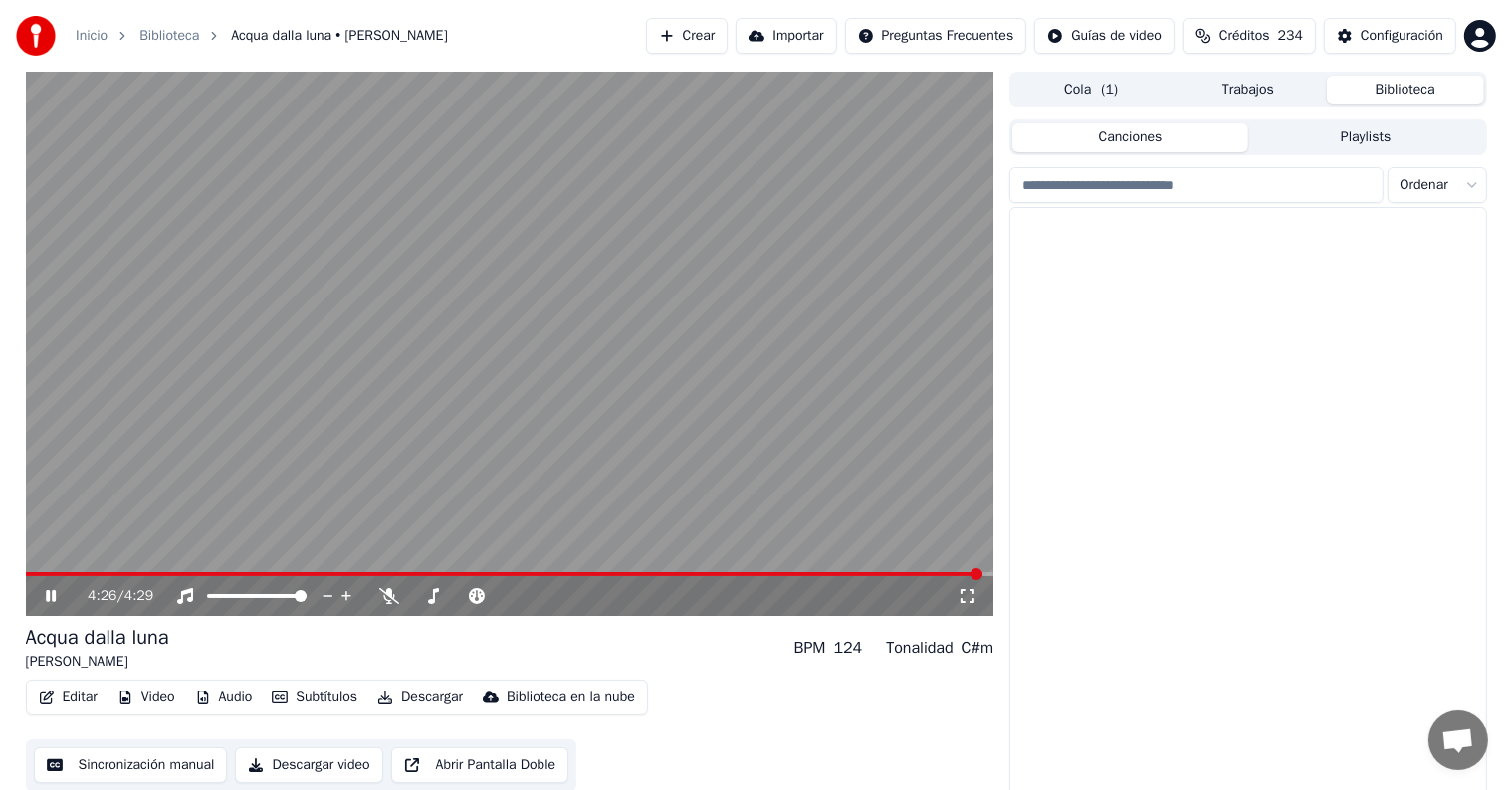 click on "Biblioteca" at bounding box center (1405, 90) 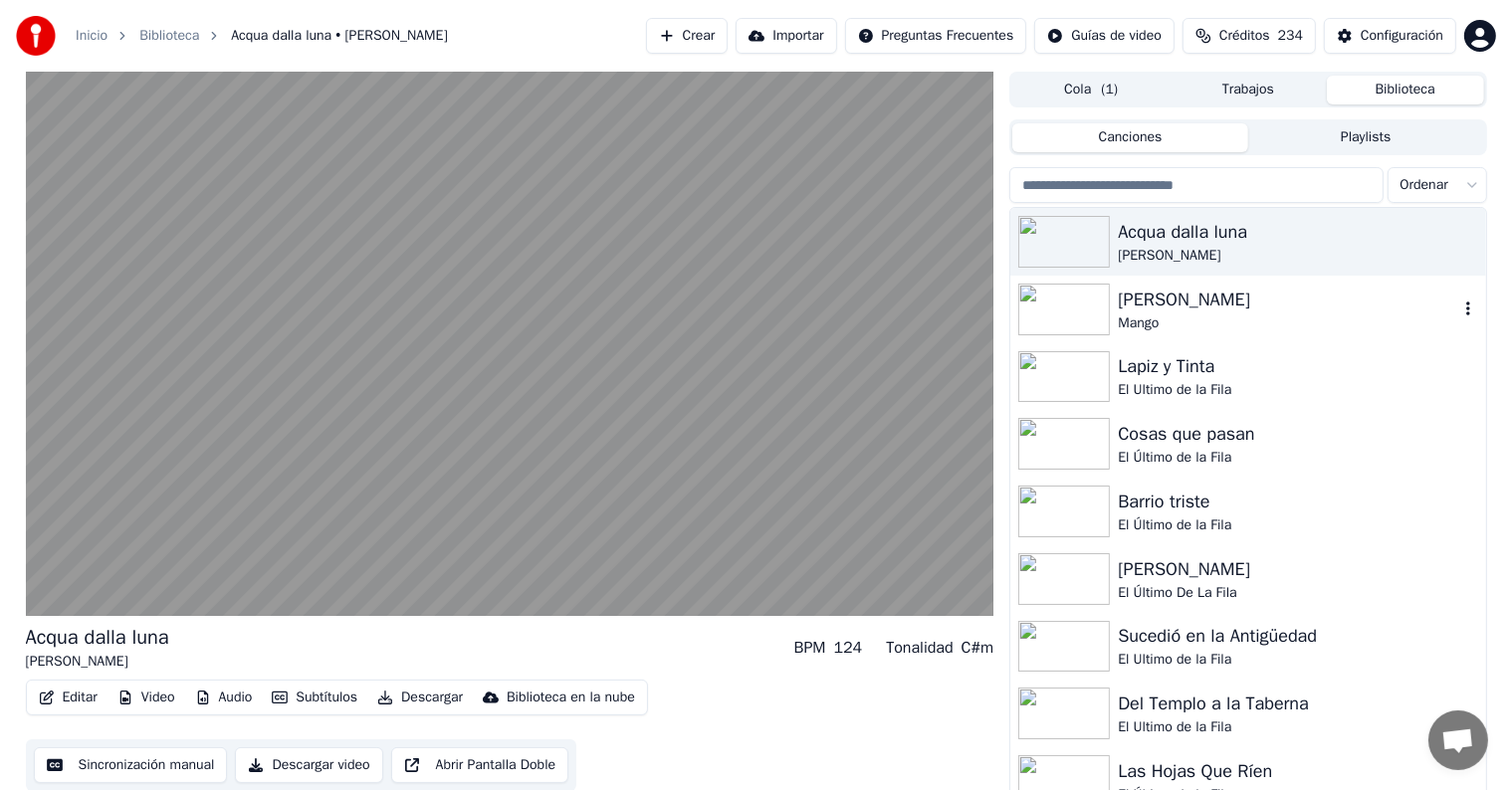click on "[PERSON_NAME]" at bounding box center [1287, 299] 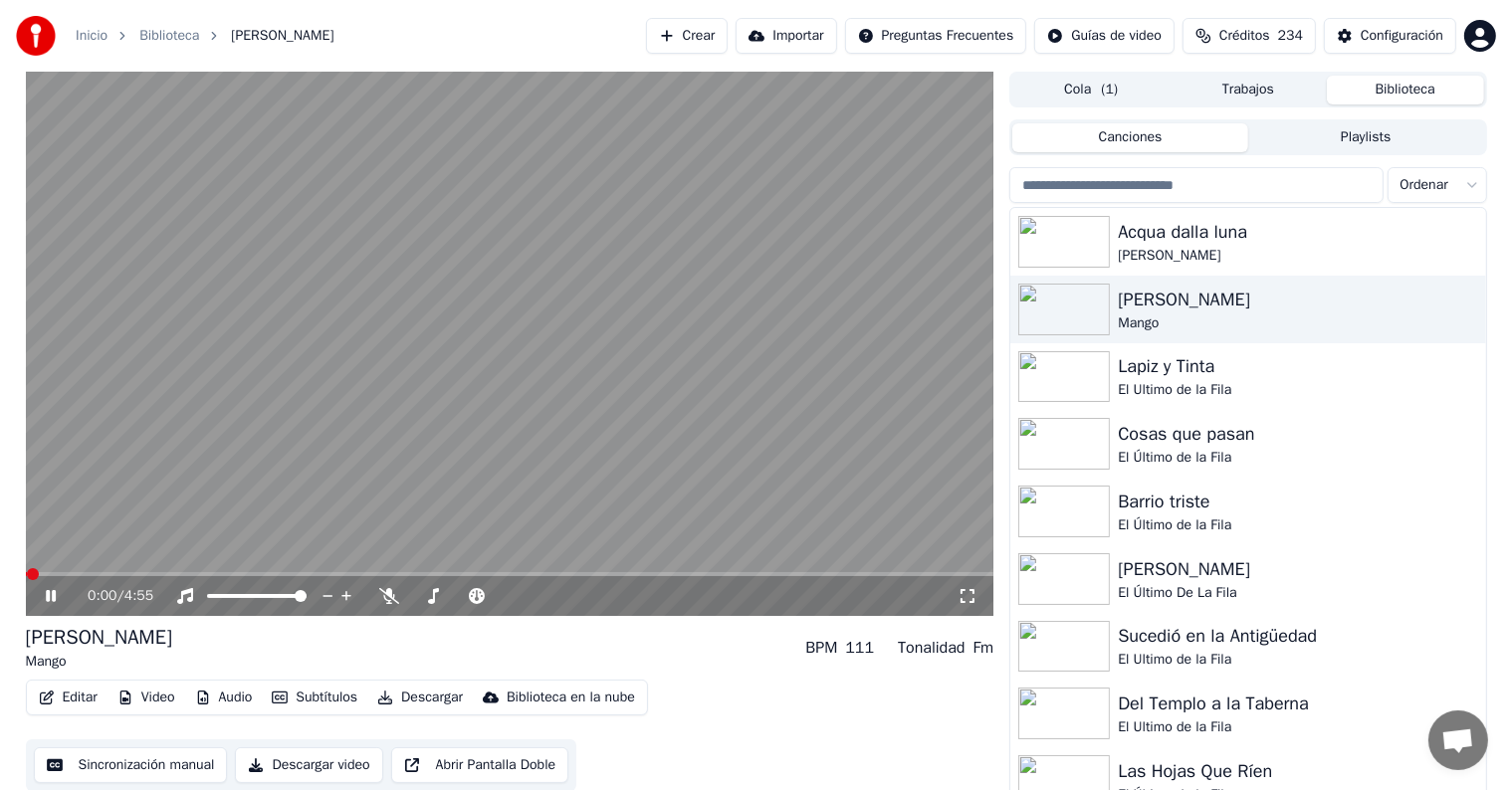 click on "0:00  /  4:55" at bounding box center (510, 596) 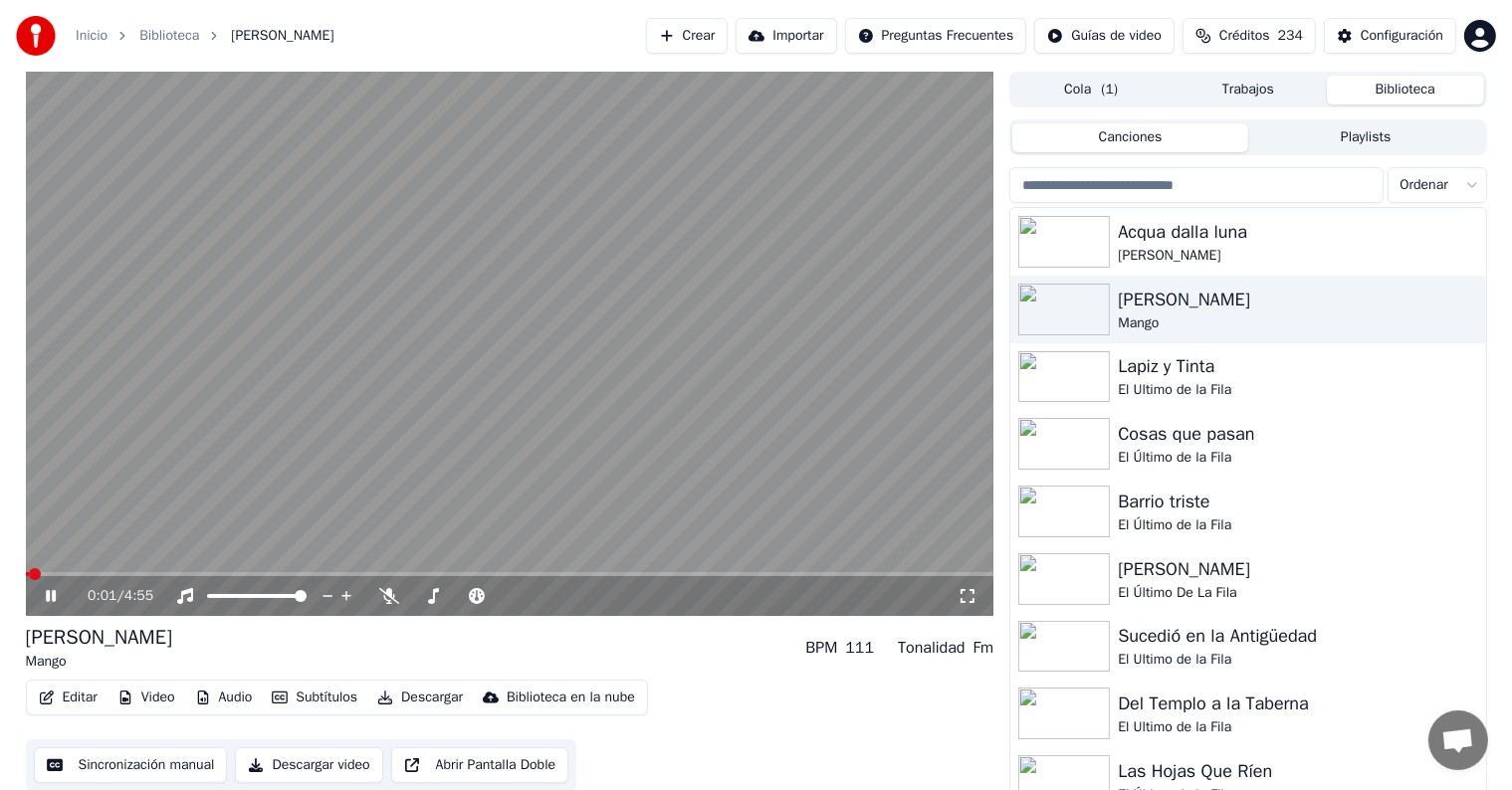 click 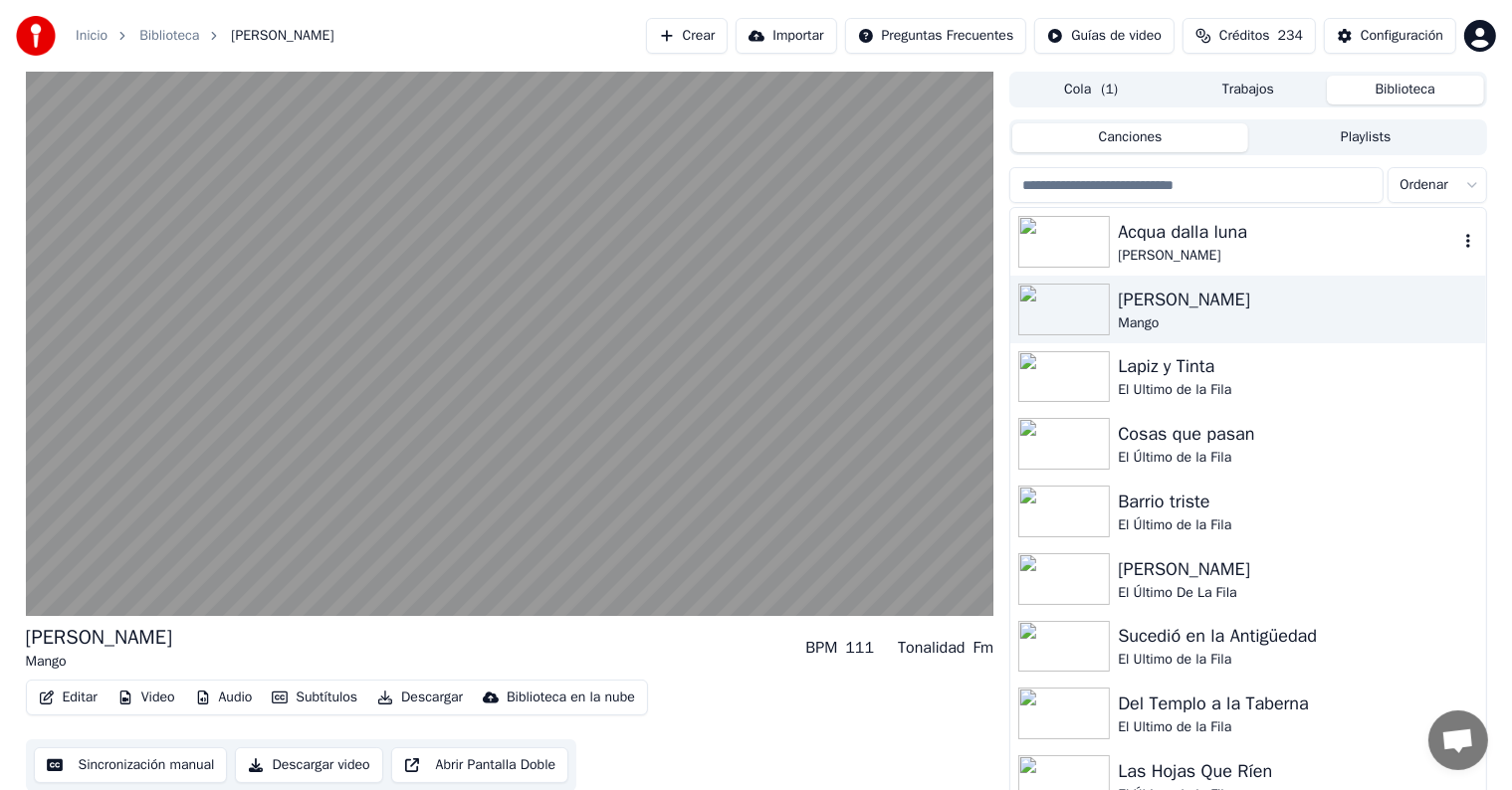click on "Claudio Baglioni" at bounding box center [1287, 256] 